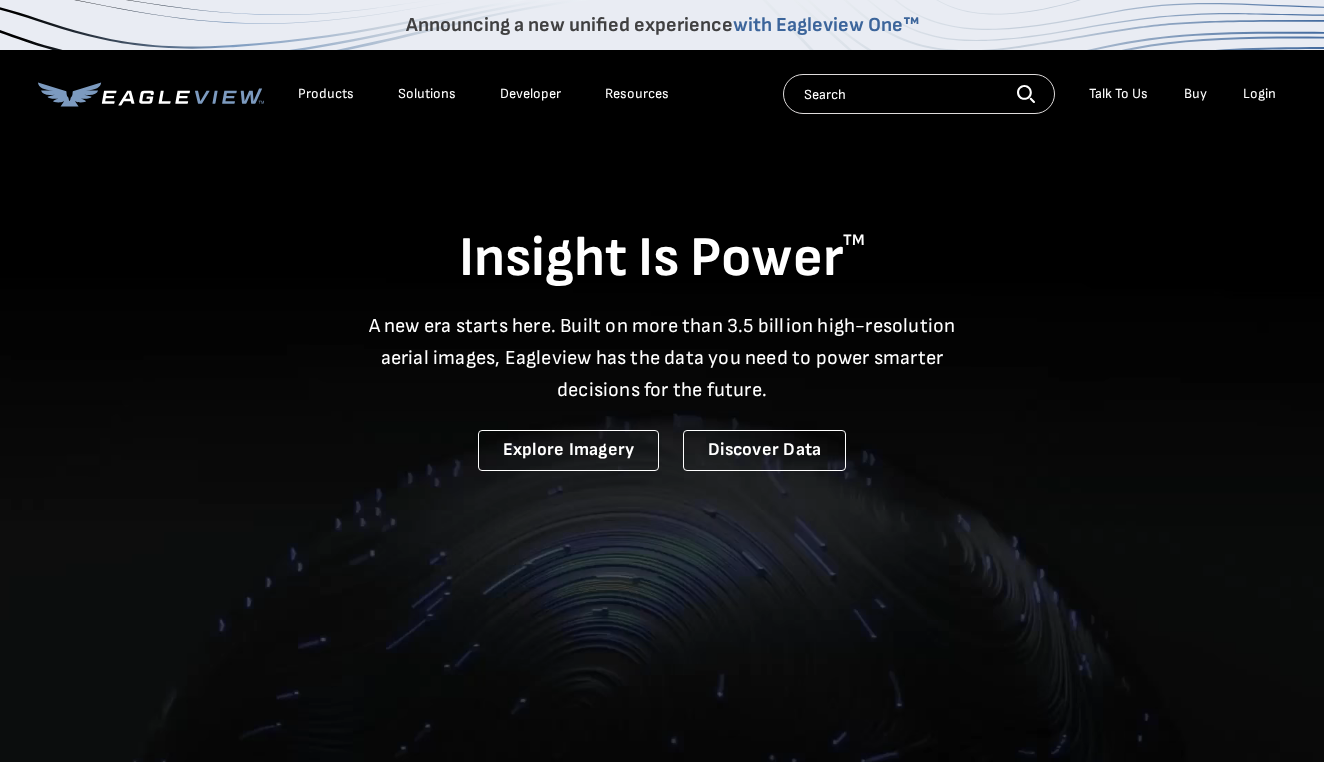 scroll, scrollTop: 0, scrollLeft: 0, axis: both 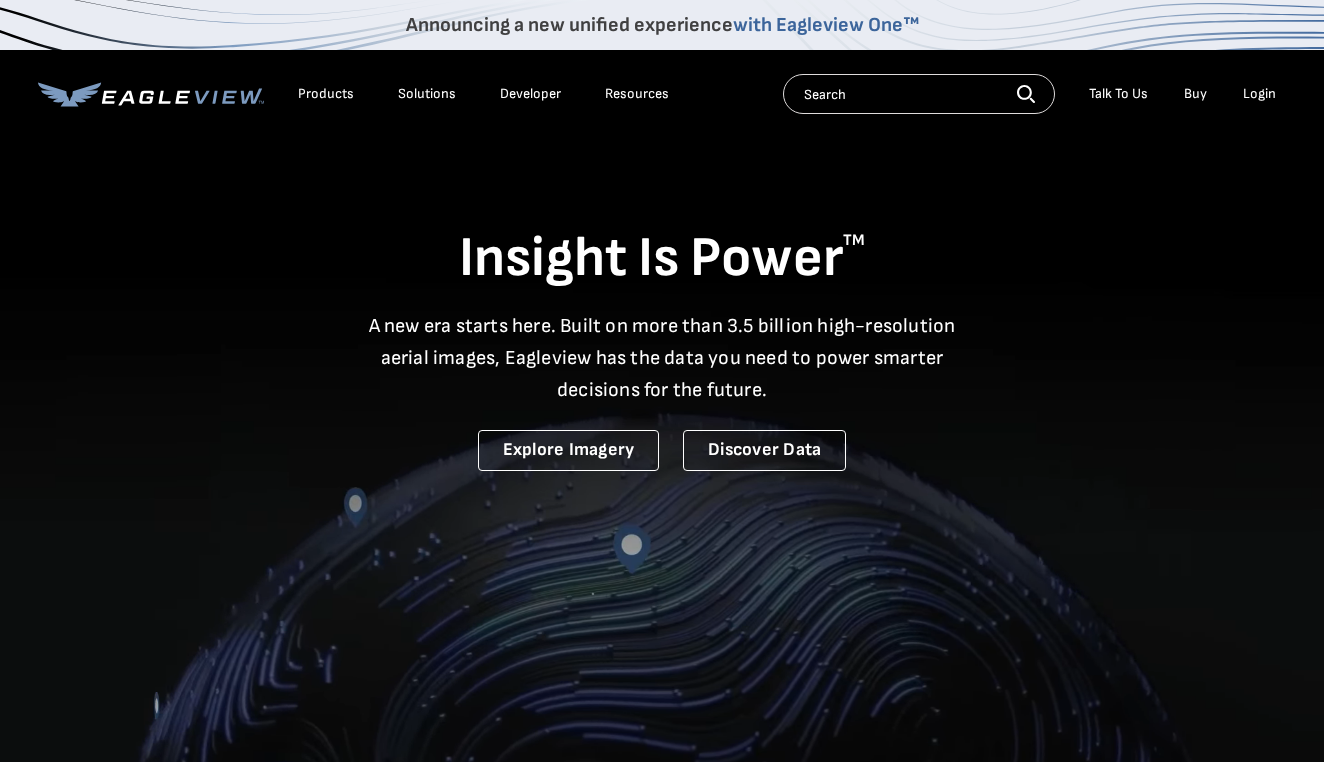 click on "Login" at bounding box center [1259, 94] 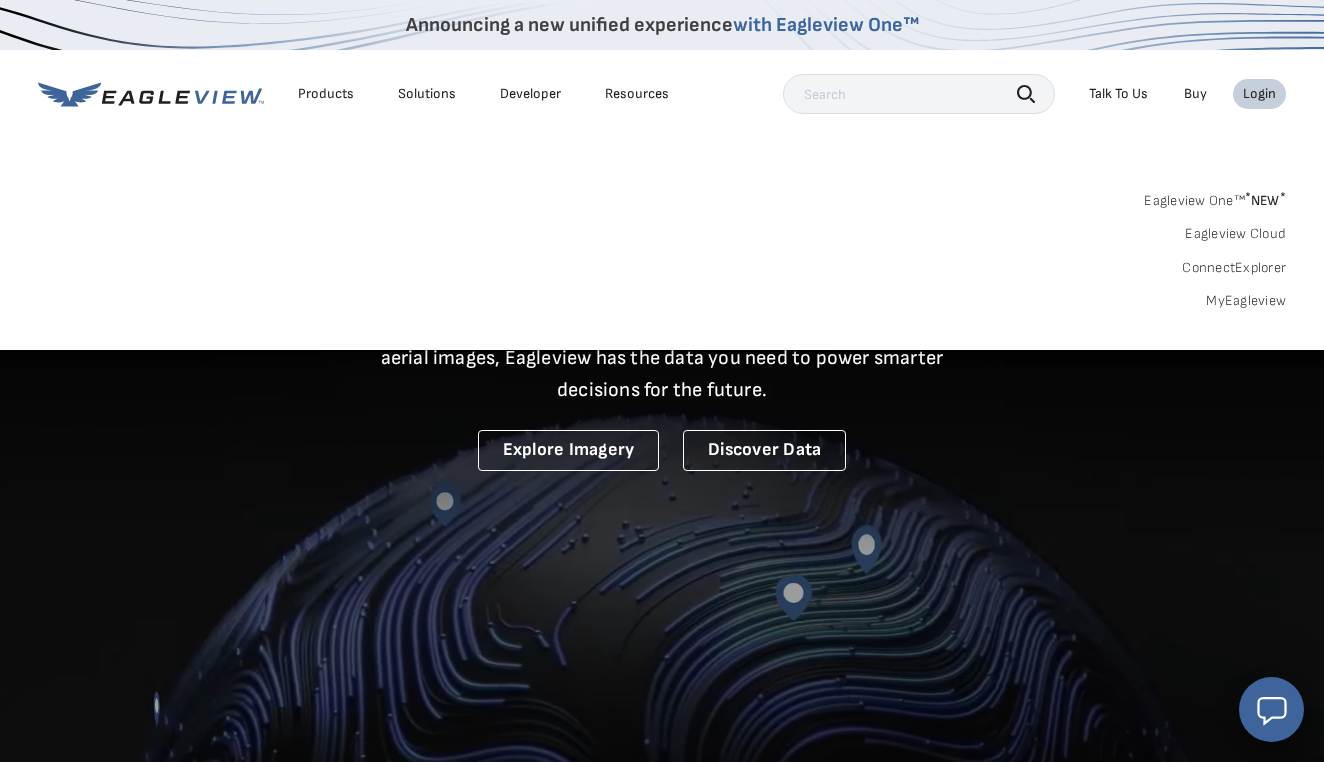 click on "MyEagleview" at bounding box center [1246, 301] 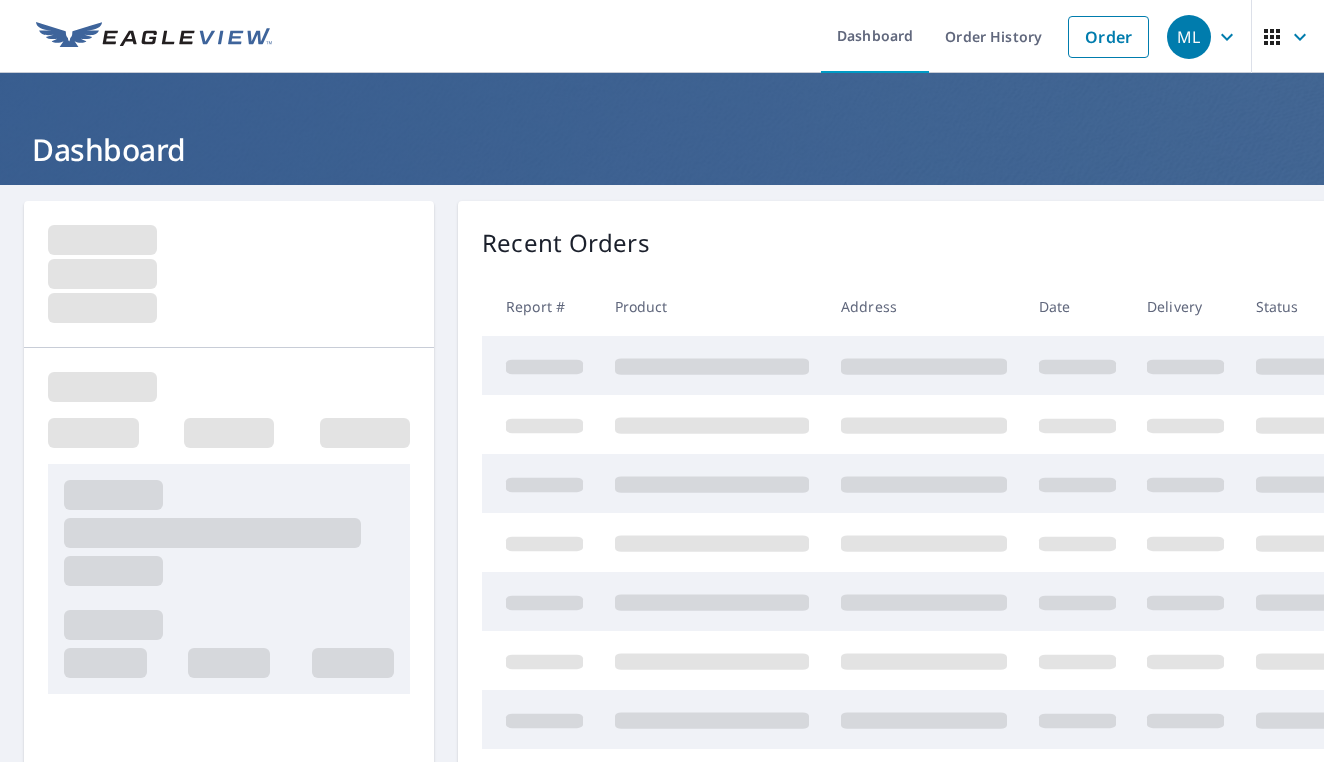 scroll, scrollTop: 0, scrollLeft: 0, axis: both 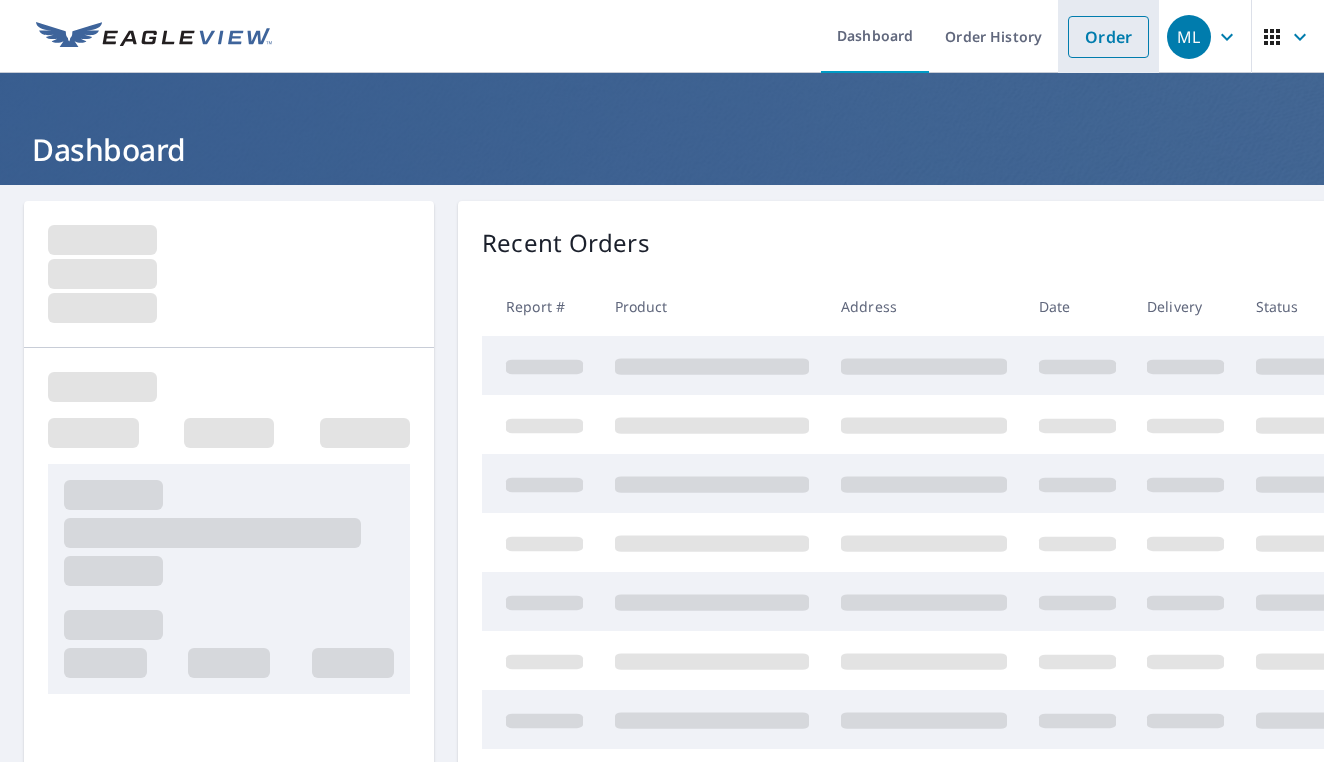 click on "Order" at bounding box center (1108, 37) 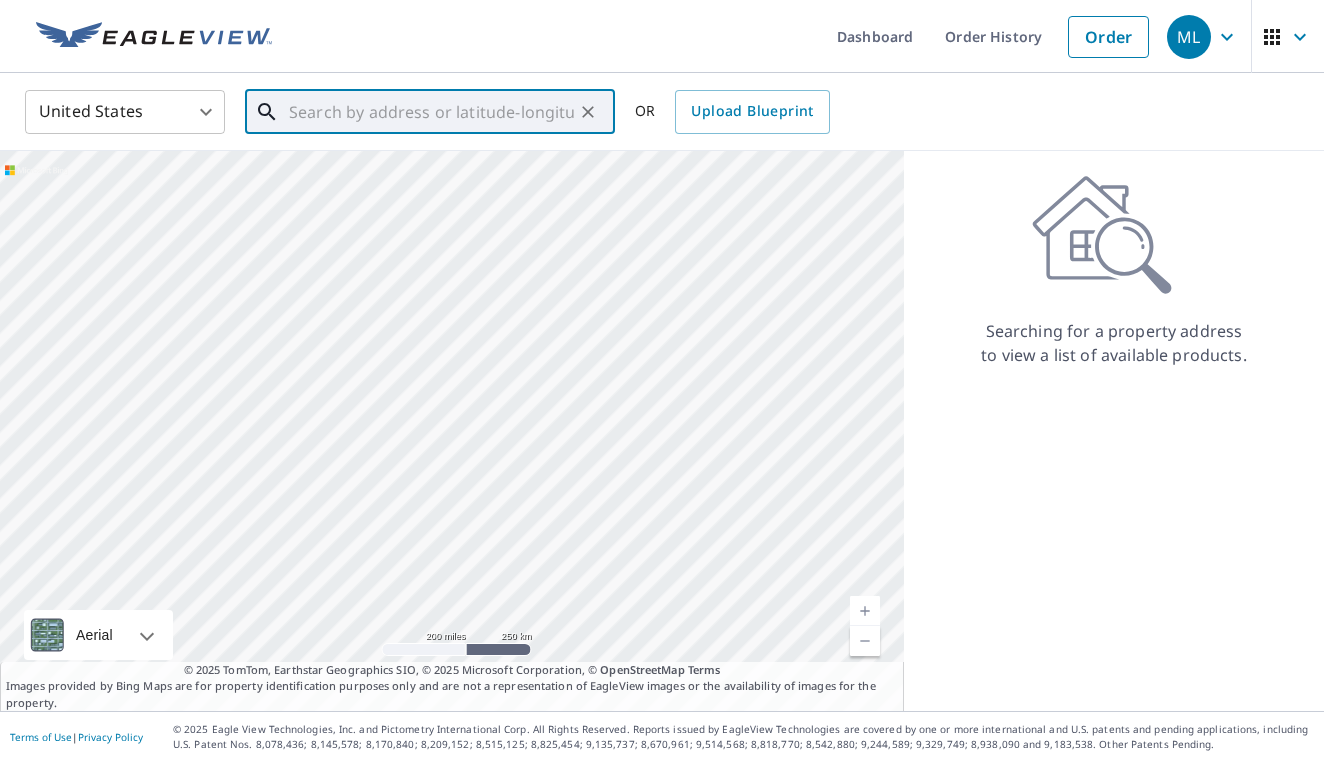 click at bounding box center (431, 112) 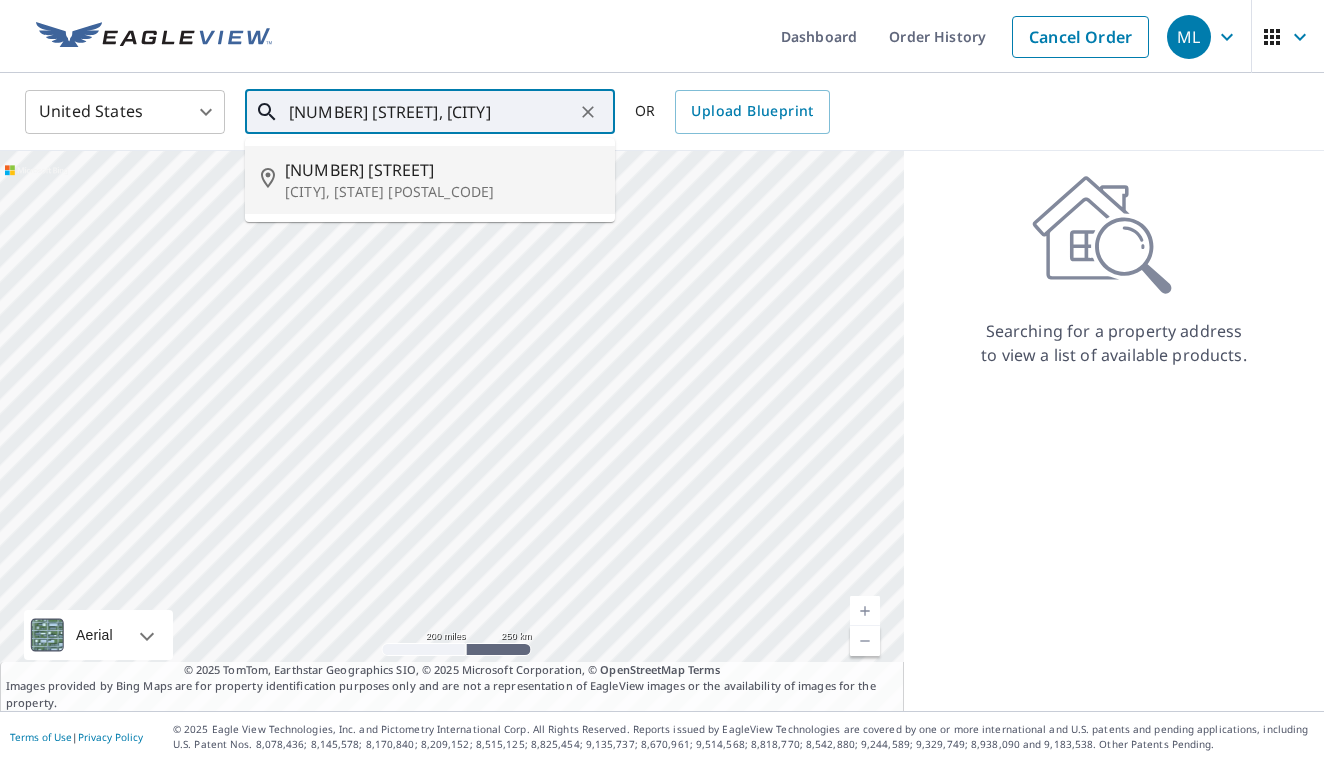 click on "[NUMBER] [STREET]" at bounding box center [442, 170] 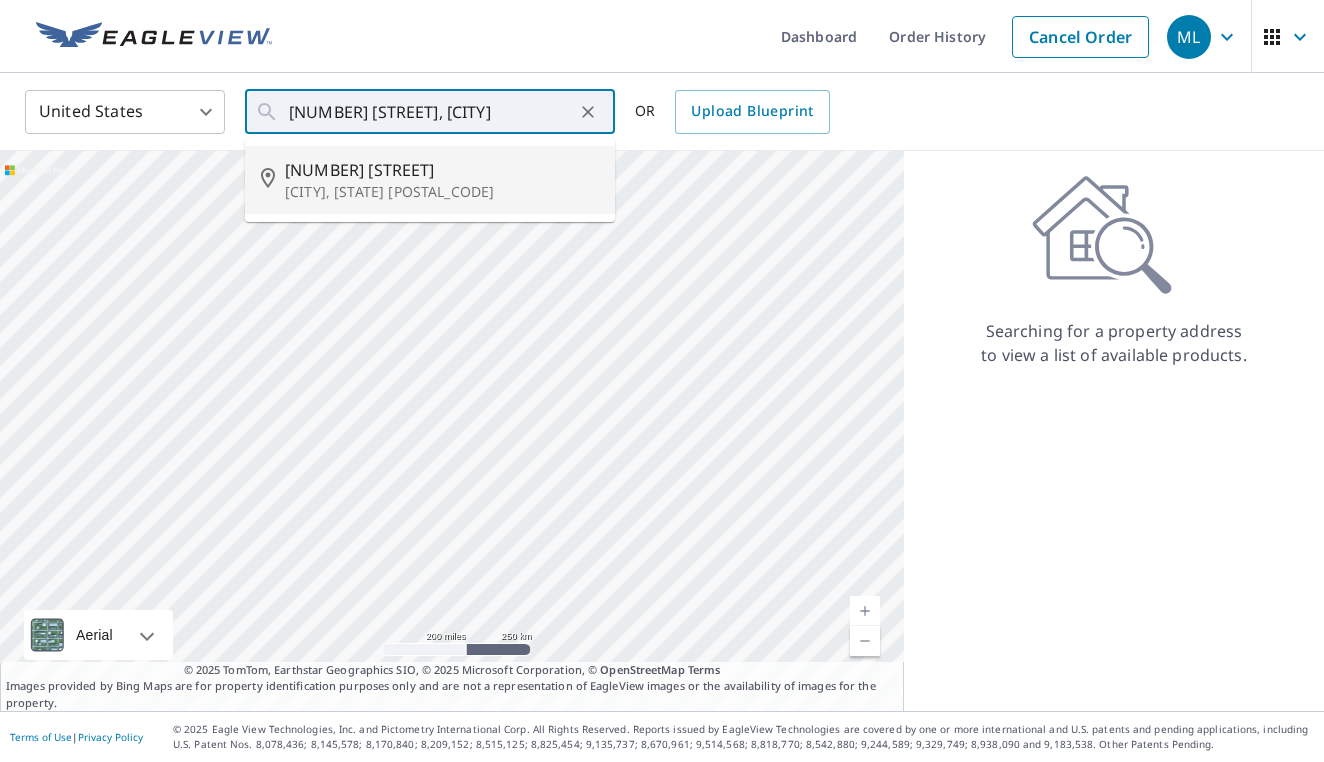 type on "[NUMBER] [STREET] [CITY], [STATE] [POSTAL_CODE]" 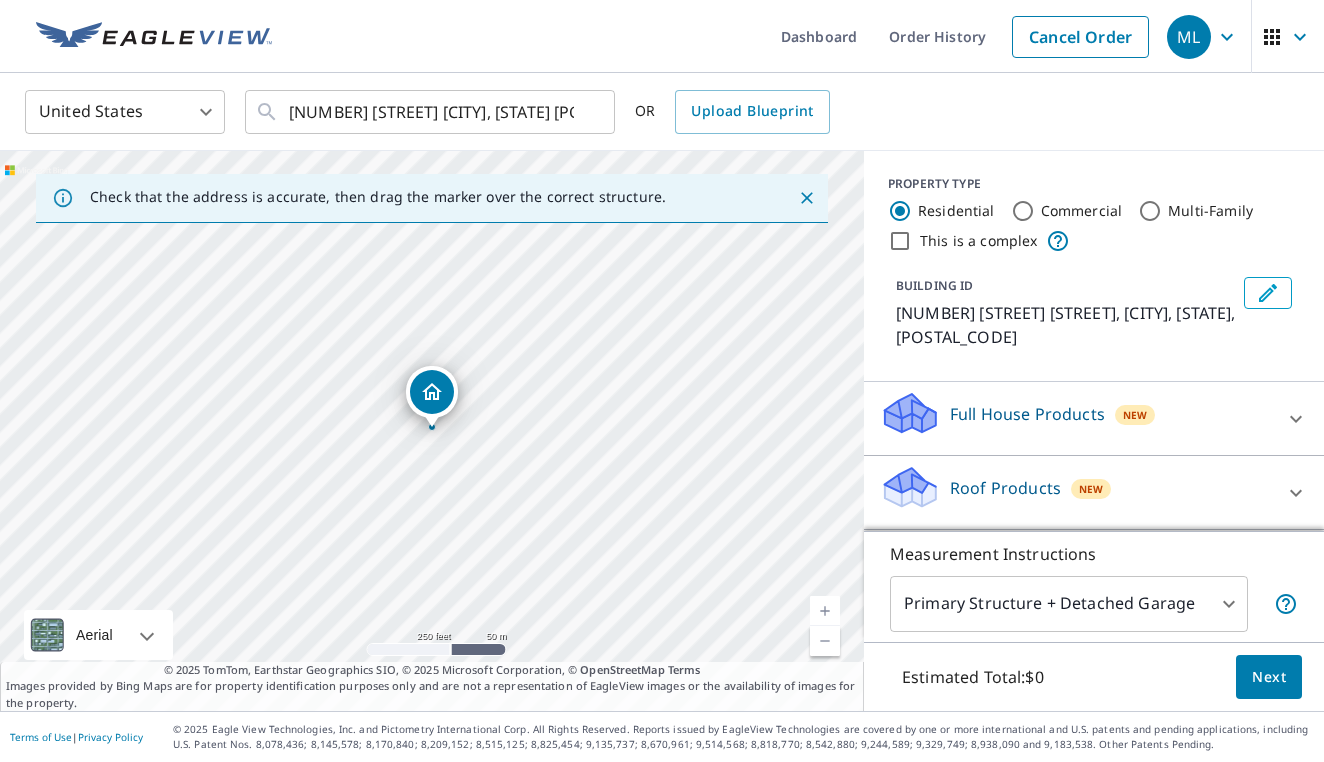 click at bounding box center [825, 611] 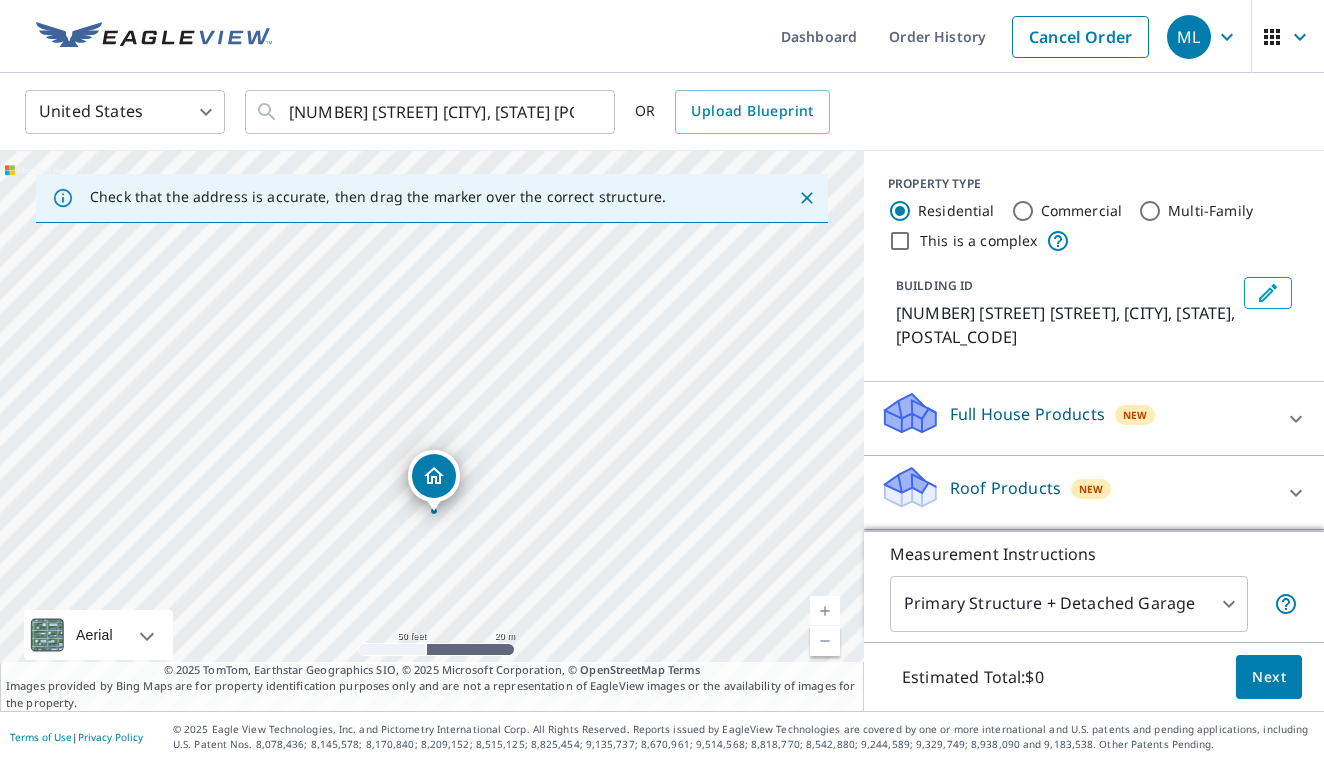 drag, startPoint x: 432, startPoint y: 384, endPoint x: 433, endPoint y: 465, distance: 81.00617 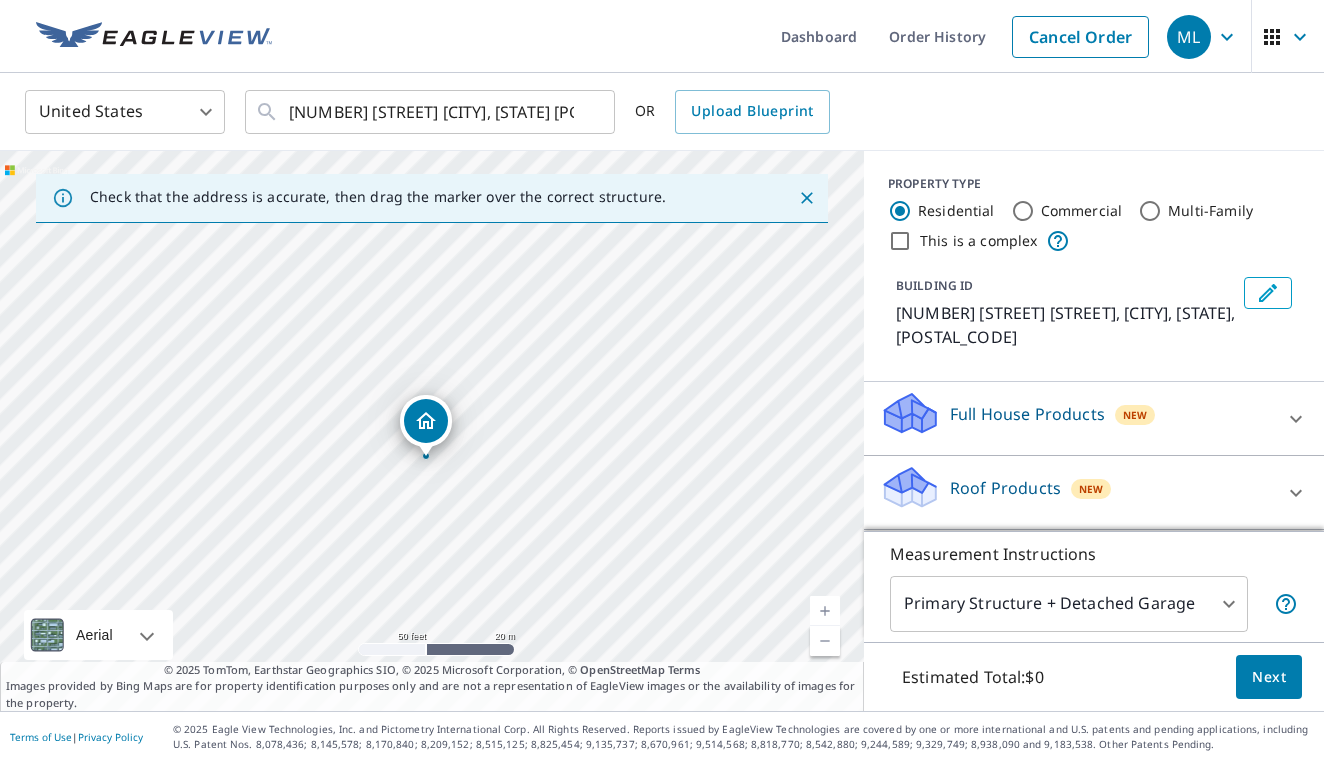 drag, startPoint x: 431, startPoint y: 397, endPoint x: 424, endPoint y: 426, distance: 29.832869 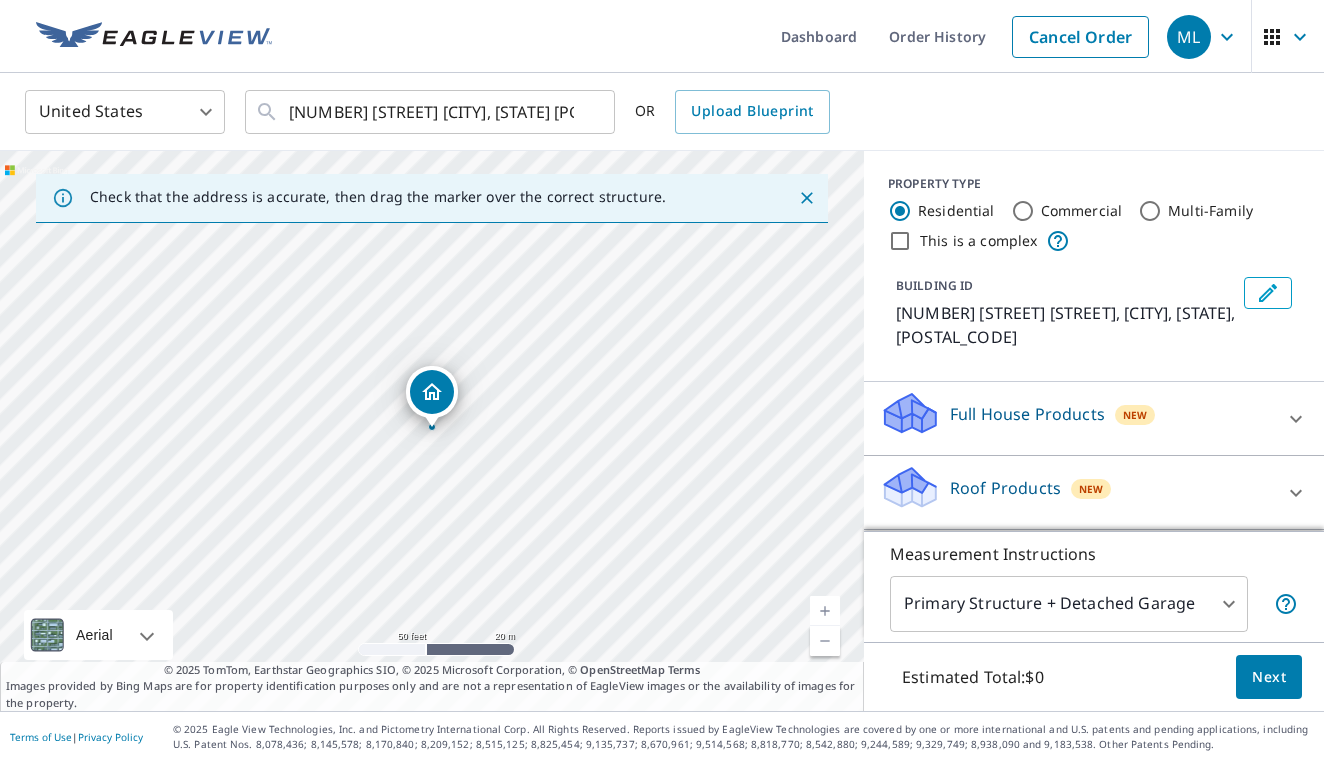 click on "Commercial" at bounding box center (1023, 211) 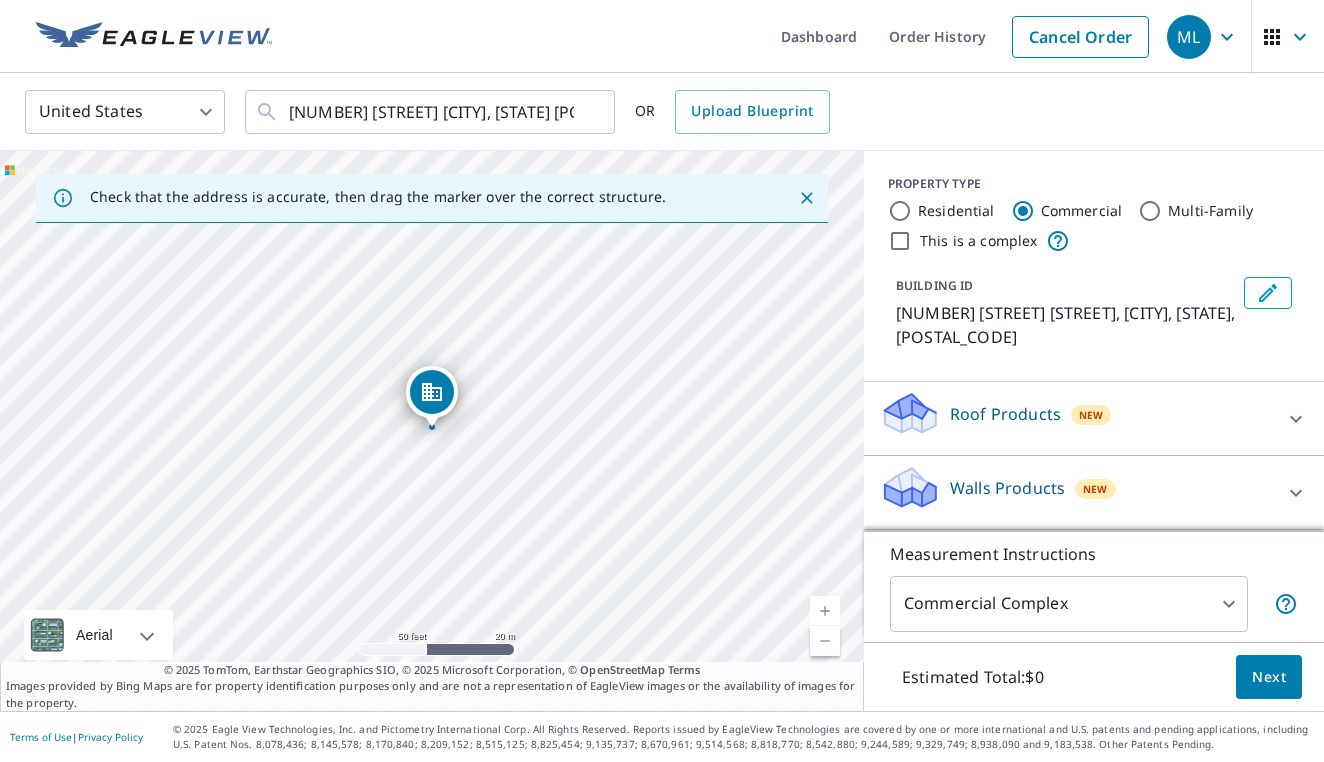 click on "This is a complex" at bounding box center [900, 241] 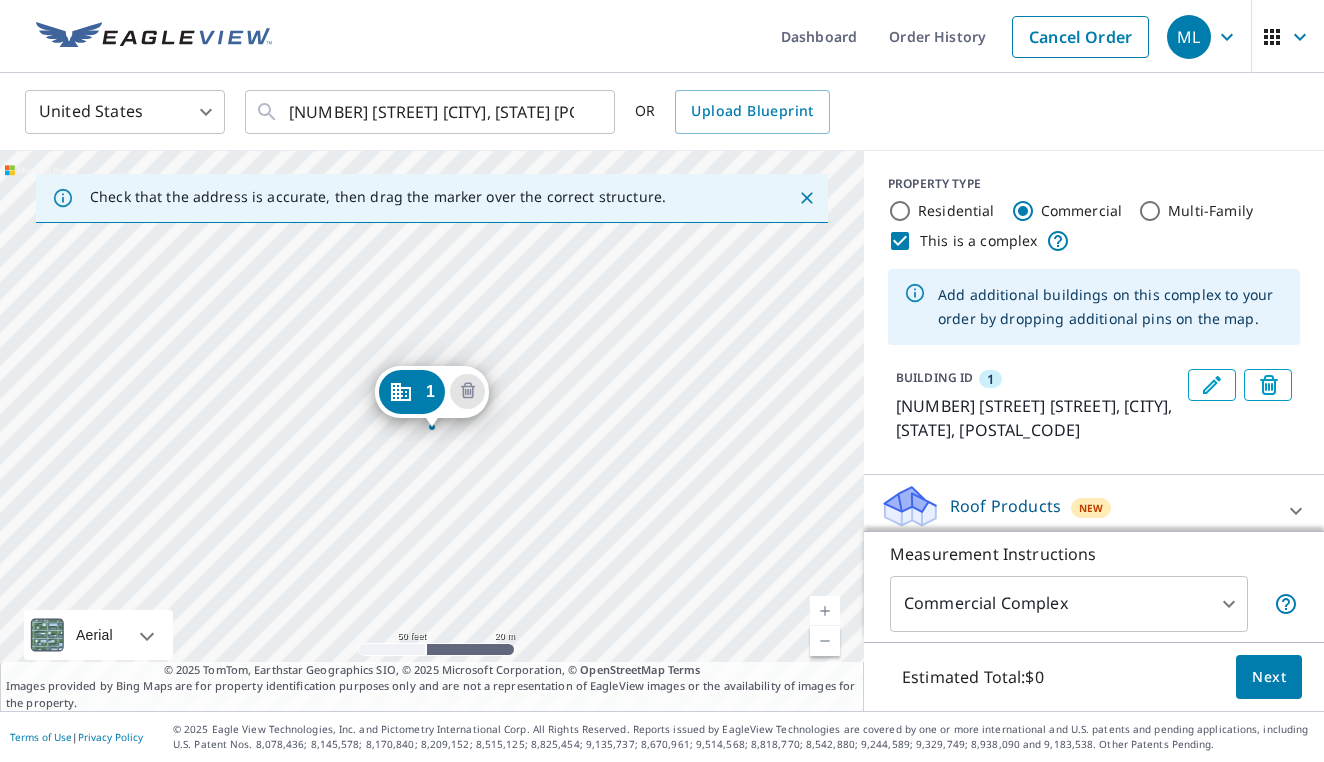 click on "1 [NUMBER] [STREET] [STREET] [CITY], [STATE] [POSTAL_CODE]" at bounding box center [432, 431] 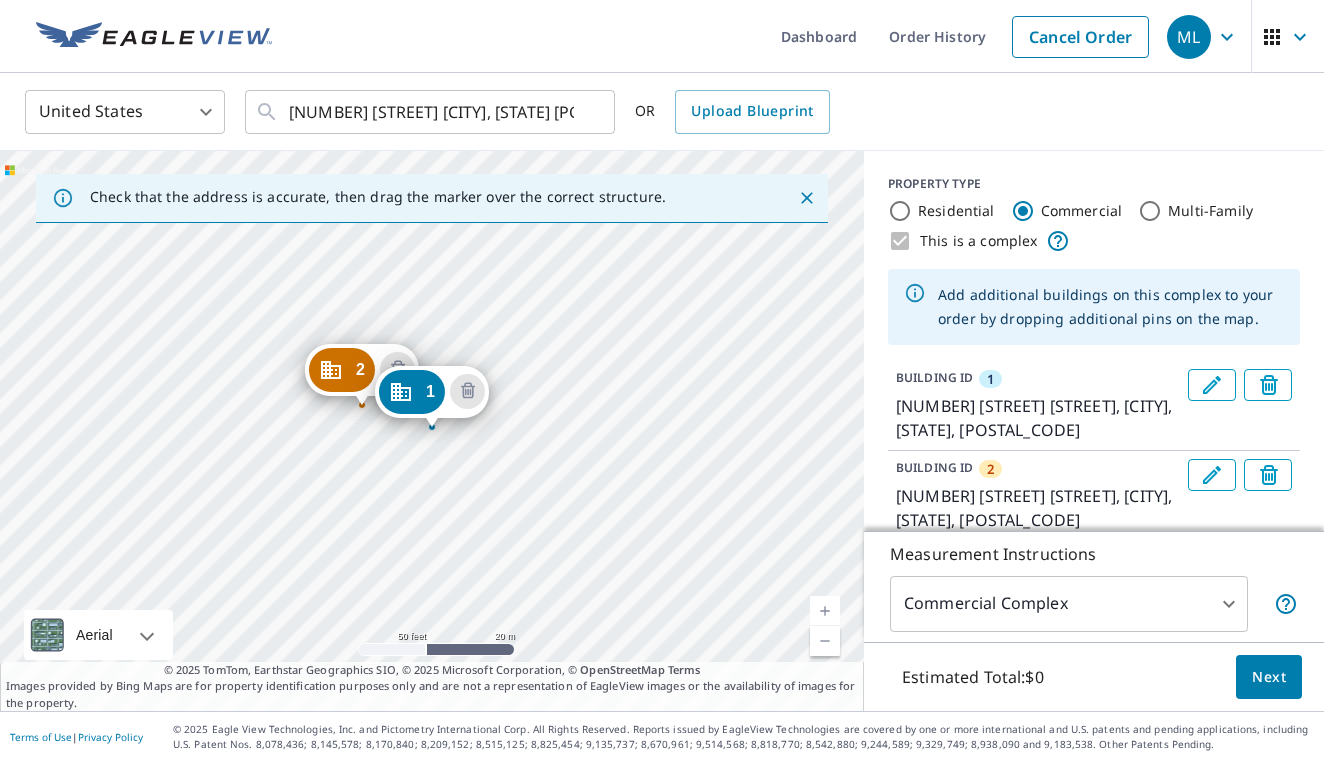 click at bounding box center (825, 611) 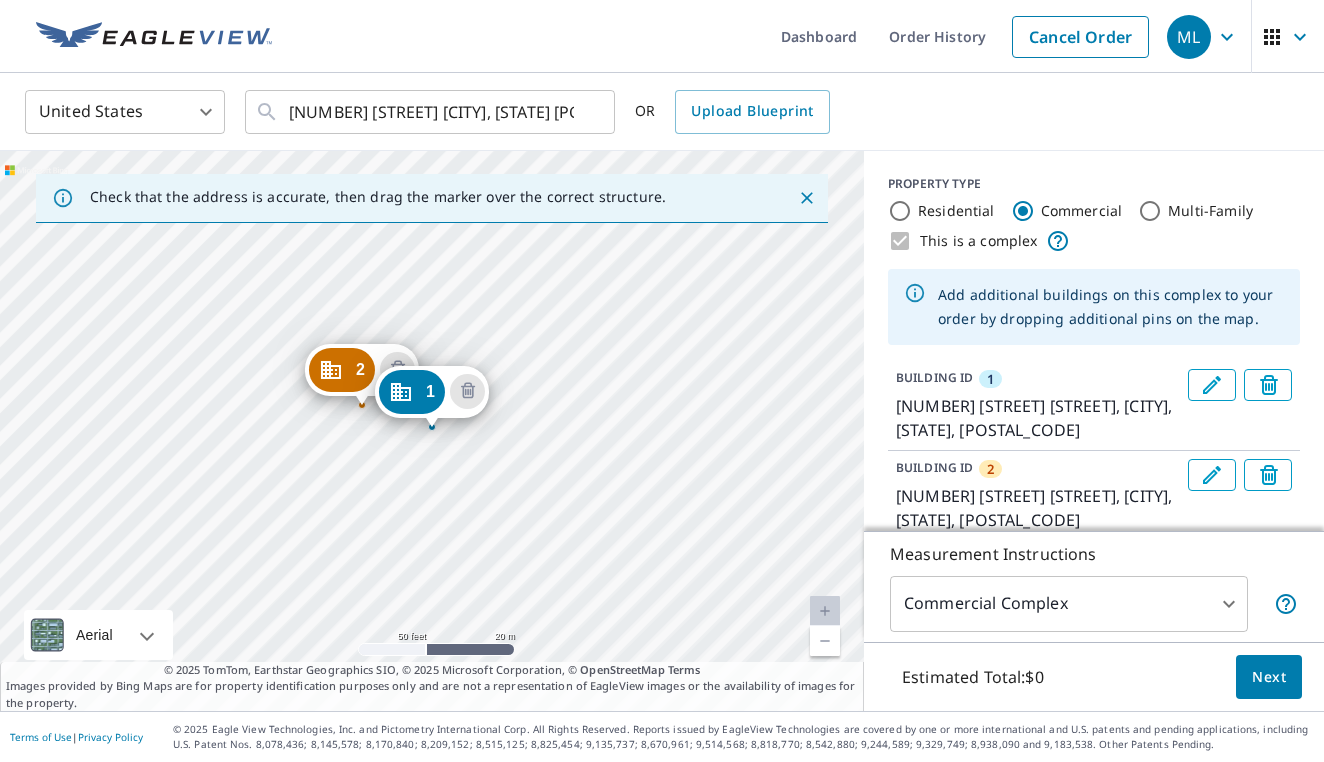click at bounding box center (825, 611) 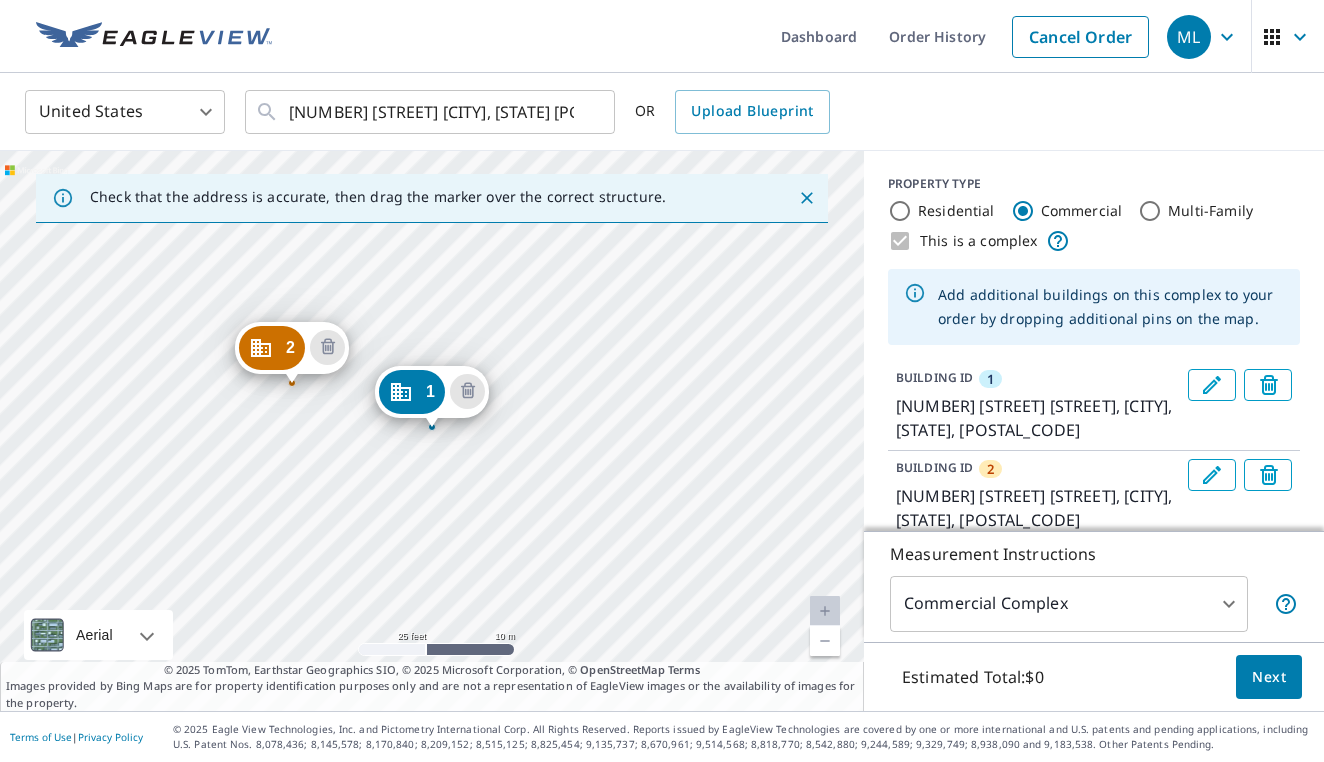 click at bounding box center [825, 611] 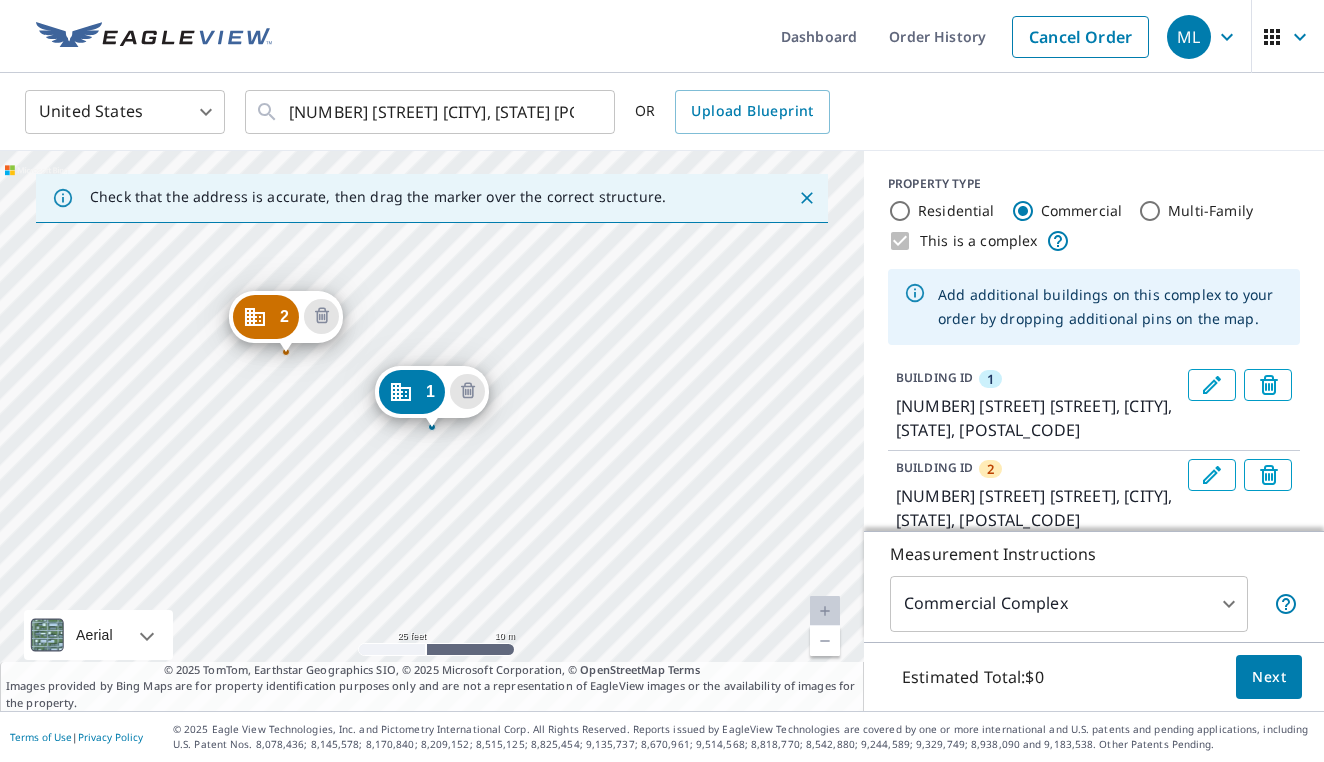 drag, startPoint x: 279, startPoint y: 338, endPoint x: 273, endPoint y: 308, distance: 30.594116 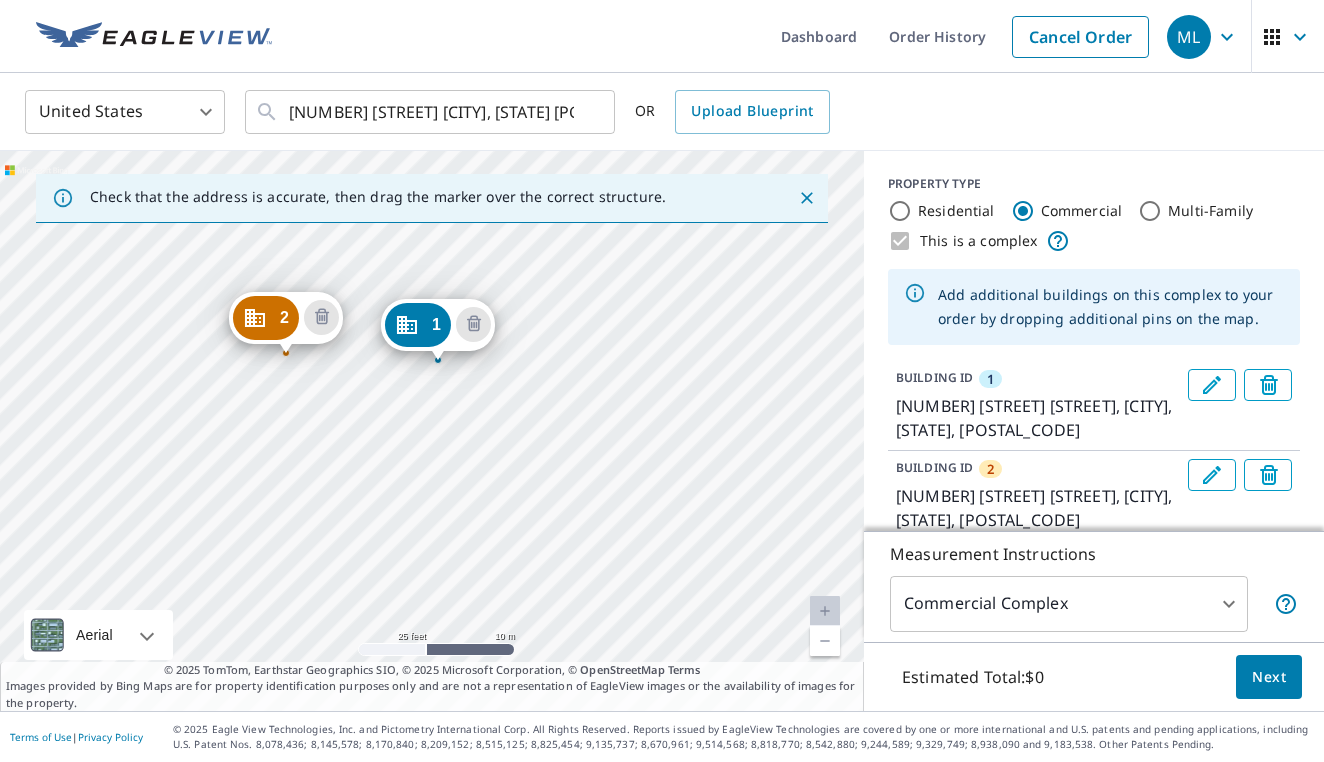 drag, startPoint x: 417, startPoint y: 385, endPoint x: 423, endPoint y: 319, distance: 66.27216 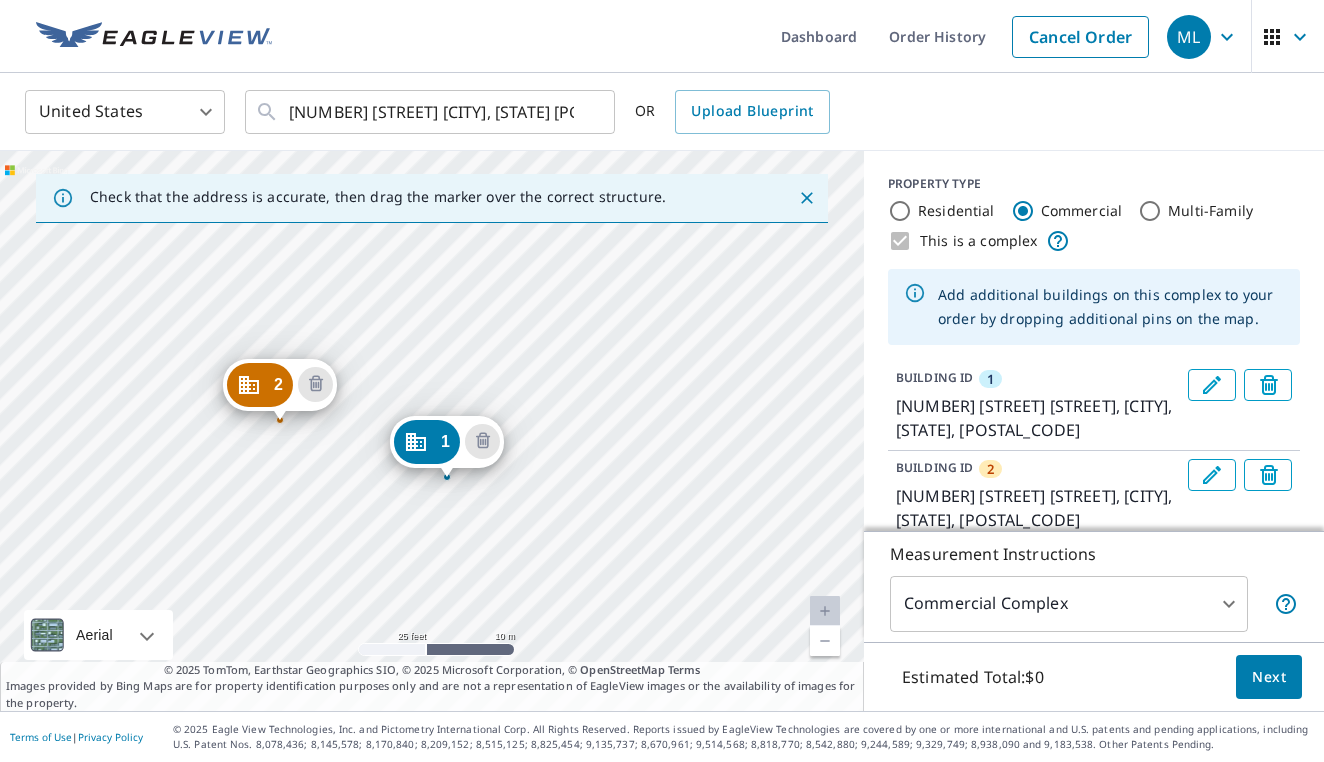 drag, startPoint x: 410, startPoint y: 393, endPoint x: 425, endPoint y: 443, distance: 52.201534 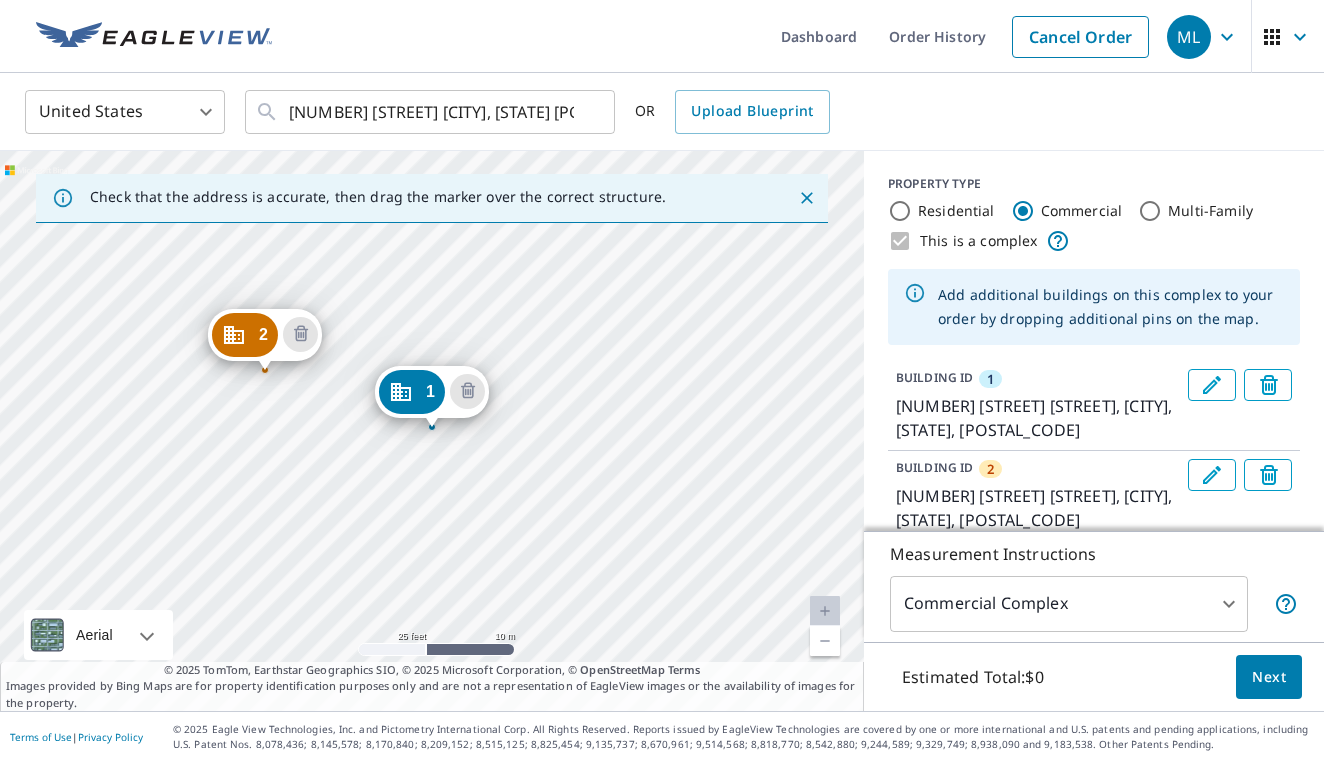 click 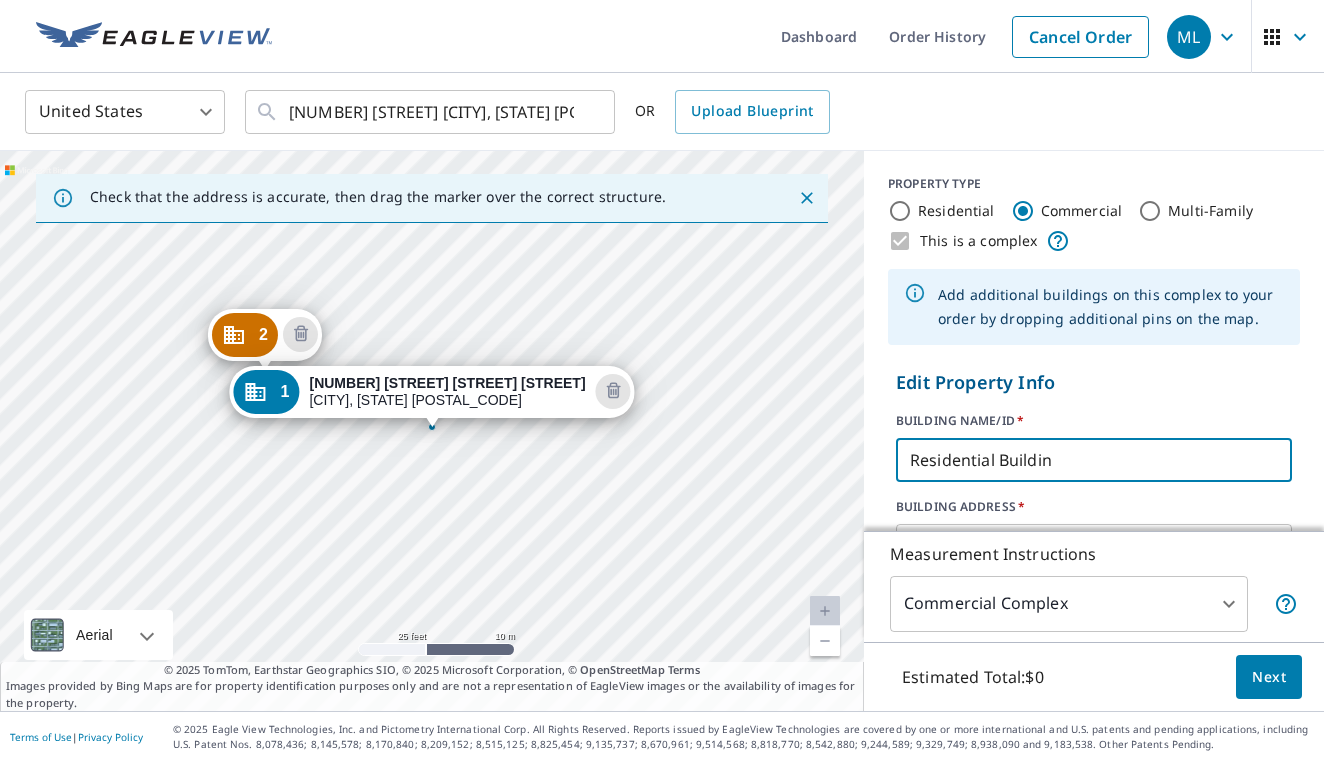 type on "Residential Building" 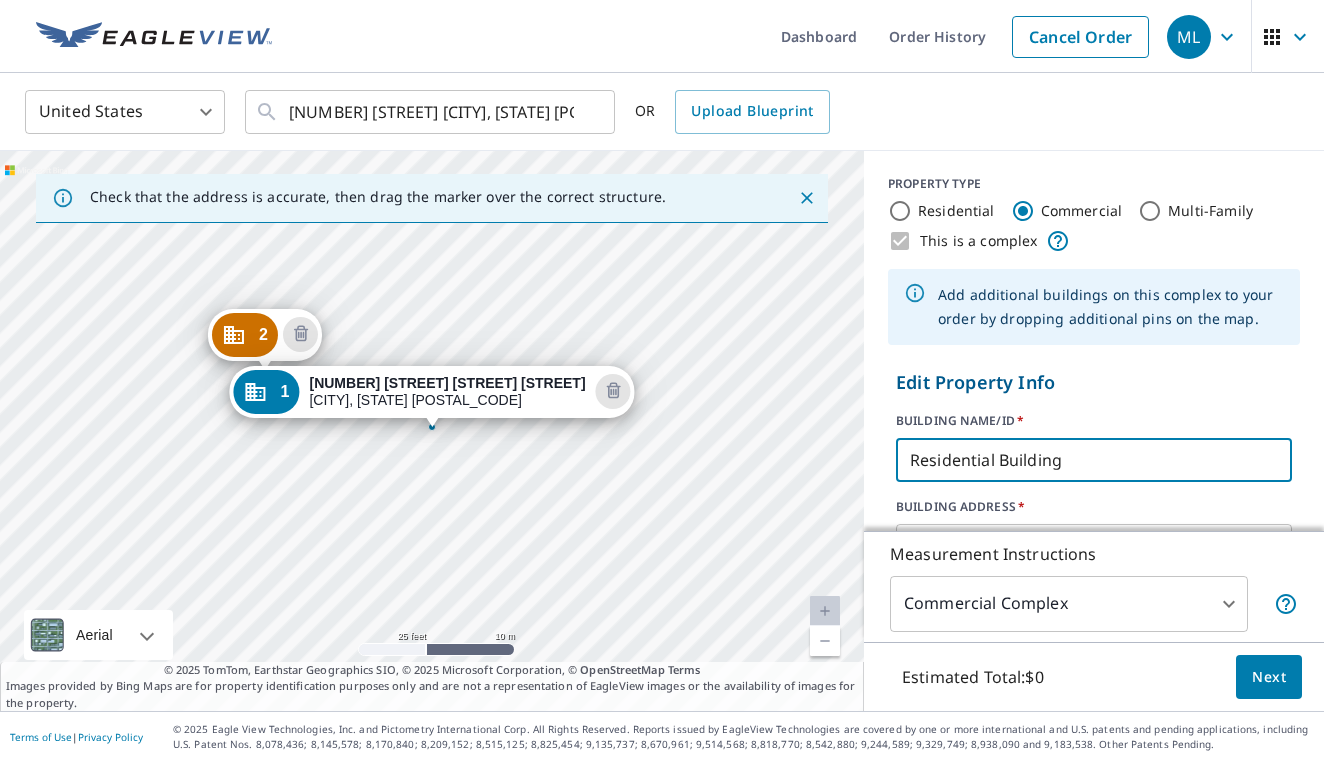 click on "Update" at bounding box center (941, 694) 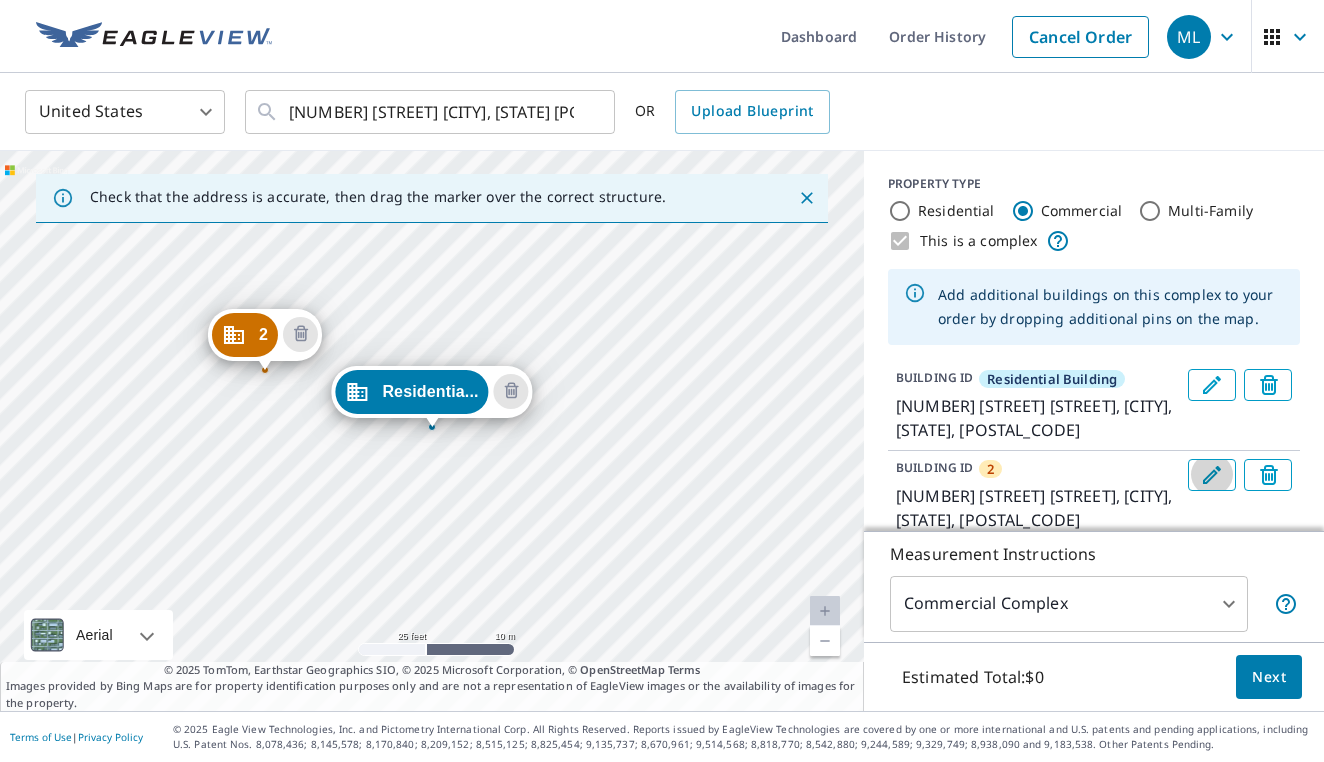 click 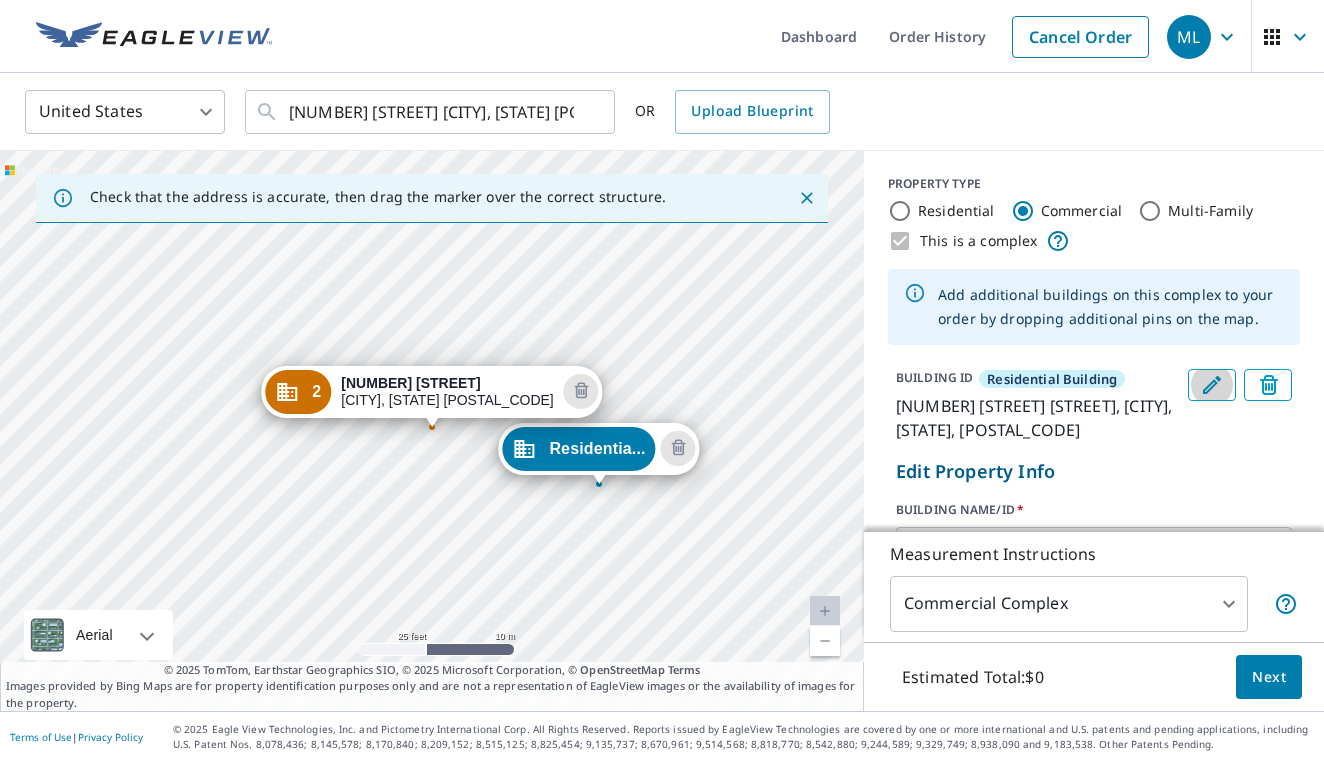 click at bounding box center [1212, 385] 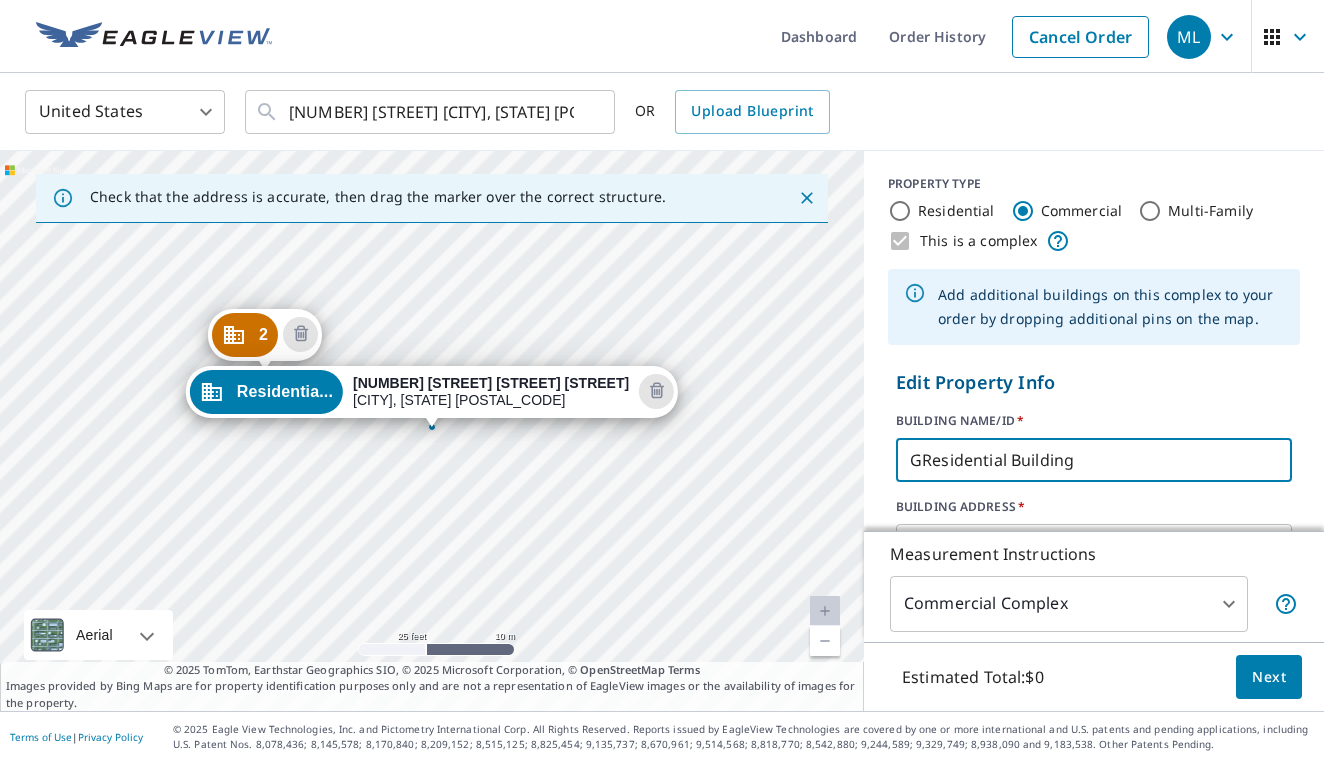 type on "Residential Building" 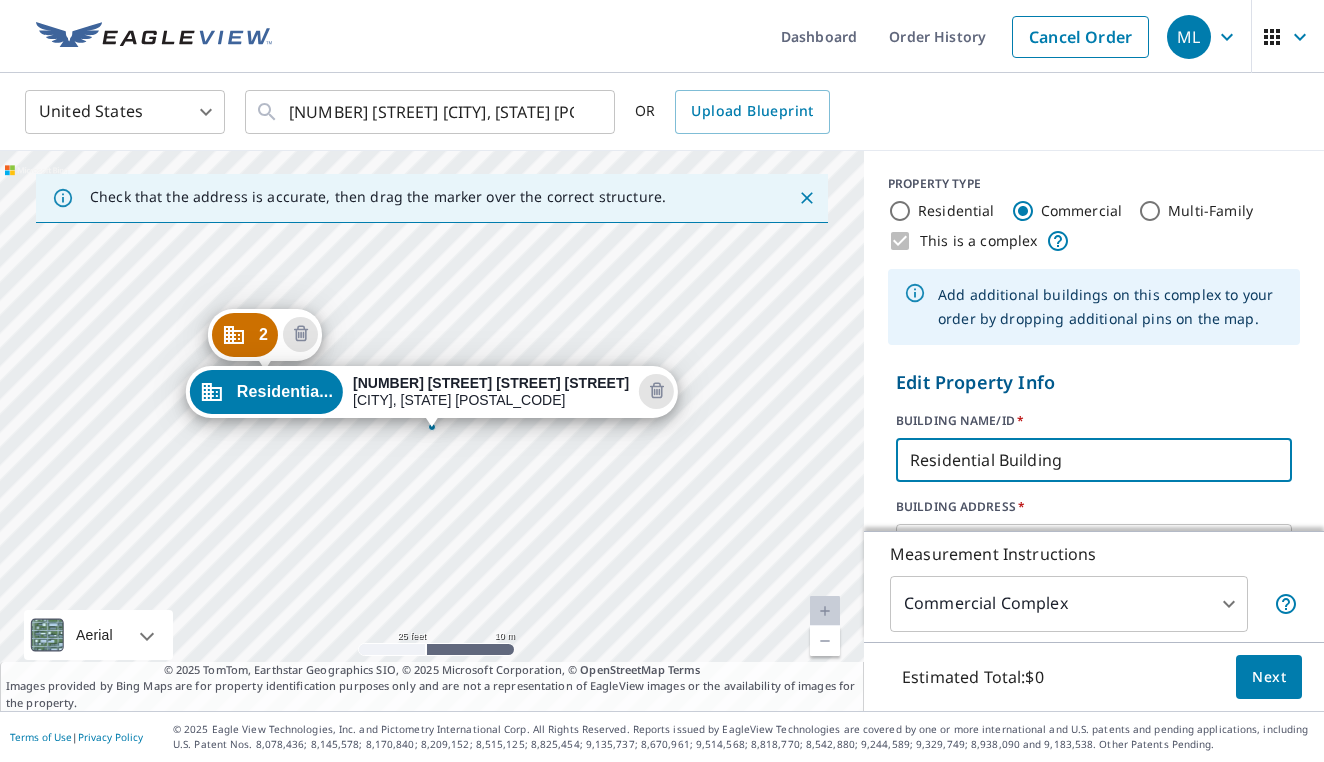 click on "Update" at bounding box center (941, 694) 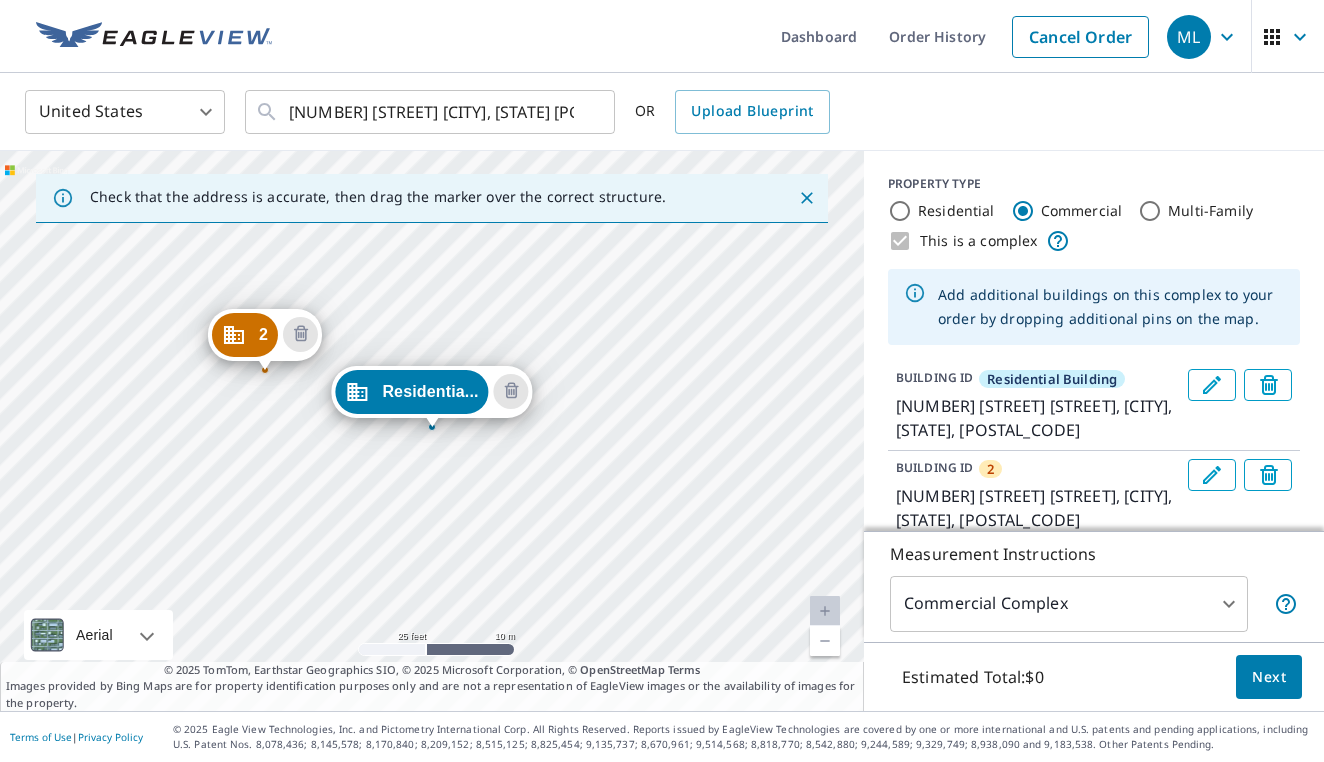 click 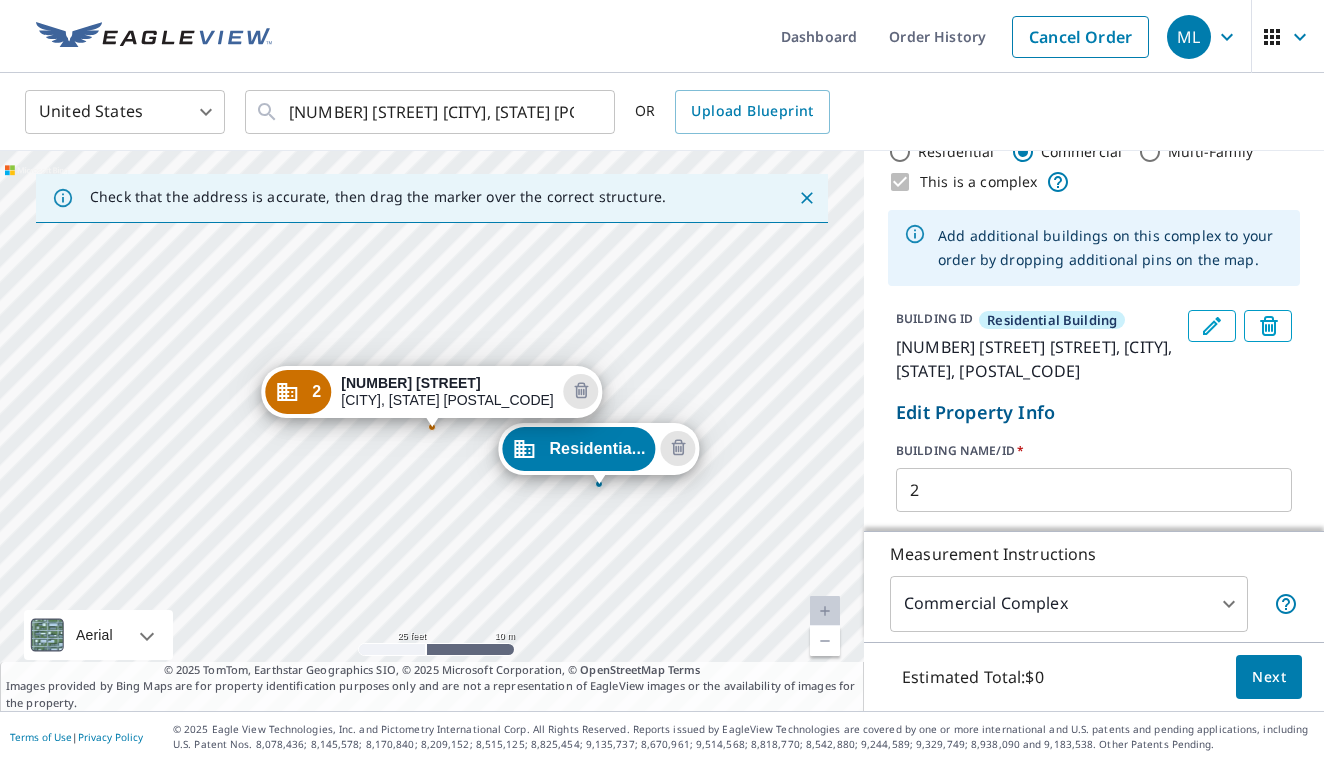 scroll, scrollTop: 81, scrollLeft: 0, axis: vertical 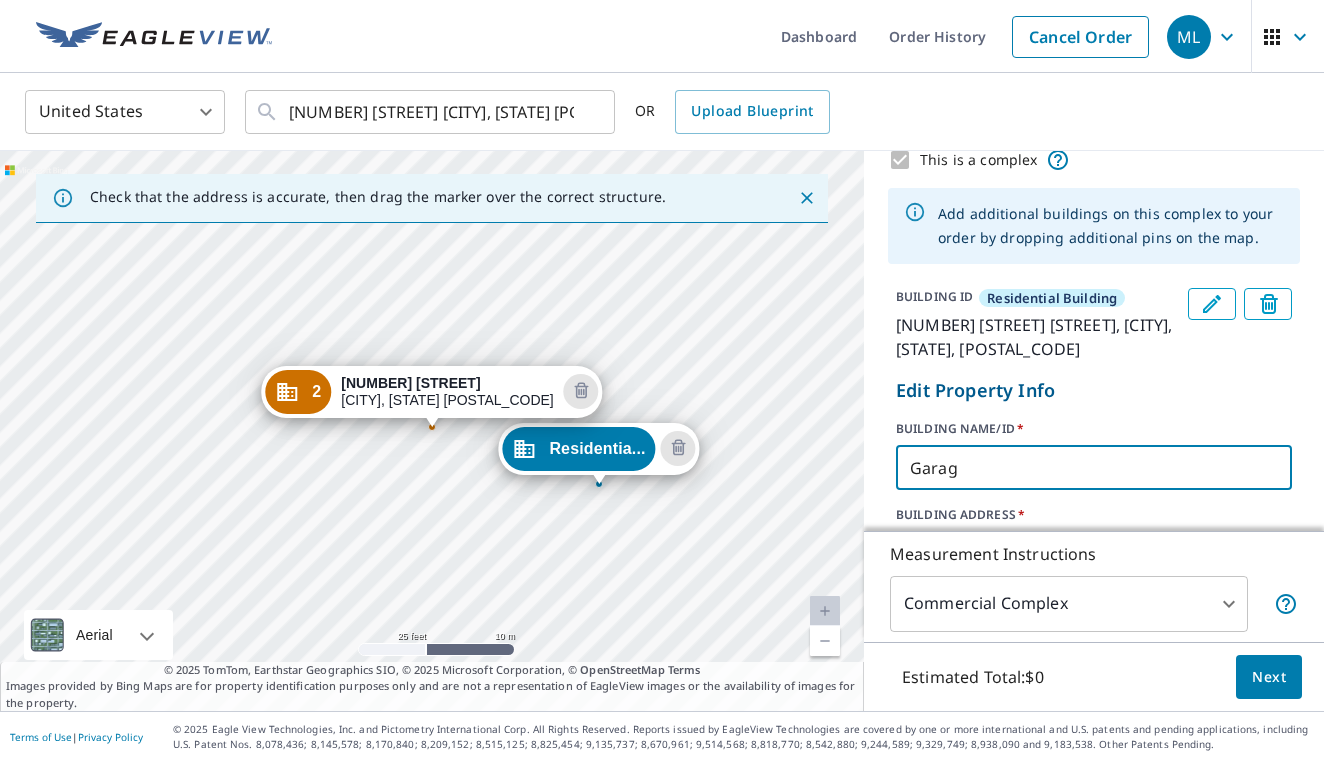 type on "Garage" 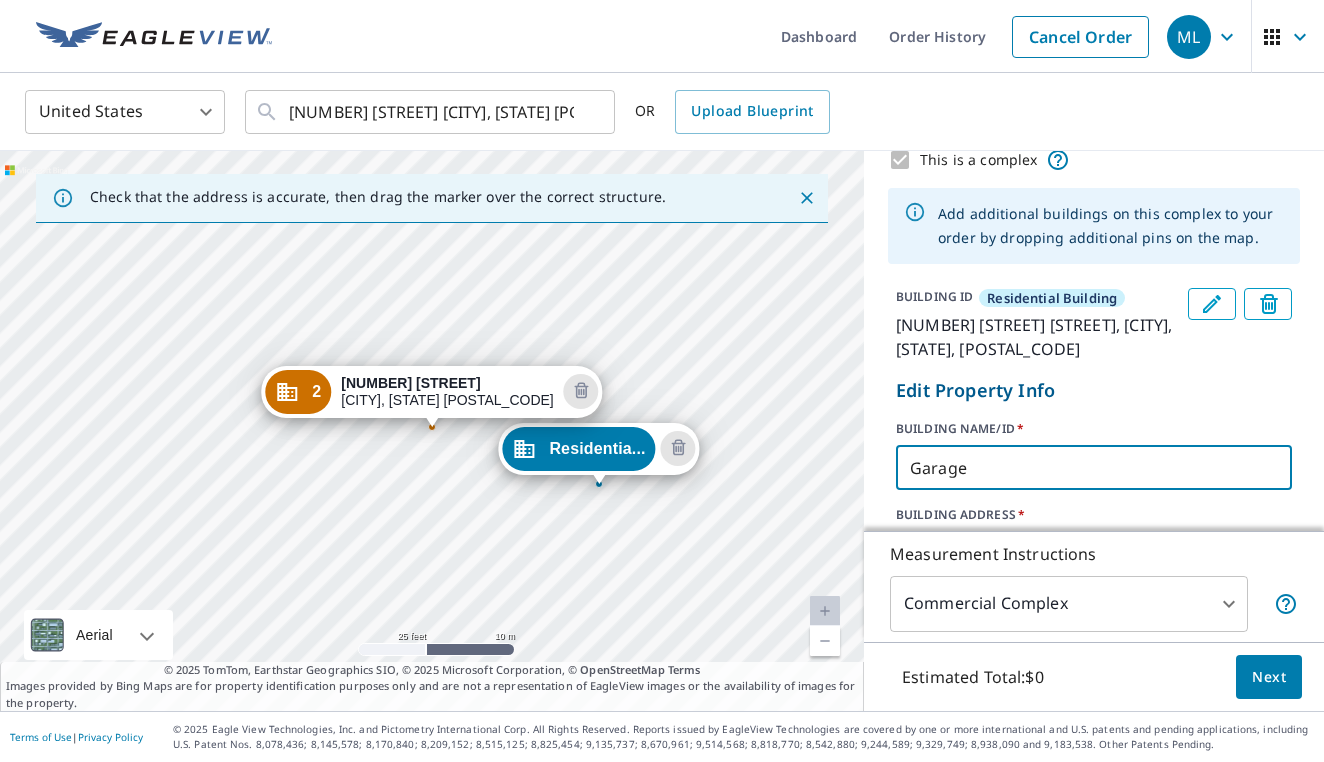 click on "Update" at bounding box center (941, 702) 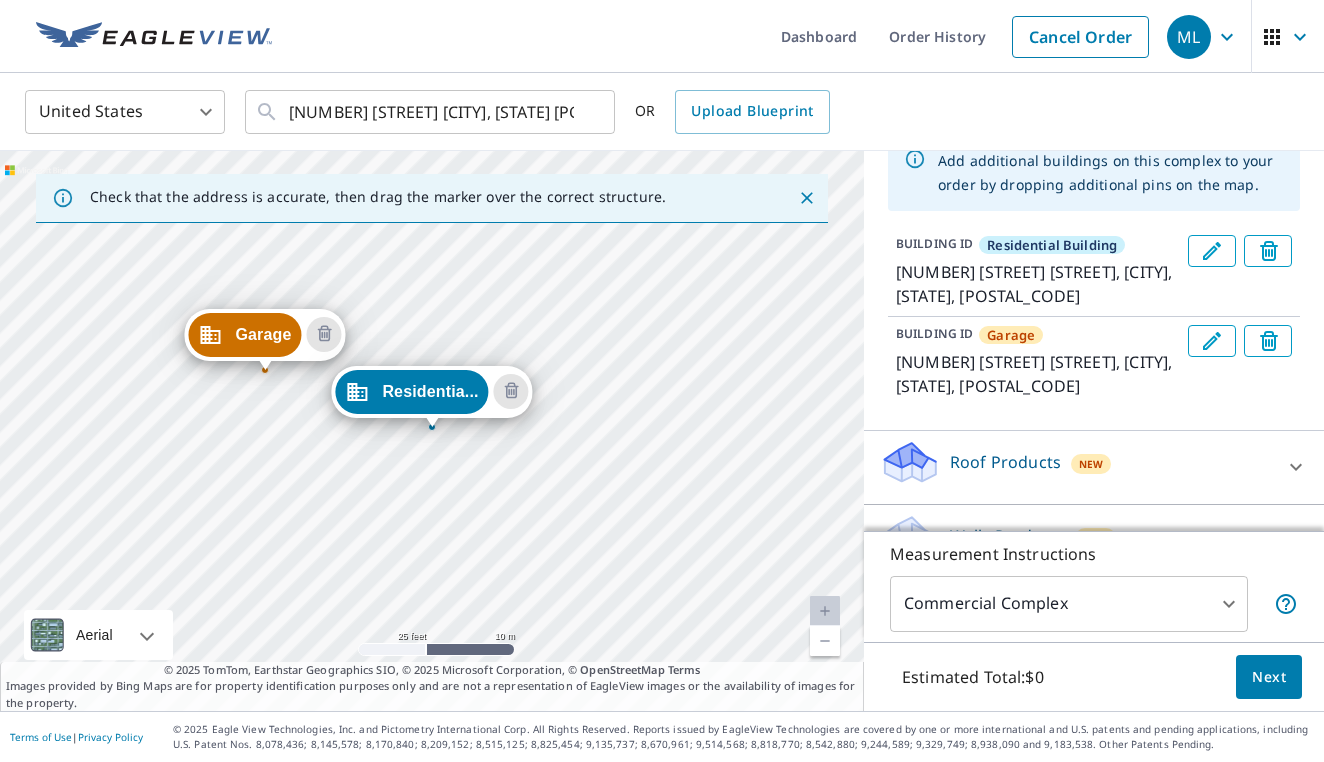 scroll, scrollTop: 133, scrollLeft: 0, axis: vertical 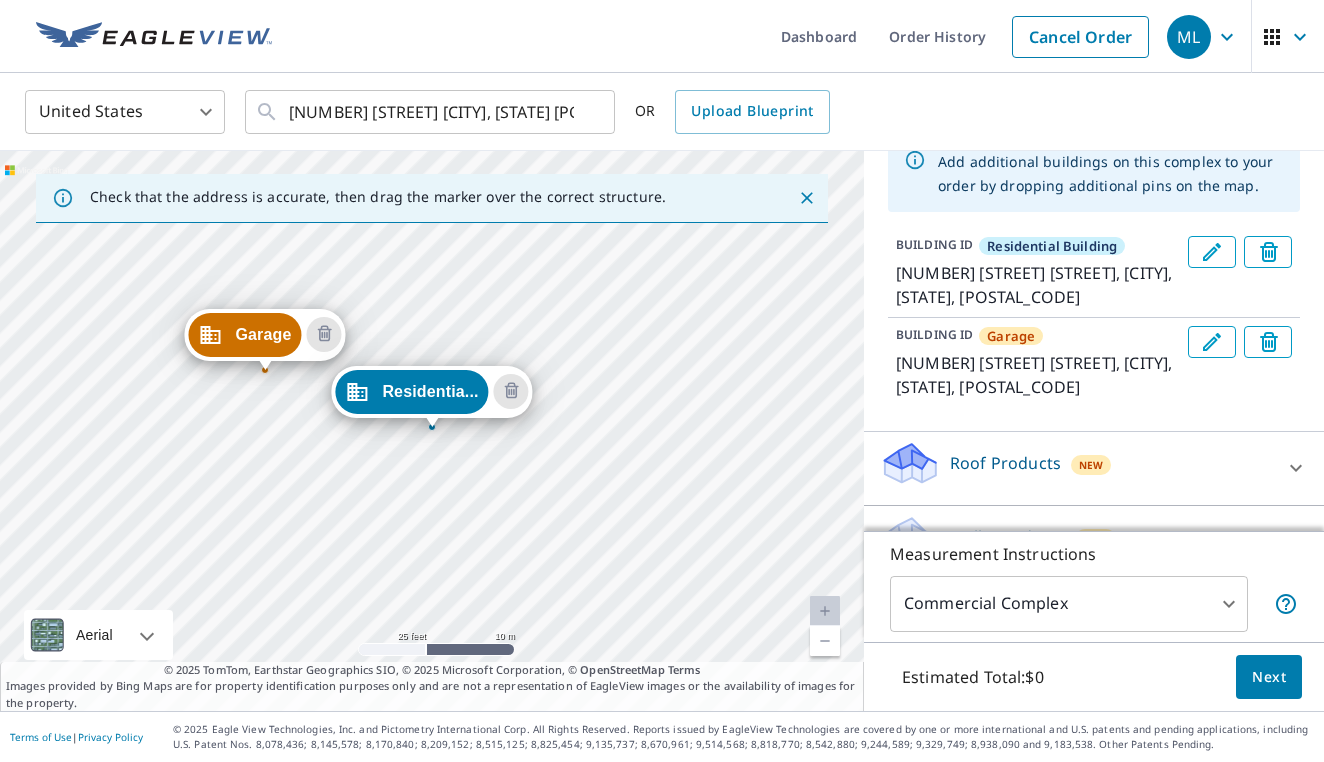 click 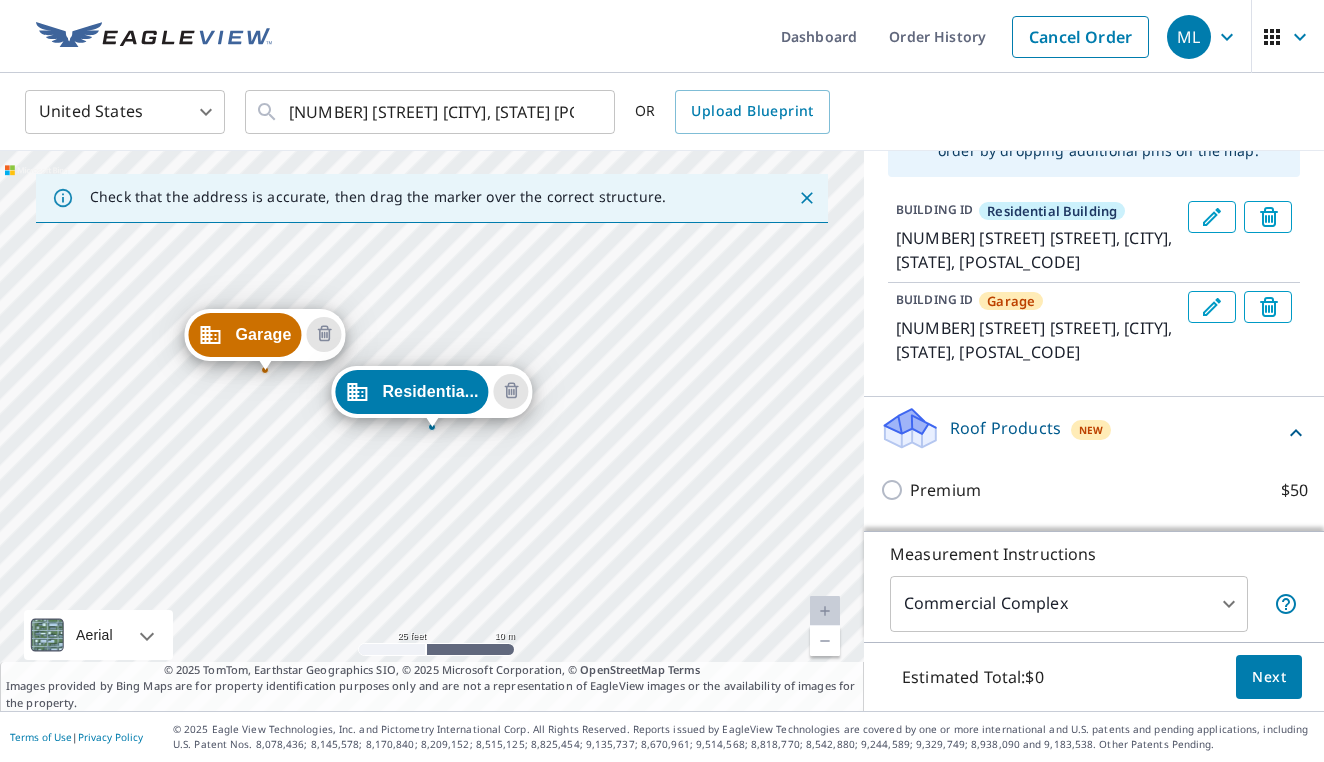scroll, scrollTop: 194, scrollLeft: 0, axis: vertical 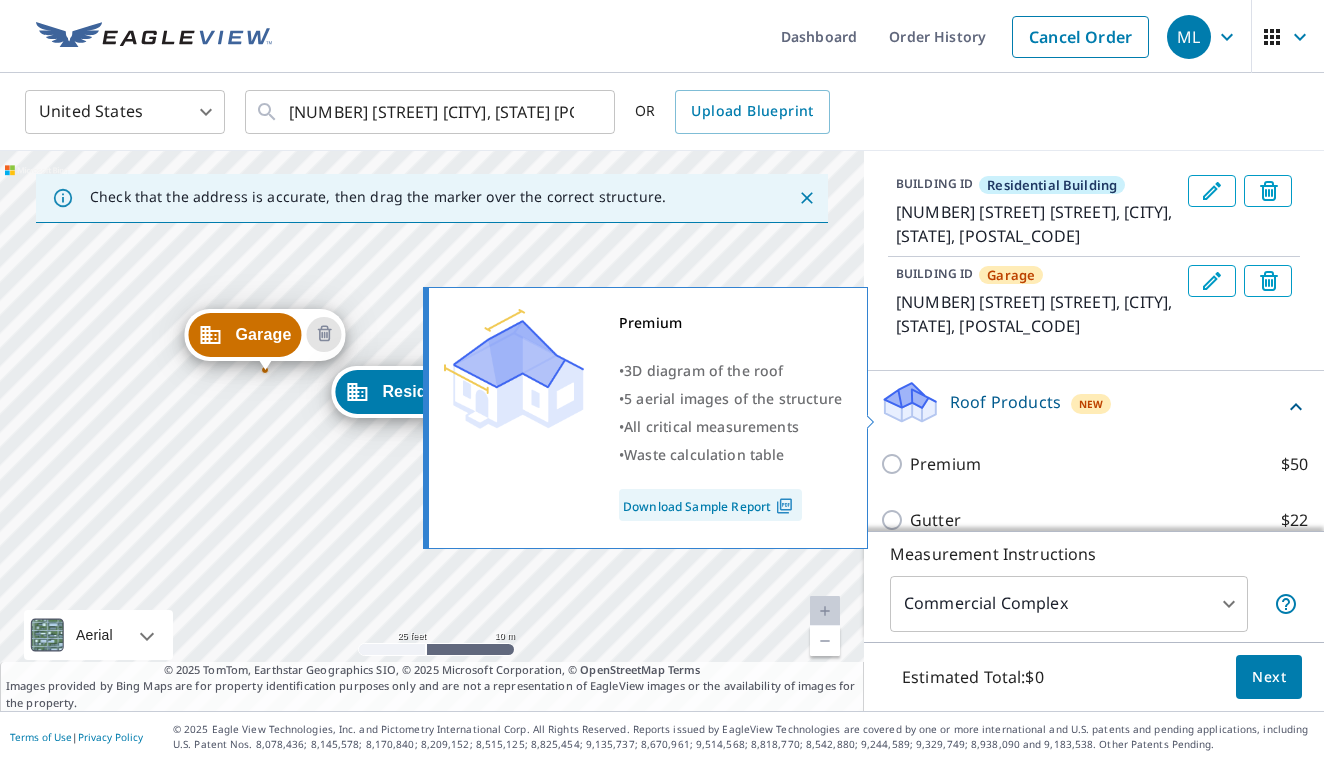 click on "Premium $50" at bounding box center [895, 464] 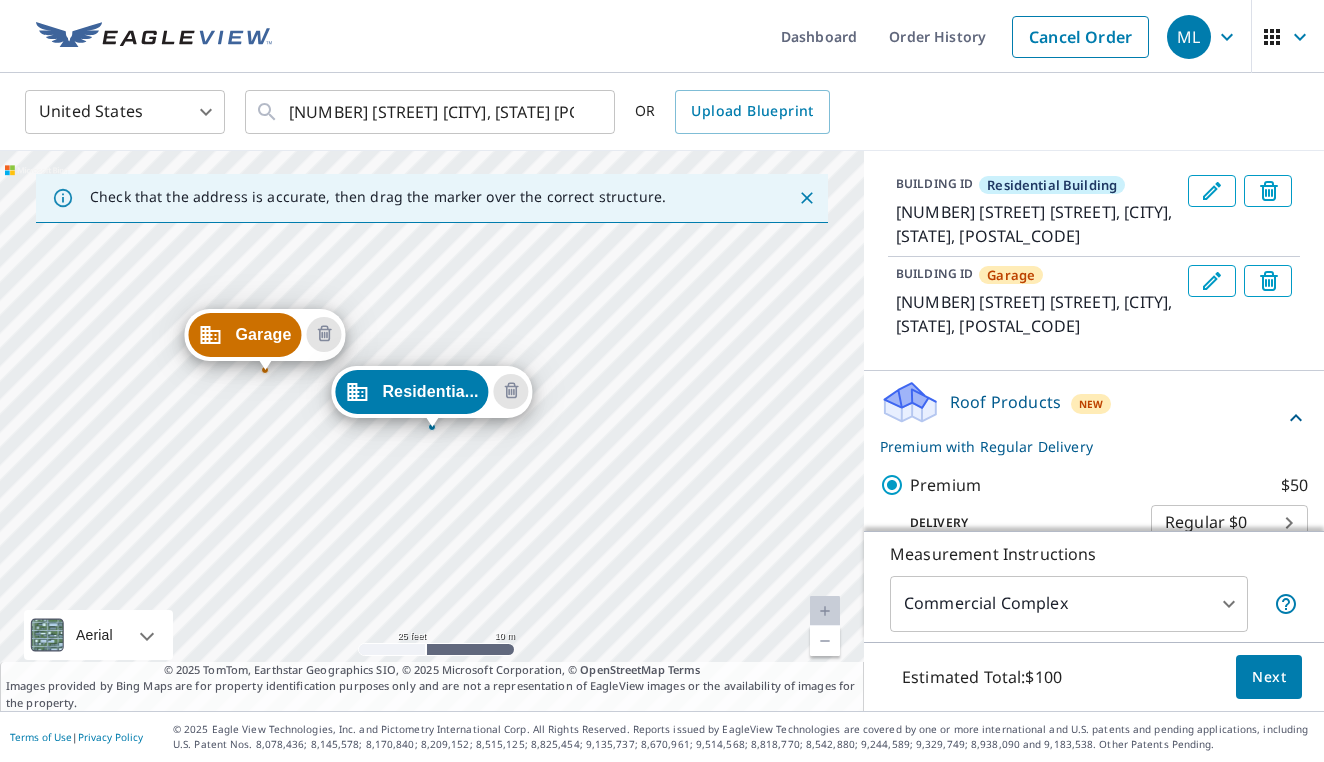 click on "ML ML
Dashboard Order History Cancel Order ML United States US ​ [NUMBER] [STREET] [STREET] [CITY], [STATE] [POSTAL_CODE] ​ OR Upload Blueprint Check that the address is accurate, then drag the marker over the correct structure. Garage [NUMBER] [STREET] [STREET] [CITY], [STATE] [POSTAL_CODE] Residentia... [NUMBER] [STREET] [STREET] [CITY], [STATE] [POSTAL_CODE] Aerial Road A standard road map Aerial A detailed look from above Labels Labels 25 feet 10 m © 2025 TomTom, © Vexcel Imaging, © 2025 Microsoft Corporation,  © OpenStreetMap Terms © 2025 TomTom, Earthstar Geographics SIO, © 2025 Microsoft Corporation, ©   OpenStreetMap   Terms Images provided by Bing Maps are for property identification purposes only and are not a representation of EagleView images or the availability of images for the property. PROPERTY TYPE Residential Commercial Multi-Family This is a complex Add additional buildings on this complex to your order by dropping additional pins on the map. BUILDING ID Residential Building [NUMBER] [STREET] [STREET], [CITY], [STATE], [POSTAL_CODE] BUILDING ID Garage New $50" at bounding box center [662, 381] 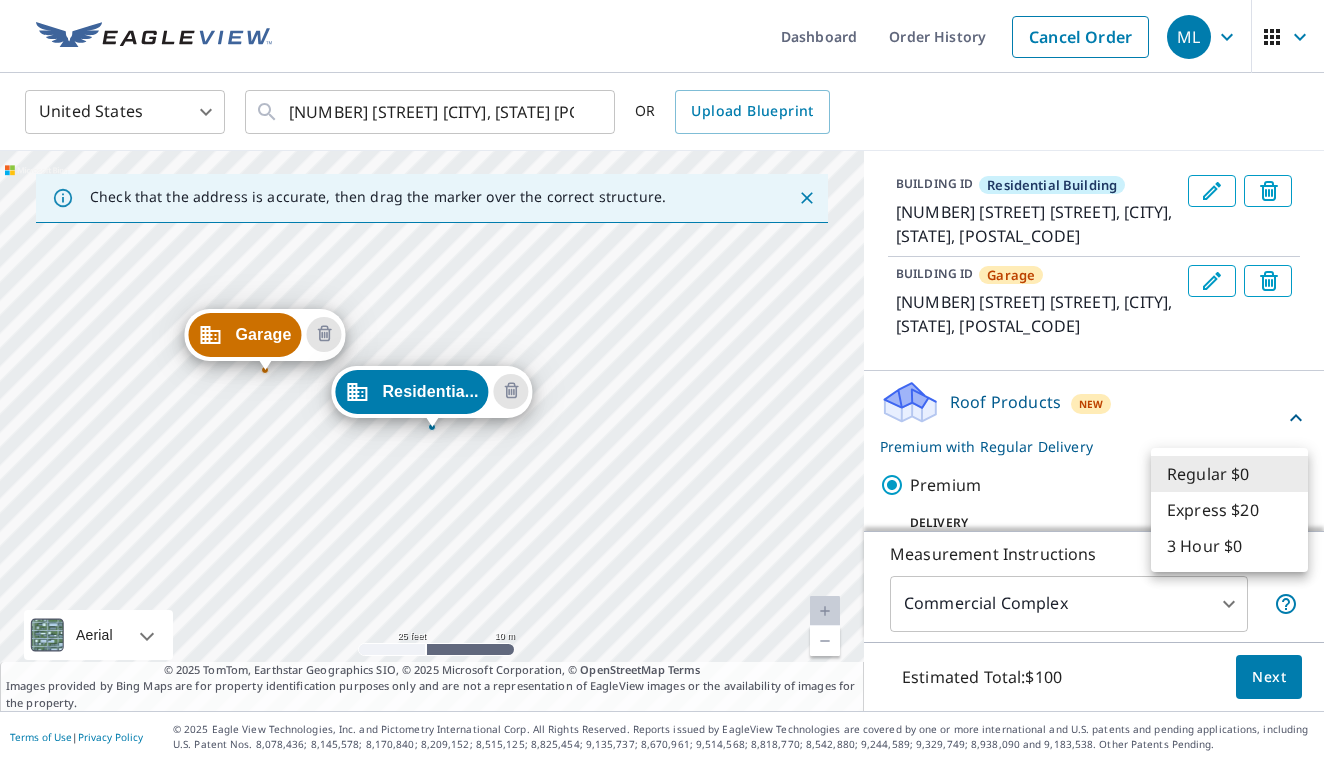 click on "3 Hour $0" at bounding box center (1229, 546) 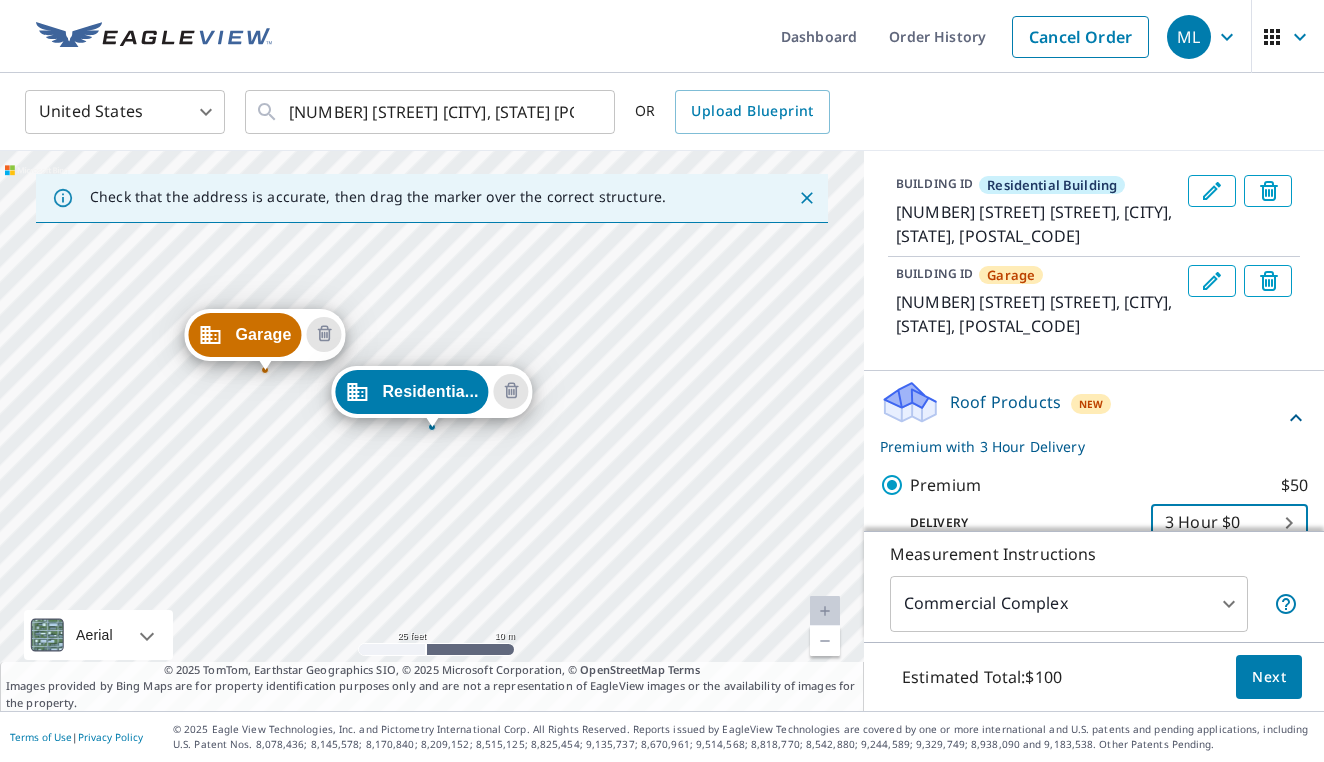 click on "ML ML
Dashboard Order History Cancel Order ML United States US ​ [NUMBER] [STREET] [STREET] [CITY], [STATE] [POSTAL_CODE] ​ OR Upload Blueprint Check that the address is accurate, then drag the marker over the correct structure. Garage [NUMBER] [STREET] [STREET] [CITY], [STATE] [POSTAL_CODE] Residentia... [NUMBER] [STREET] [STREET] [CITY], [STATE] [POSTAL_CODE] Aerial Road A standard road map Aerial A detailed look from above Labels Labels 25 feet 10 m © 2025 TomTom, © Vexcel Imaging, © 2025 Microsoft Corporation,  © OpenStreetMap Terms © 2025 TomTom, Earthstar Geographics SIO, © 2025 Microsoft Corporation, ©   OpenStreetMap   Terms Images provided by Bing Maps are for property identification purposes only and are not a representation of EagleView images or the availability of images for the property. PROPERTY TYPE Residential Commercial Multi-Family This is a complex Add additional buildings on this complex to your order by dropping additional pins on the map. BUILDING ID Residential Building [NUMBER] [STREET] [STREET], [CITY], [STATE], [POSTAL_CODE] BUILDING ID Garage New $50" at bounding box center (662, 381) 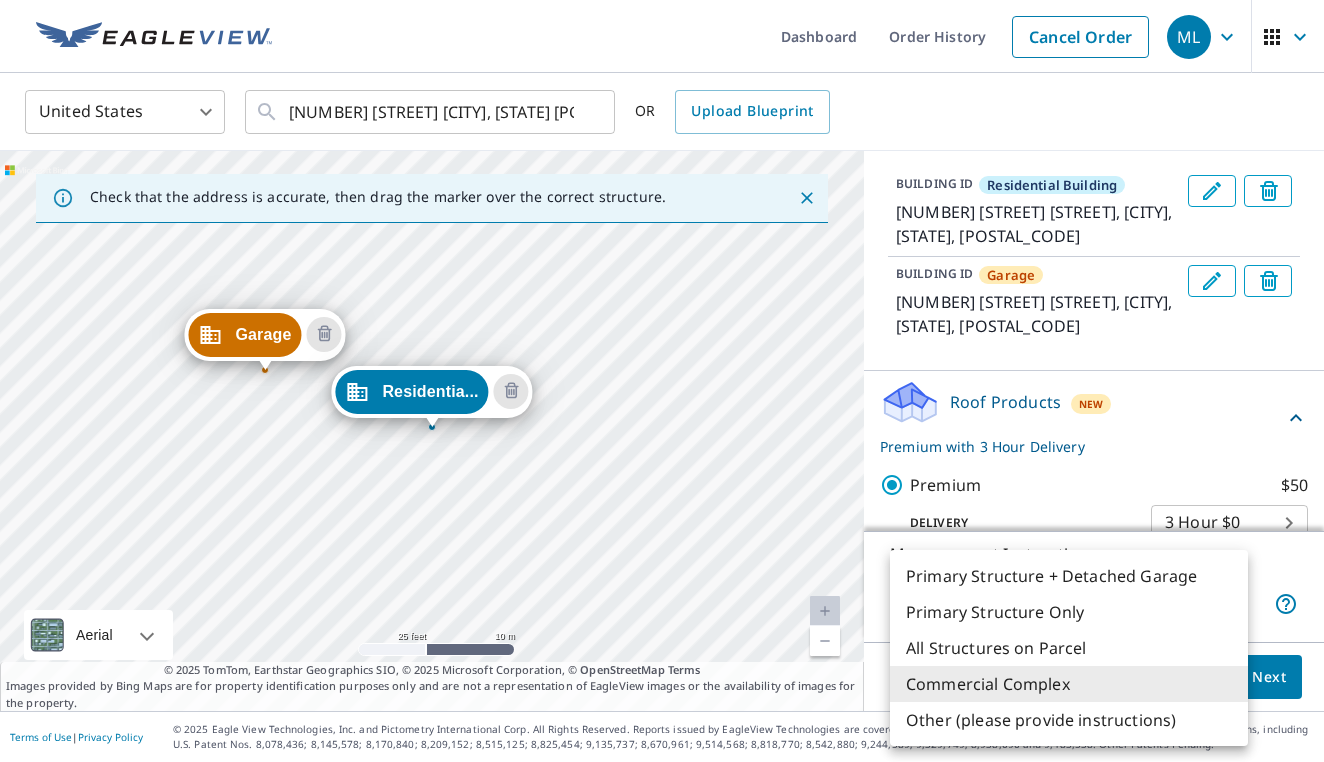 click on "Primary Structure + Detached Garage" at bounding box center (1069, 576) 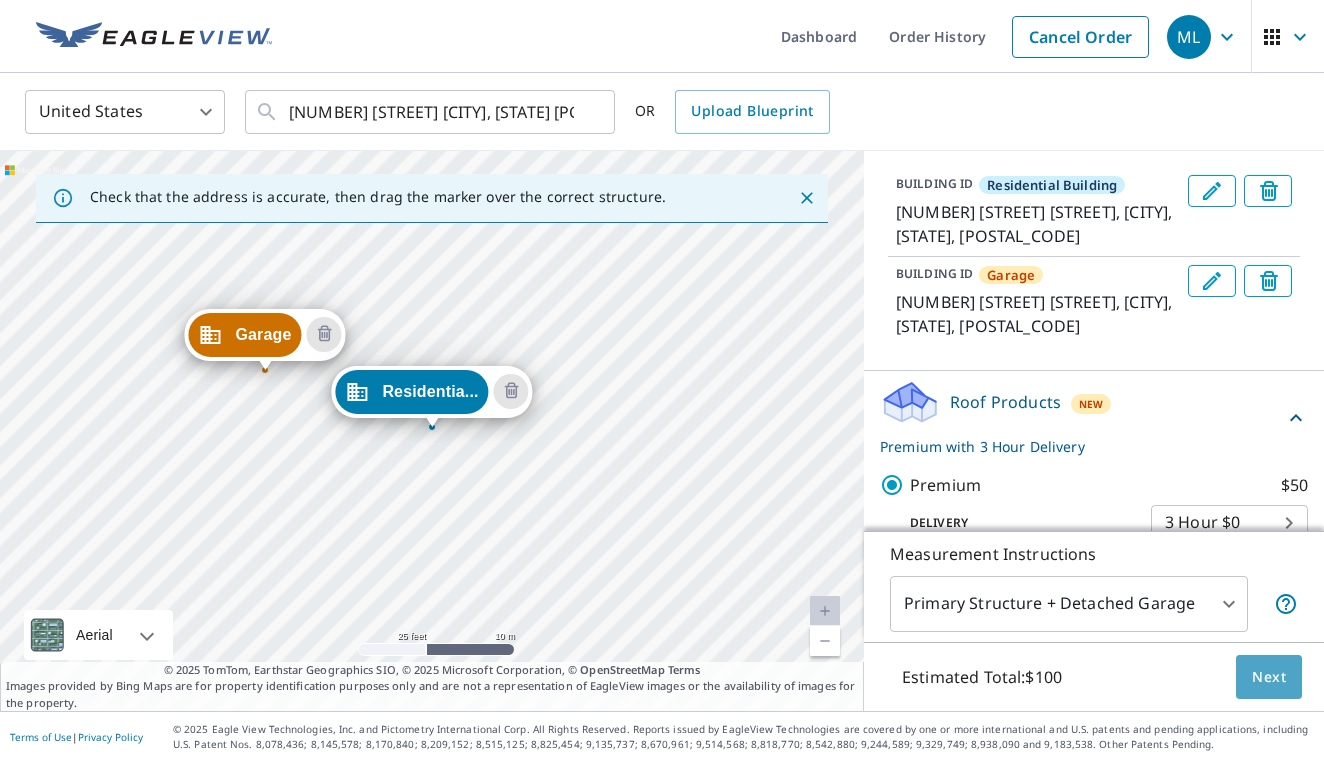 click on "Next" at bounding box center [1269, 677] 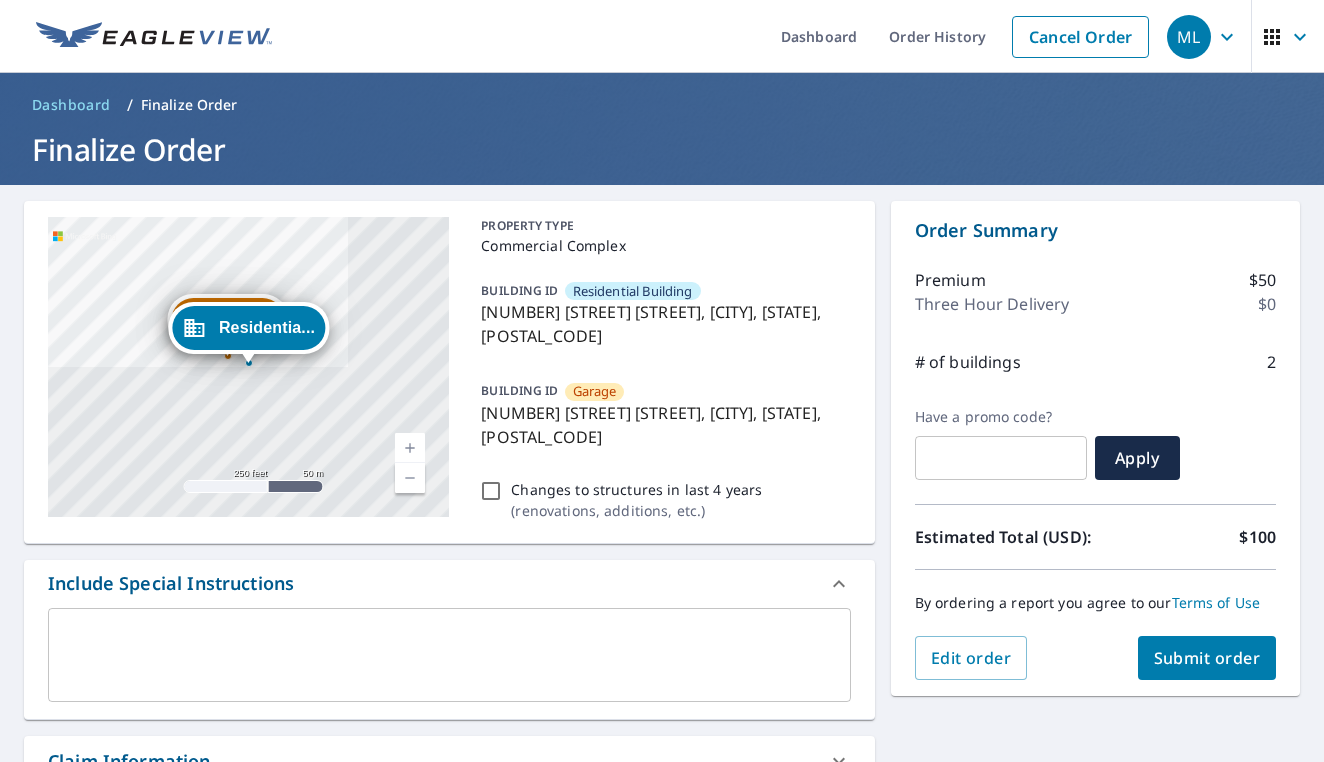 click on "x ​" at bounding box center [449, 655] 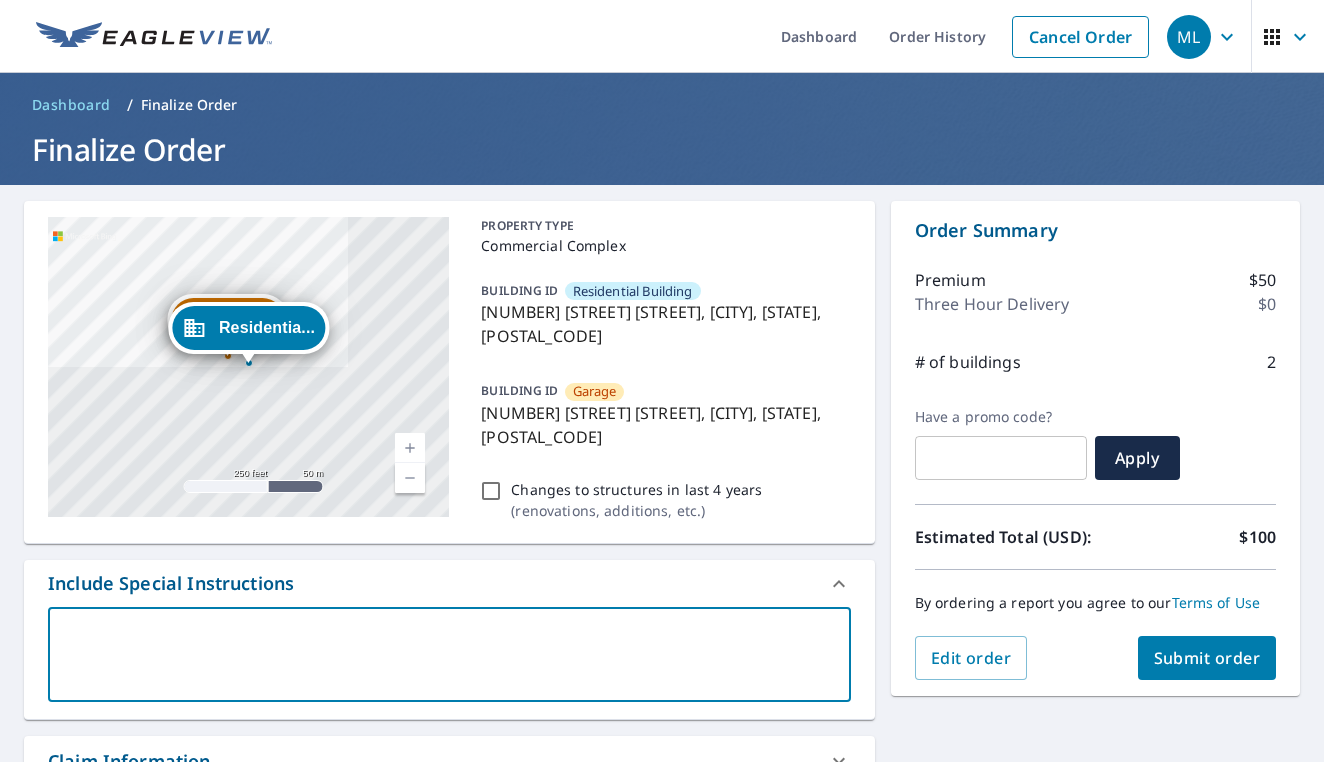 type on "P" 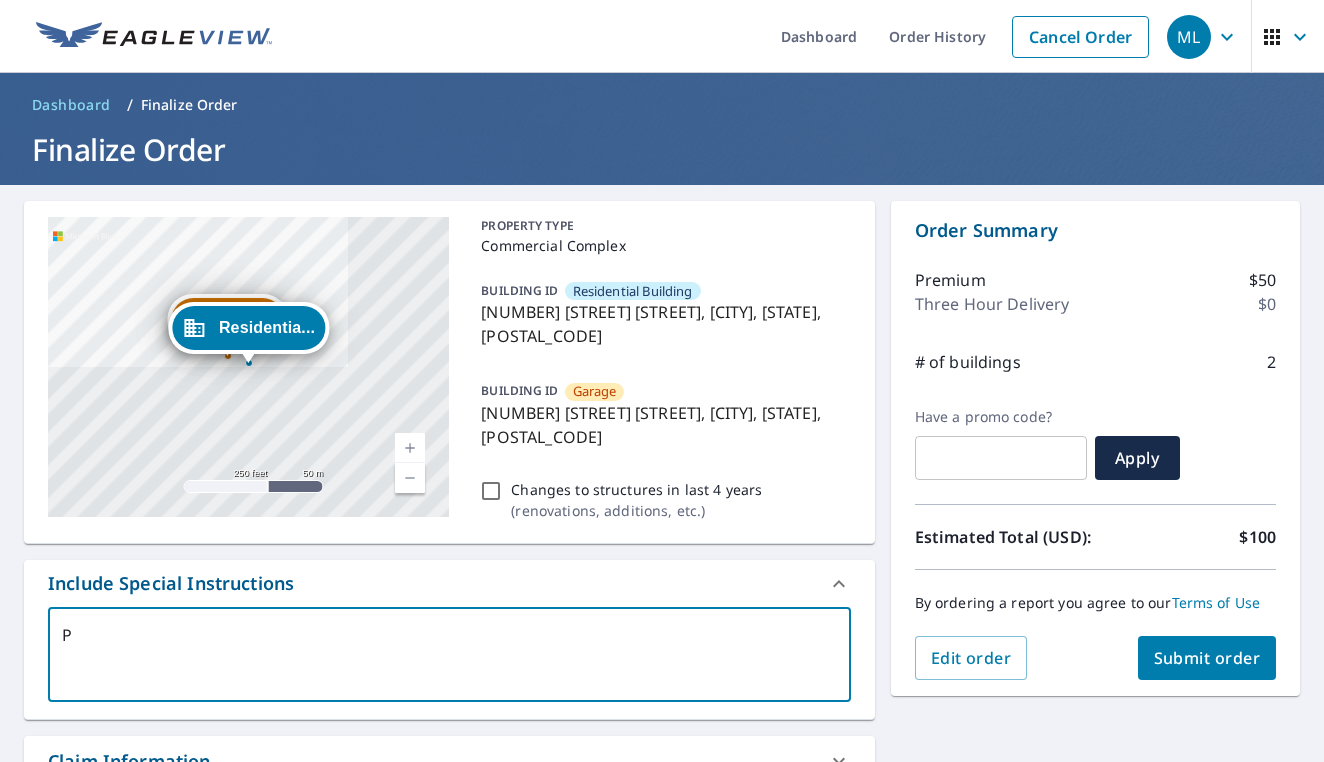 type on "Pl" 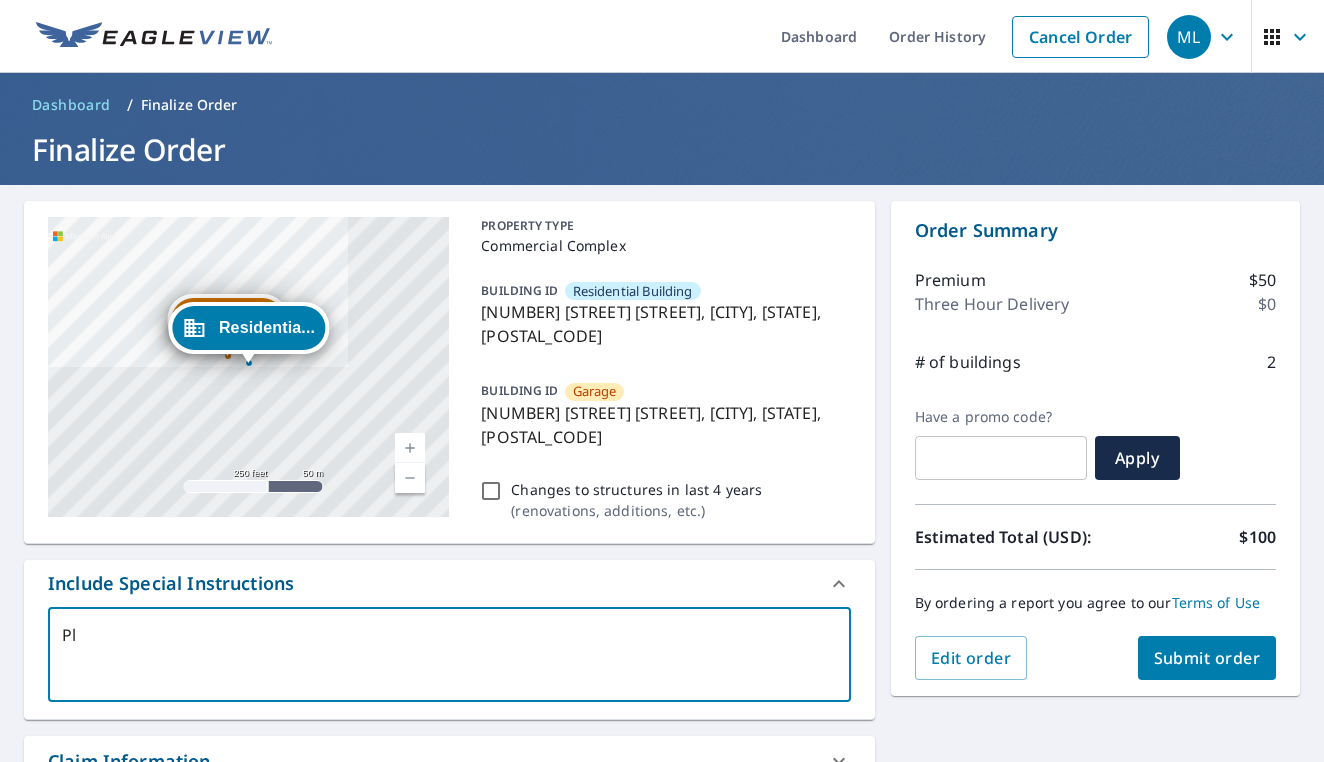 type on "Ple" 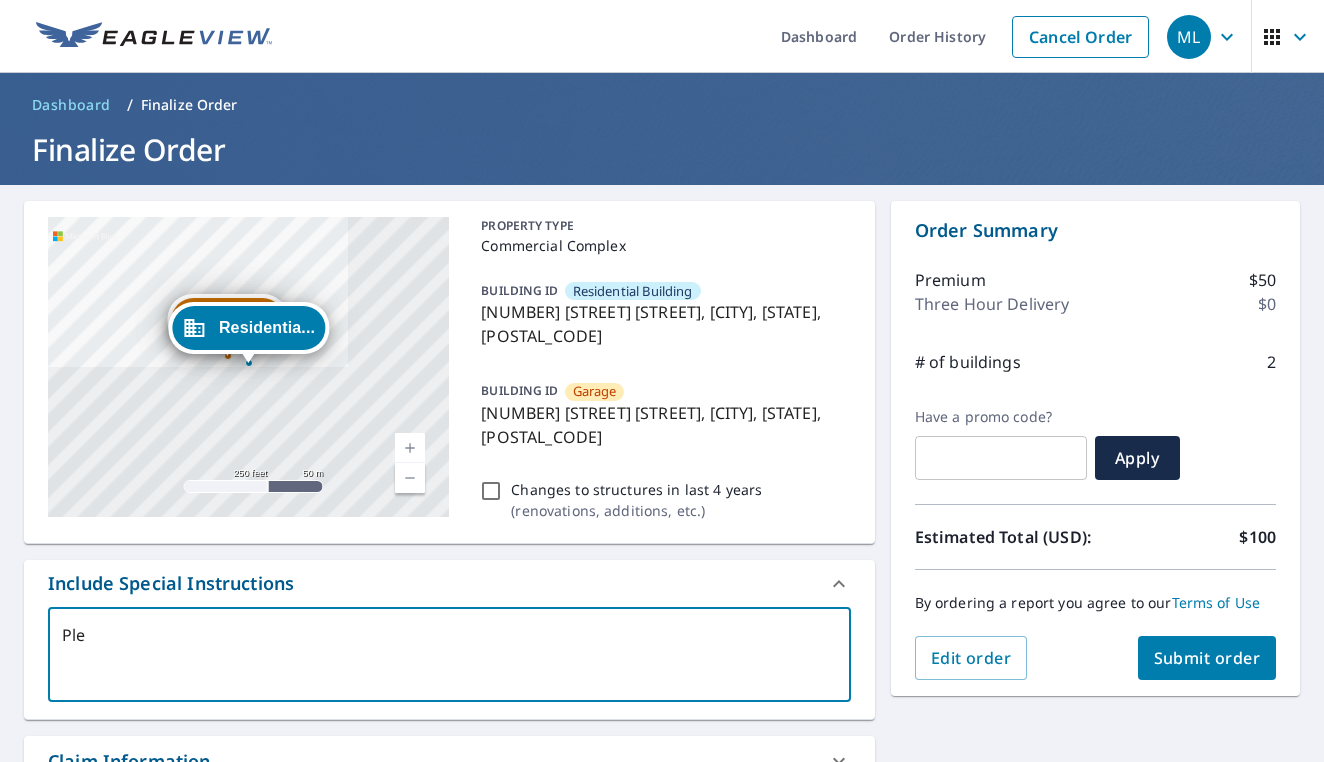 type on "Plea" 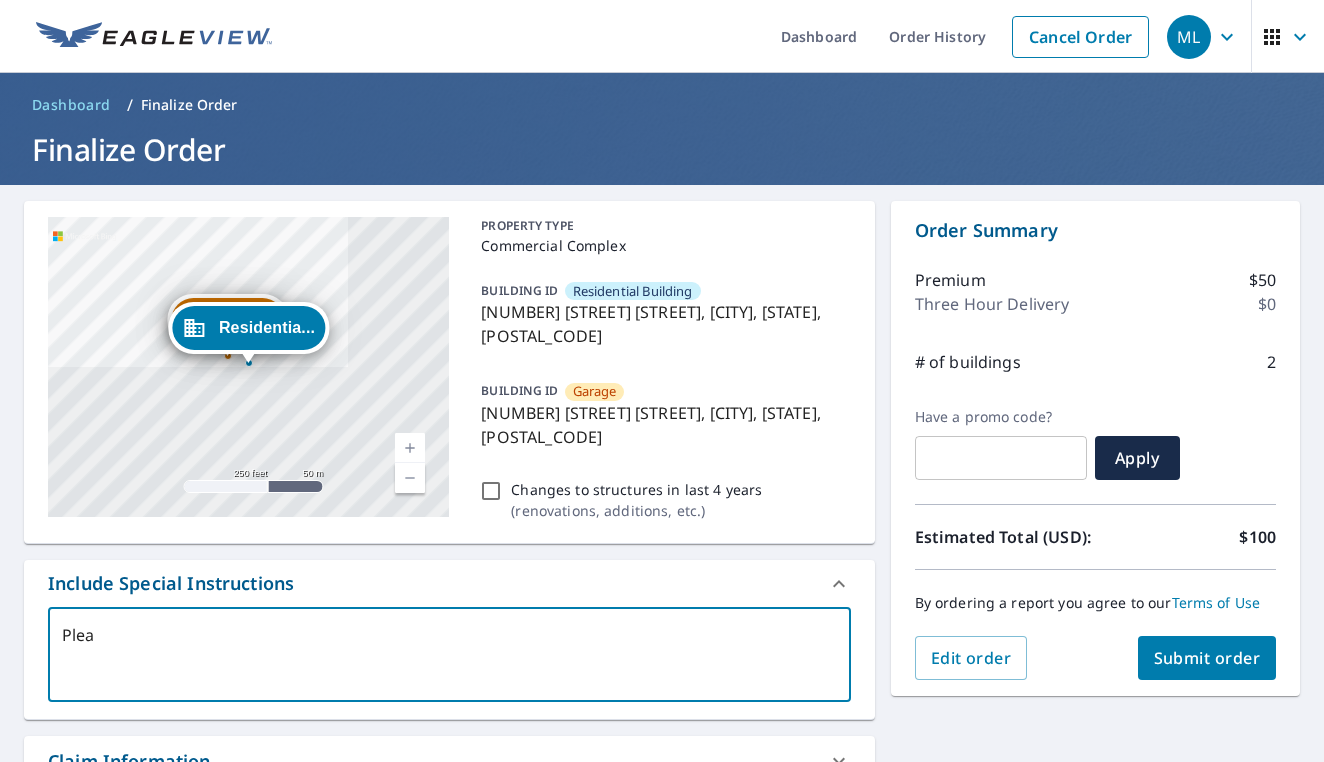 type on "Pleas" 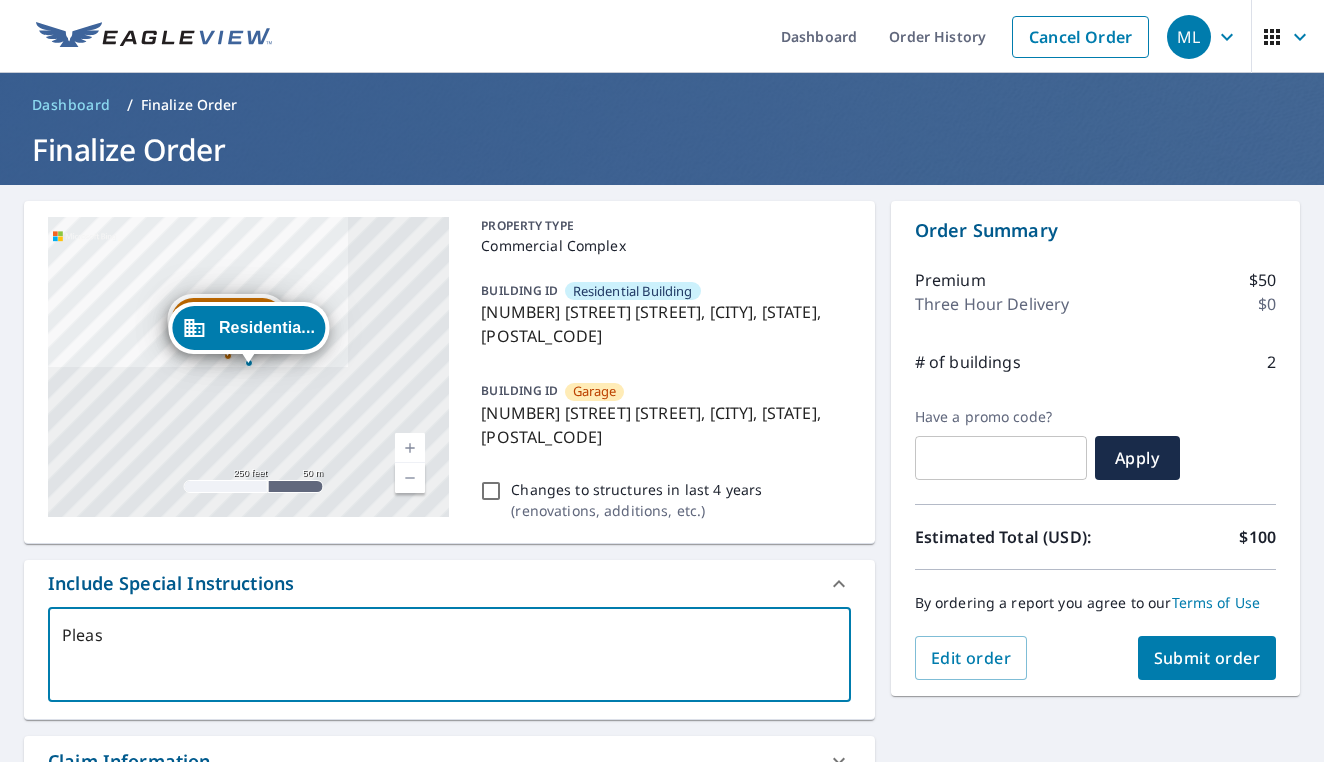 type on "Please" 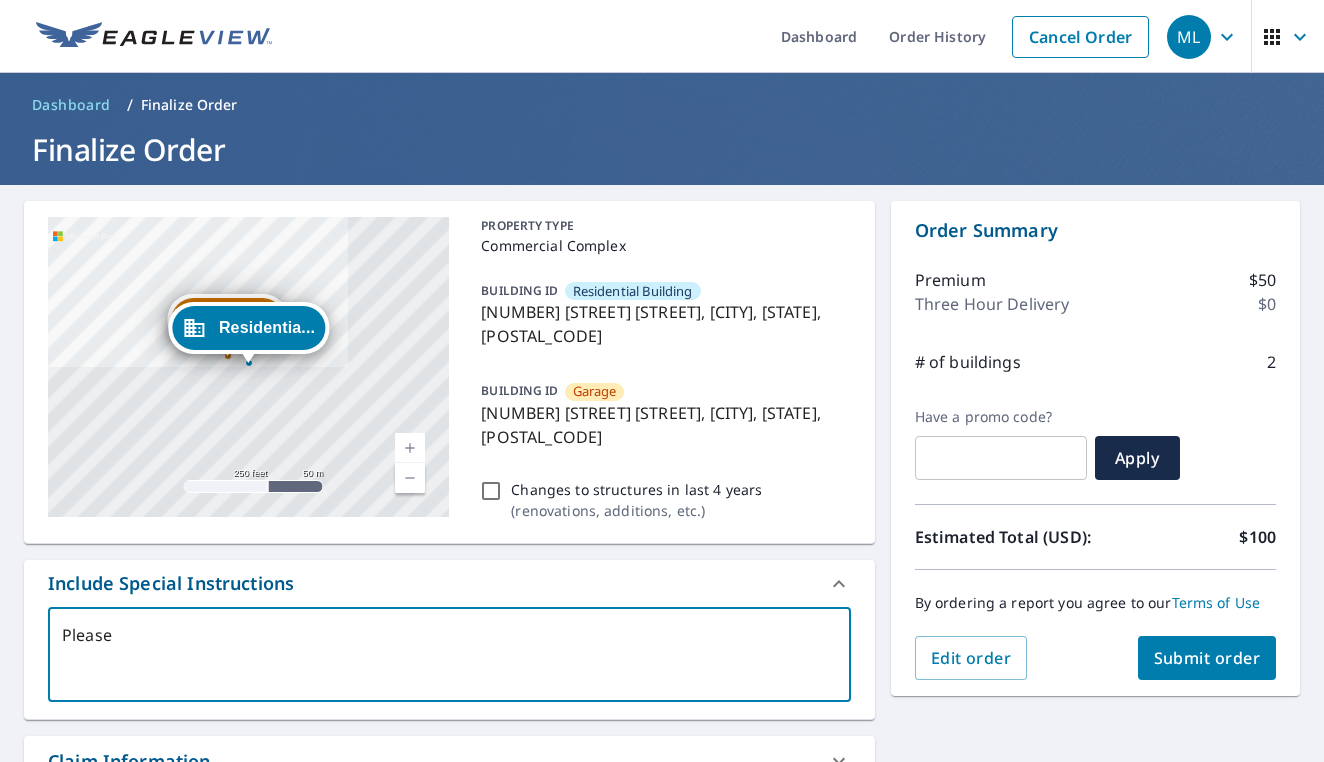 type on "Please" 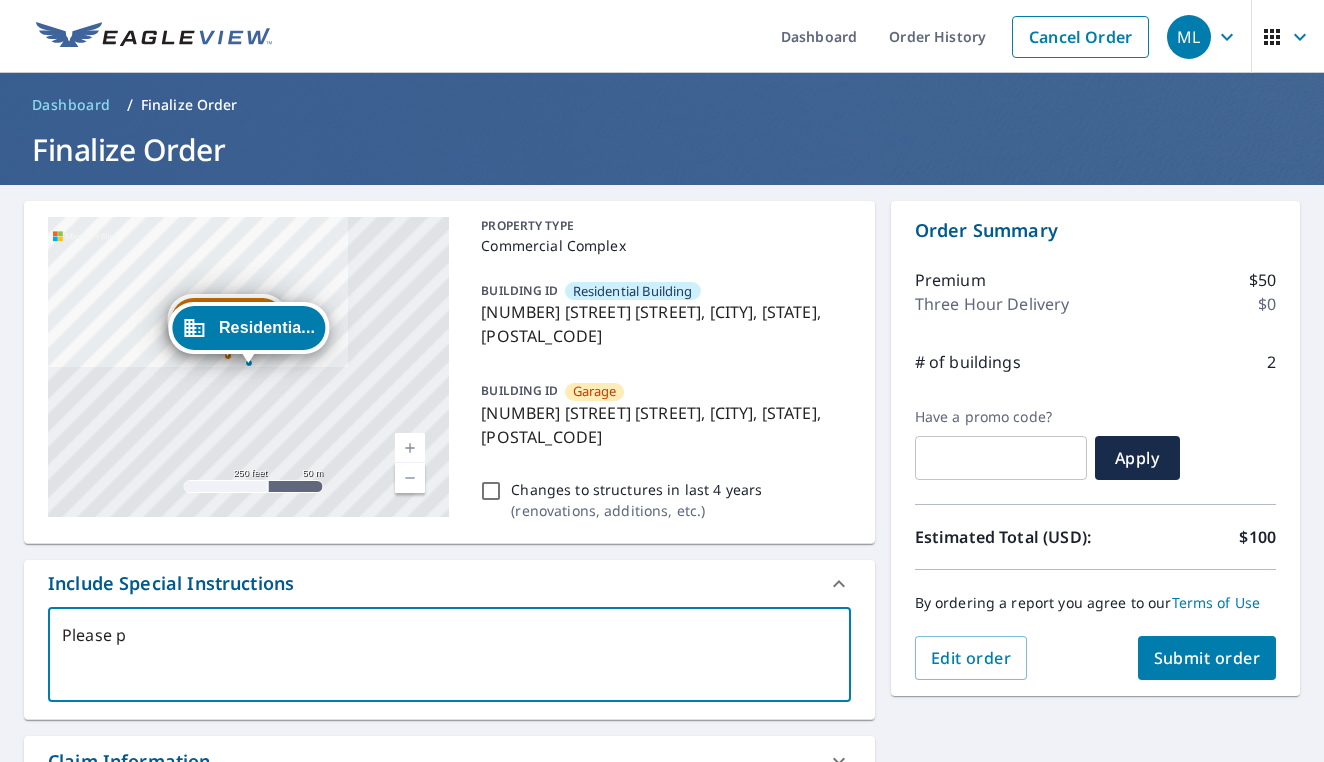 type on "Please pr" 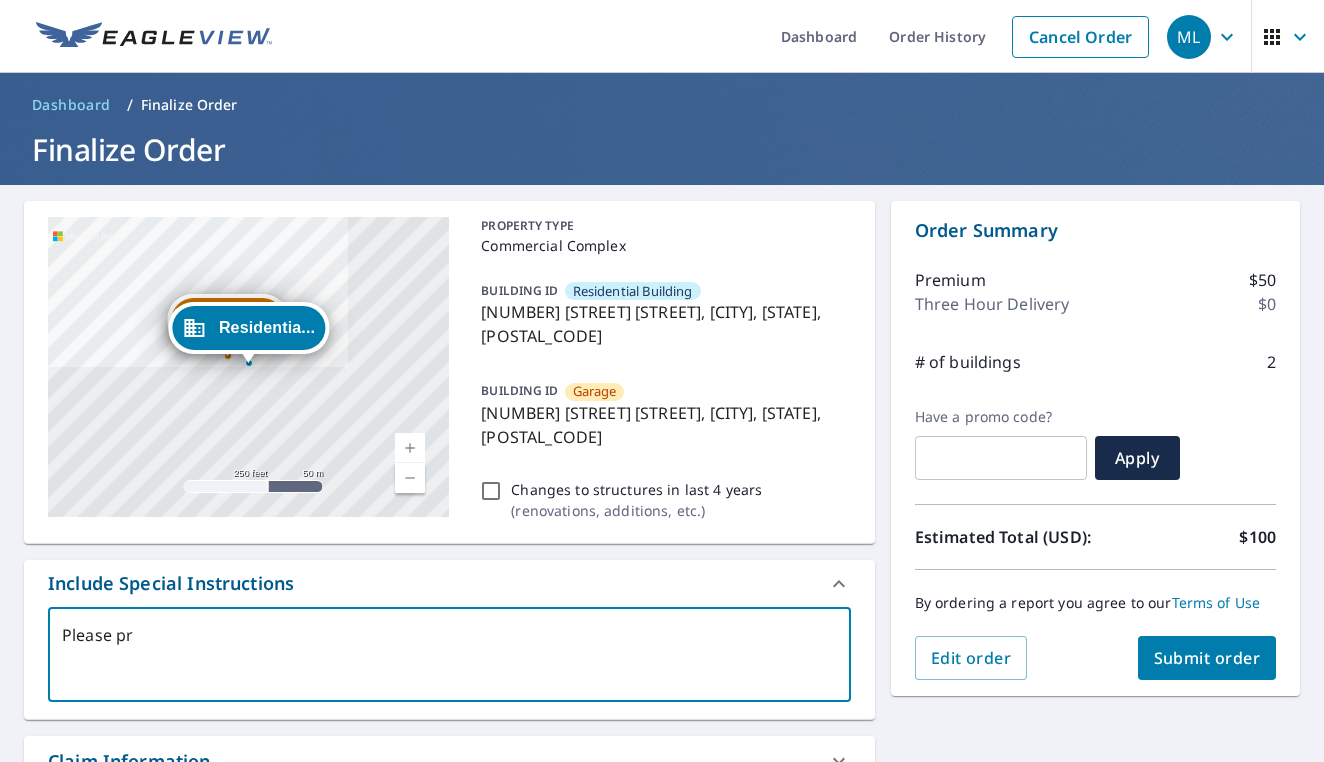 type on "Please pri" 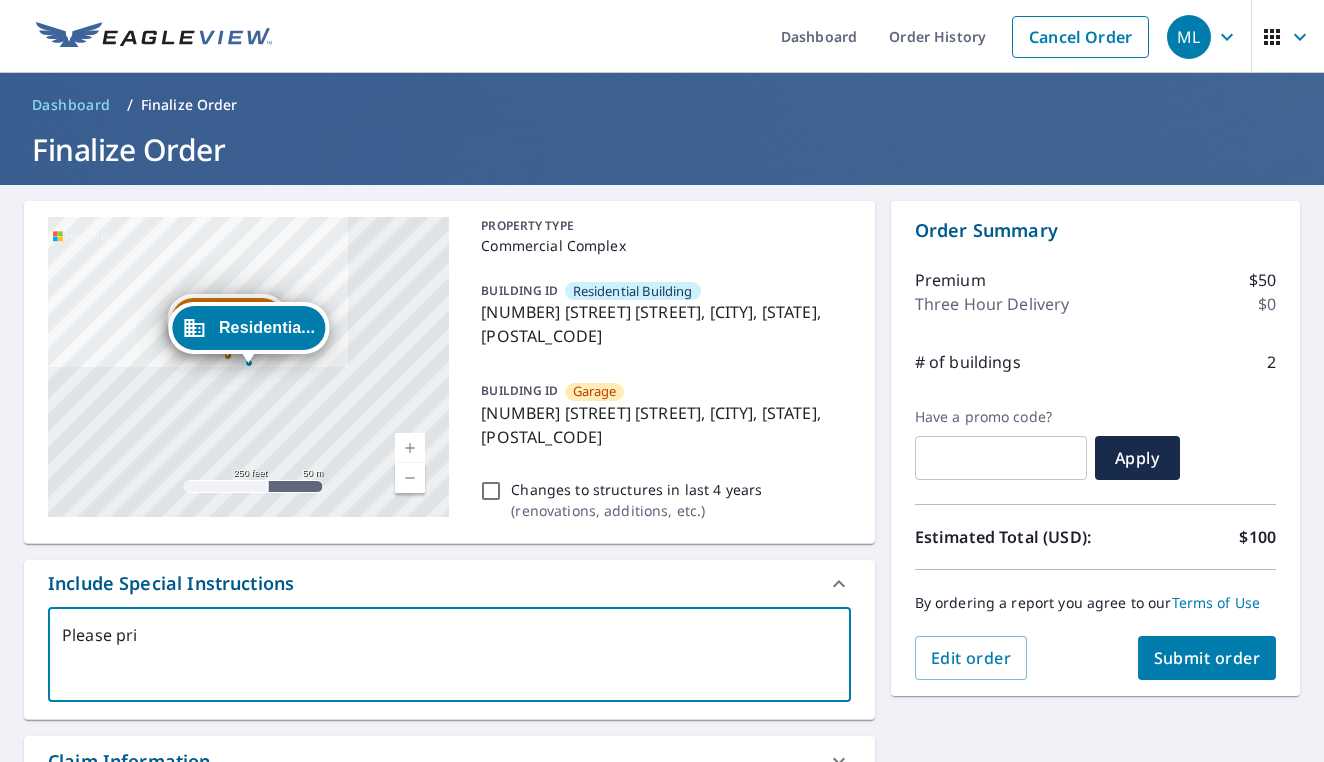 type on "Please pr" 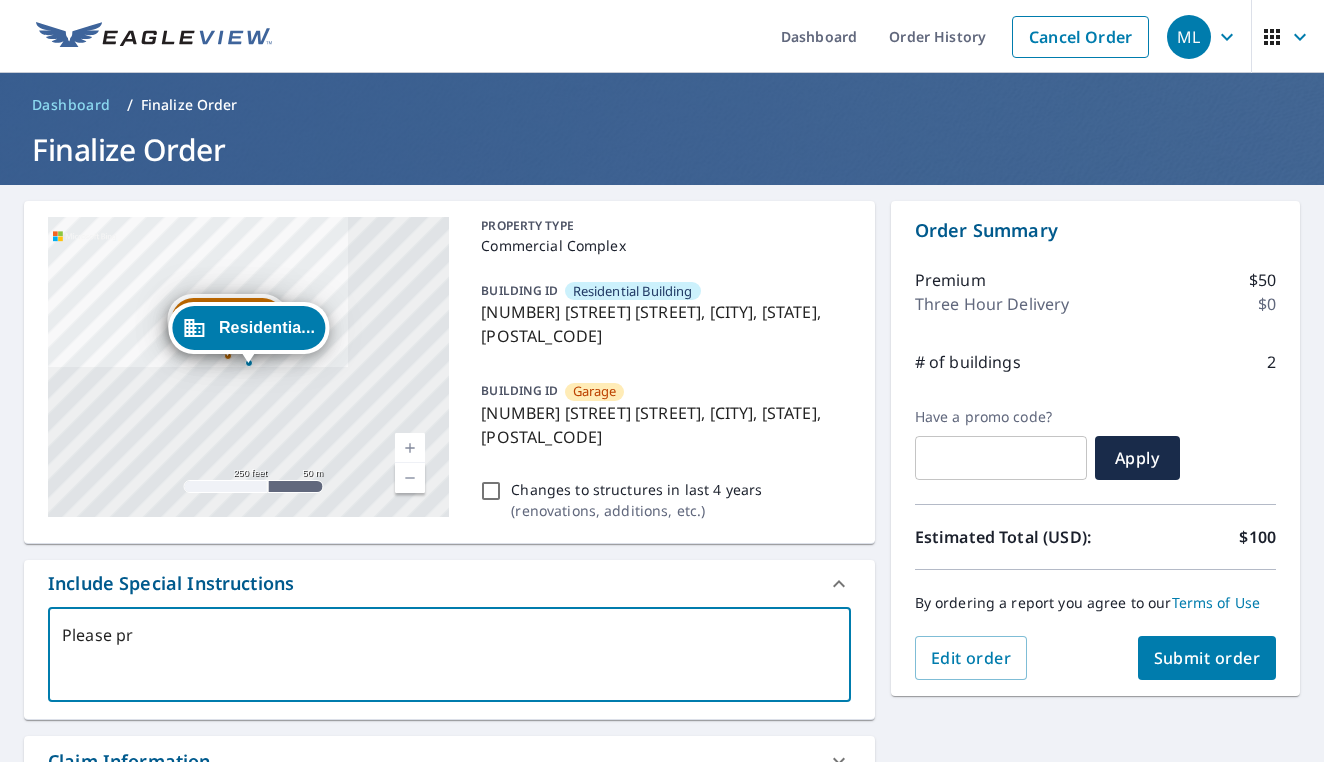 type on "Please pro" 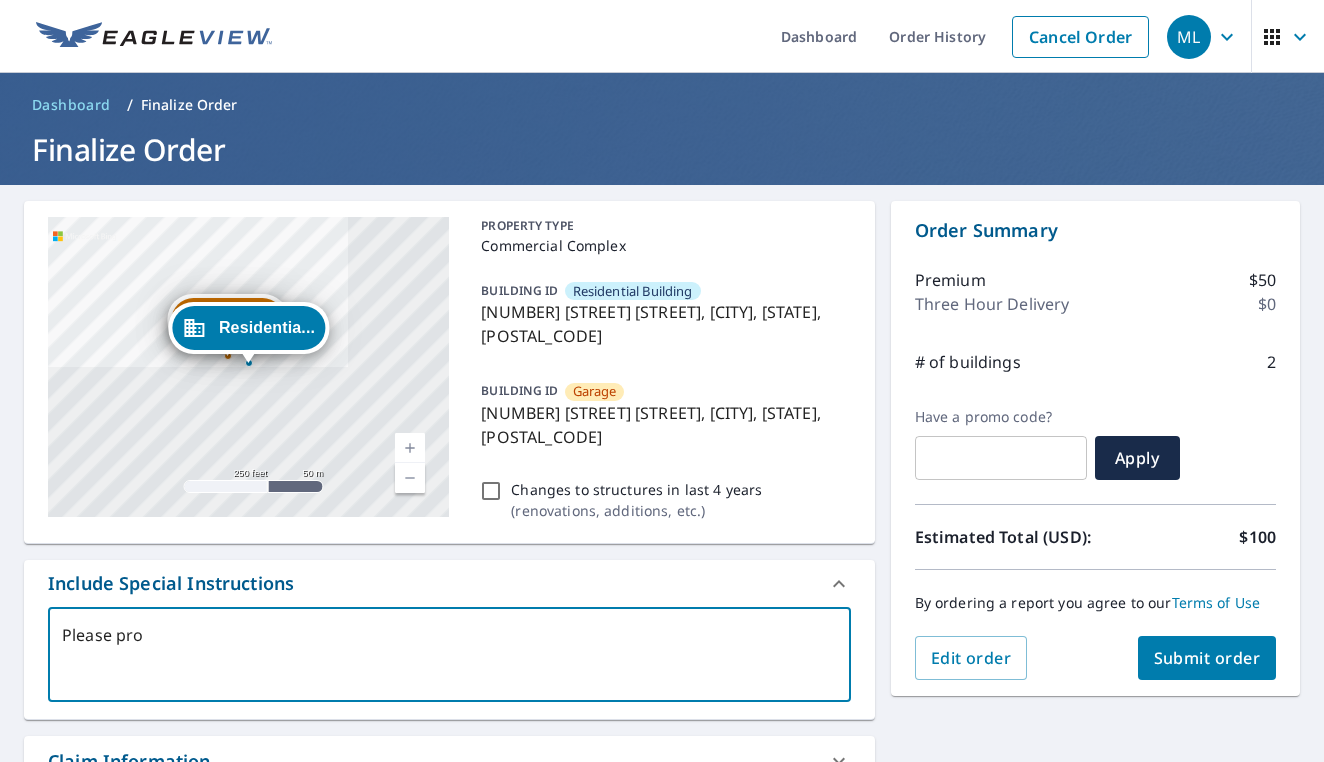 type on "Please prov" 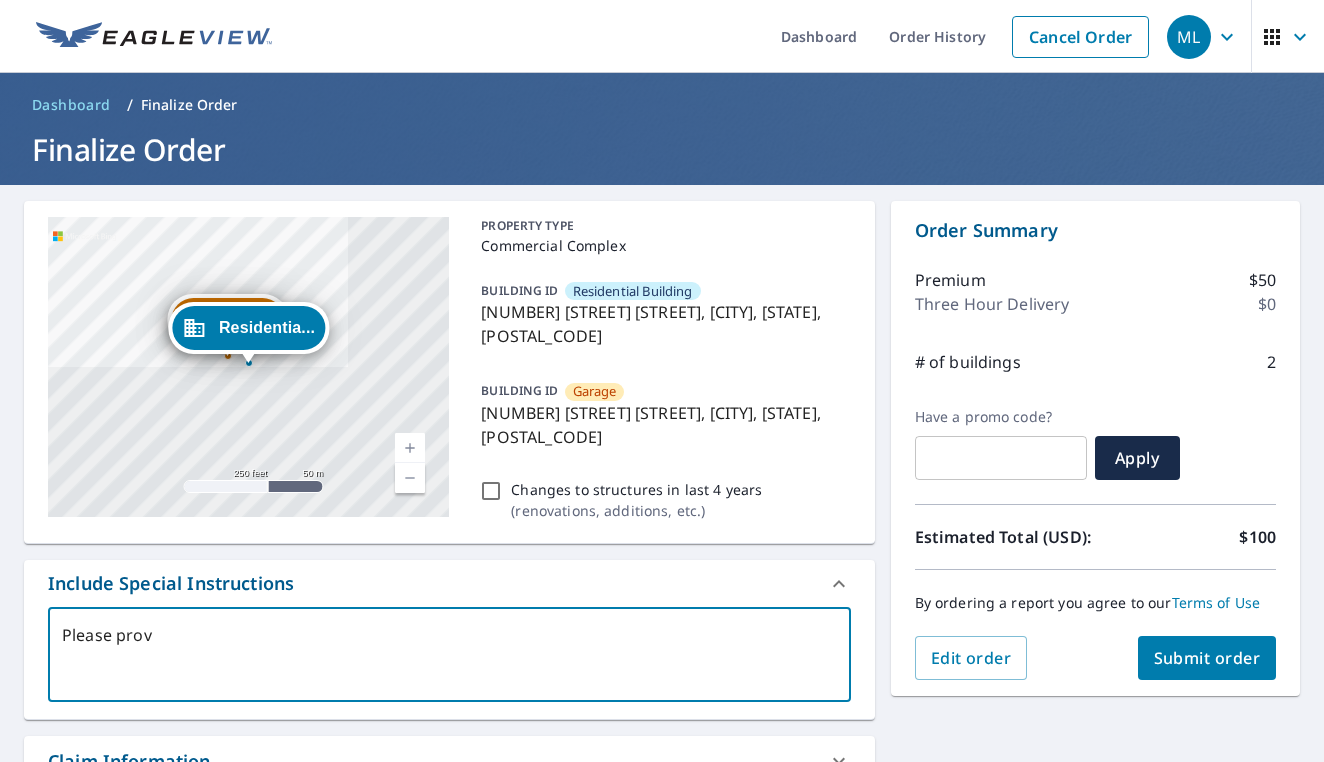 type on "Please provi" 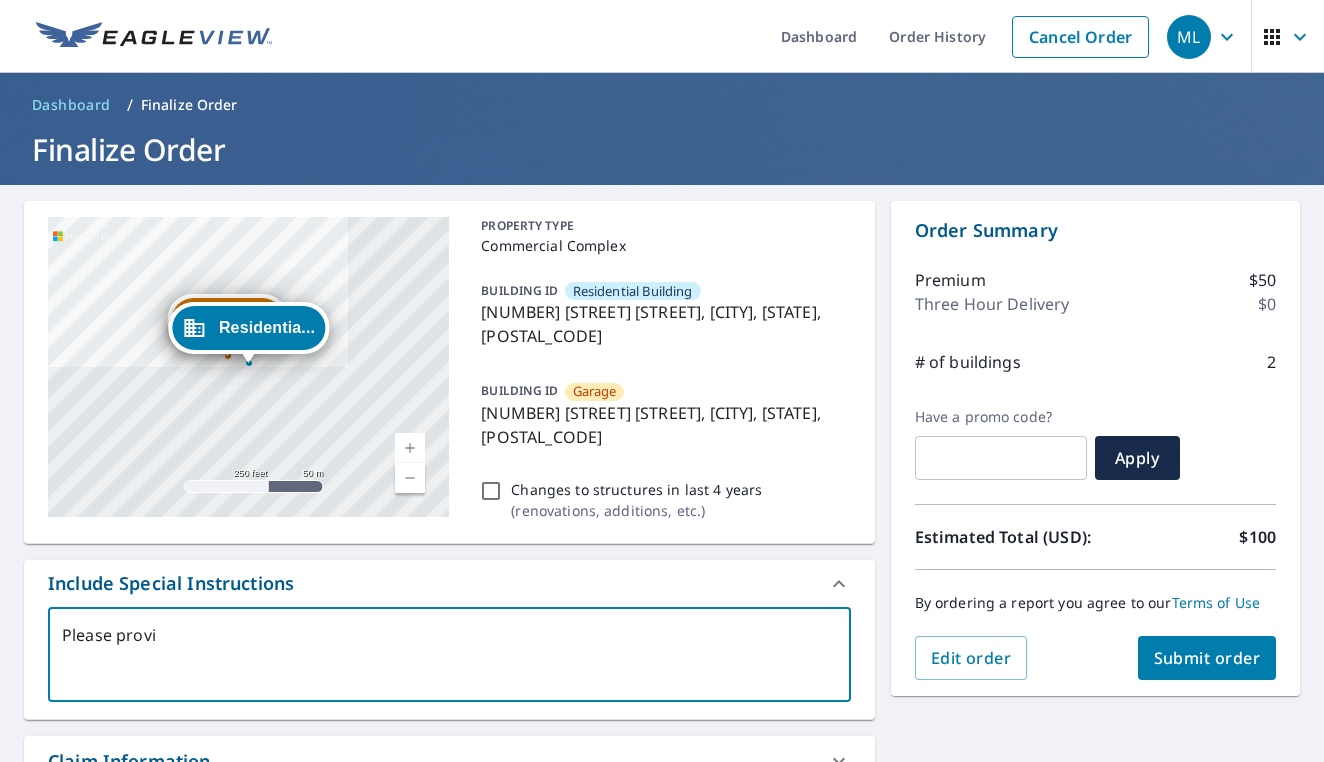 type on "Please provid" 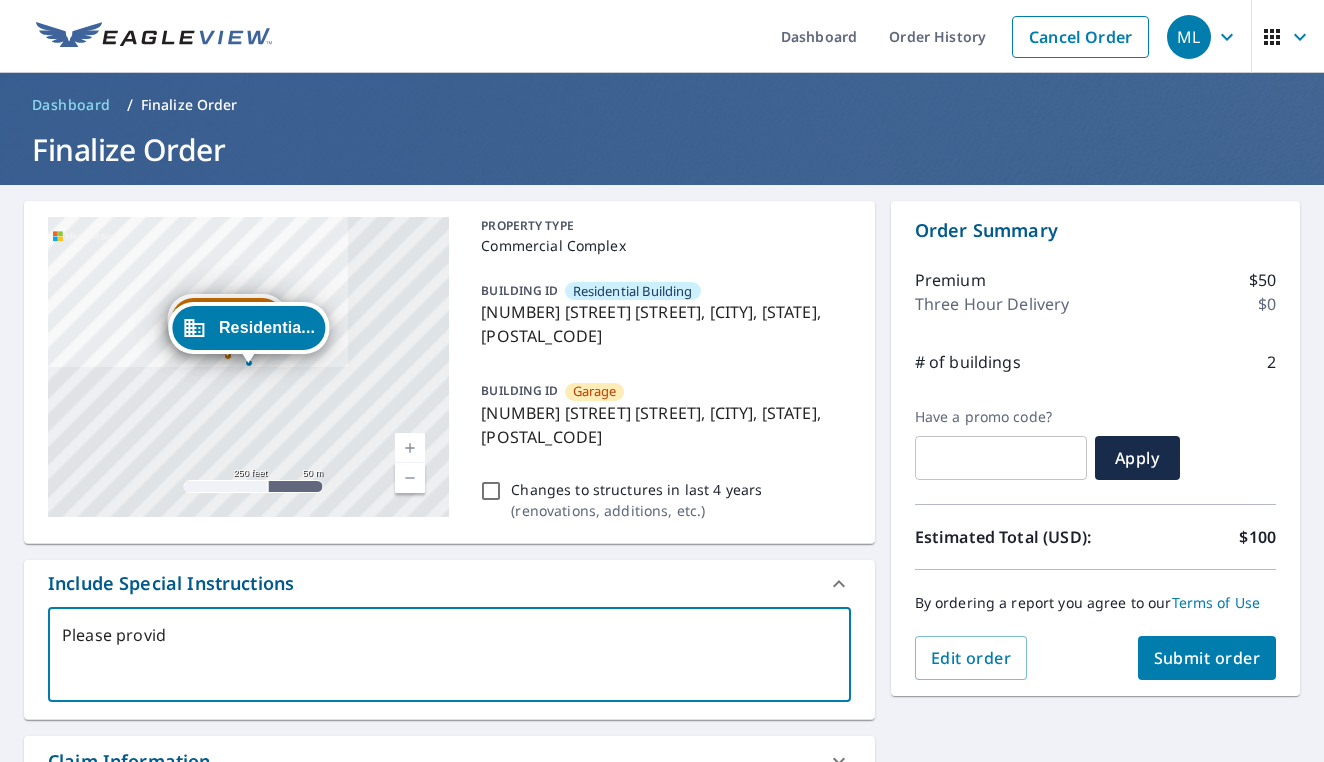 type on "Please provide" 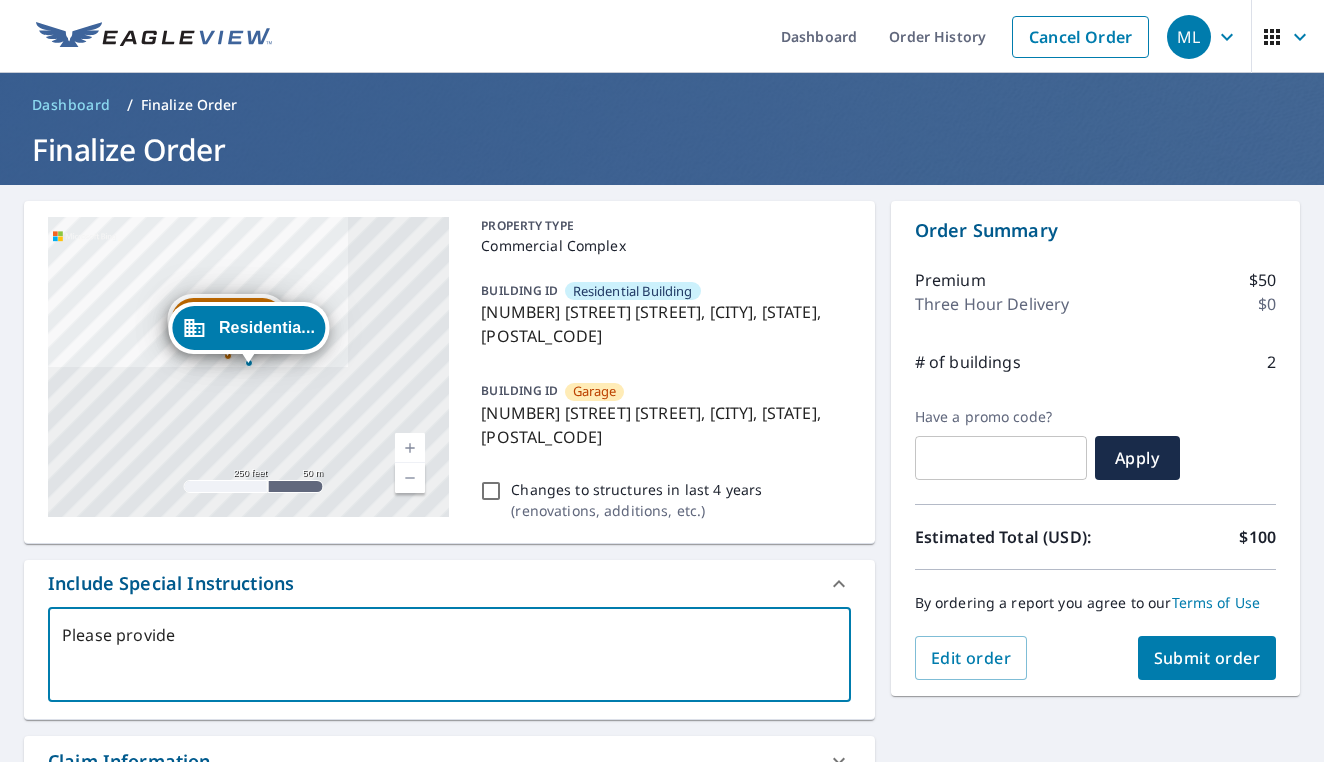 type on "Please provide" 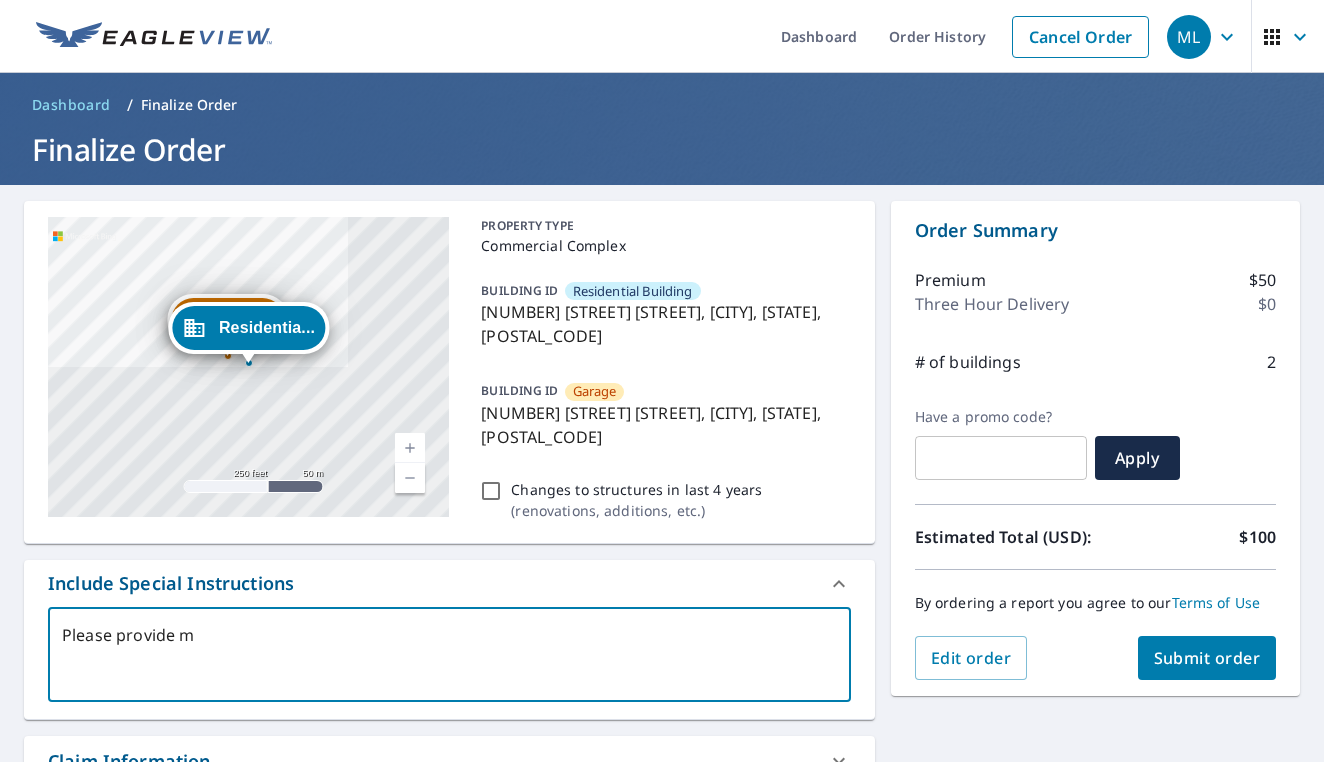 type on "Please provide me" 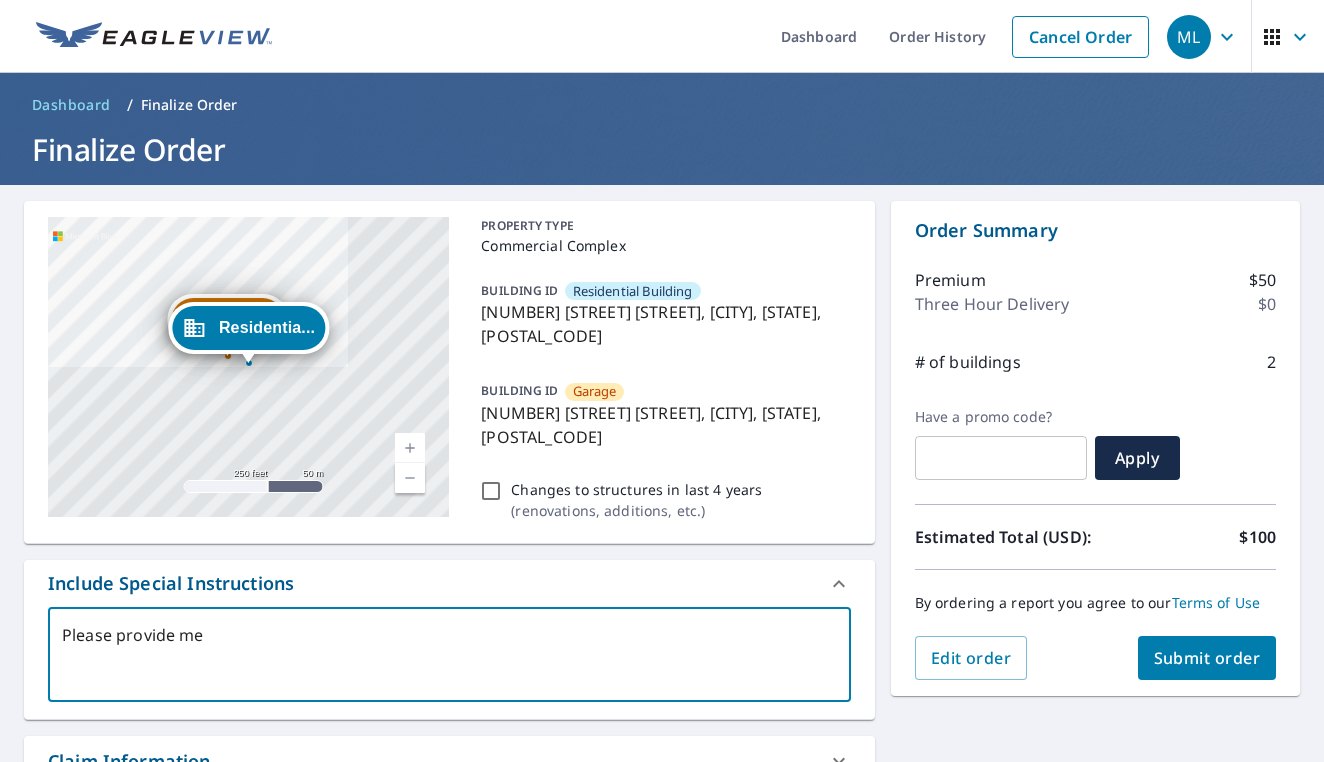 type on "Please provide mea" 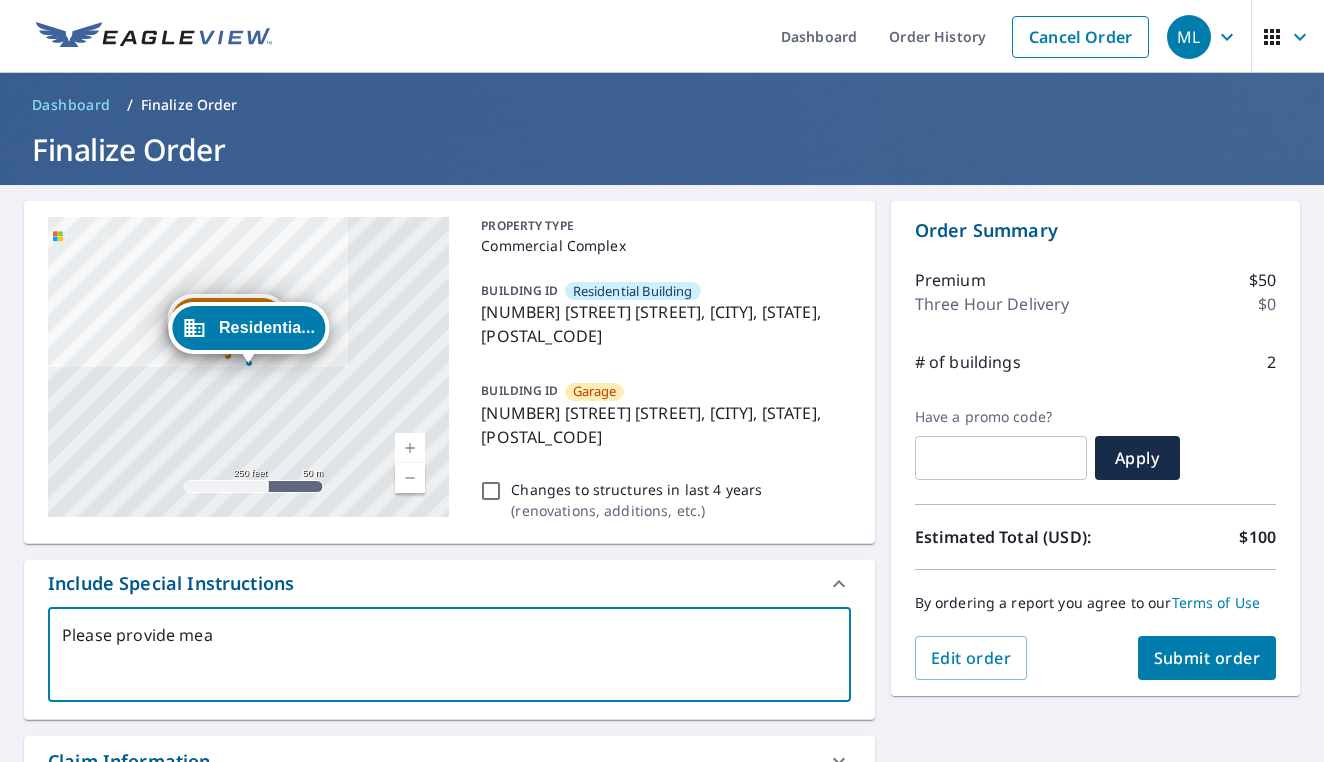 type on "Please provide meas" 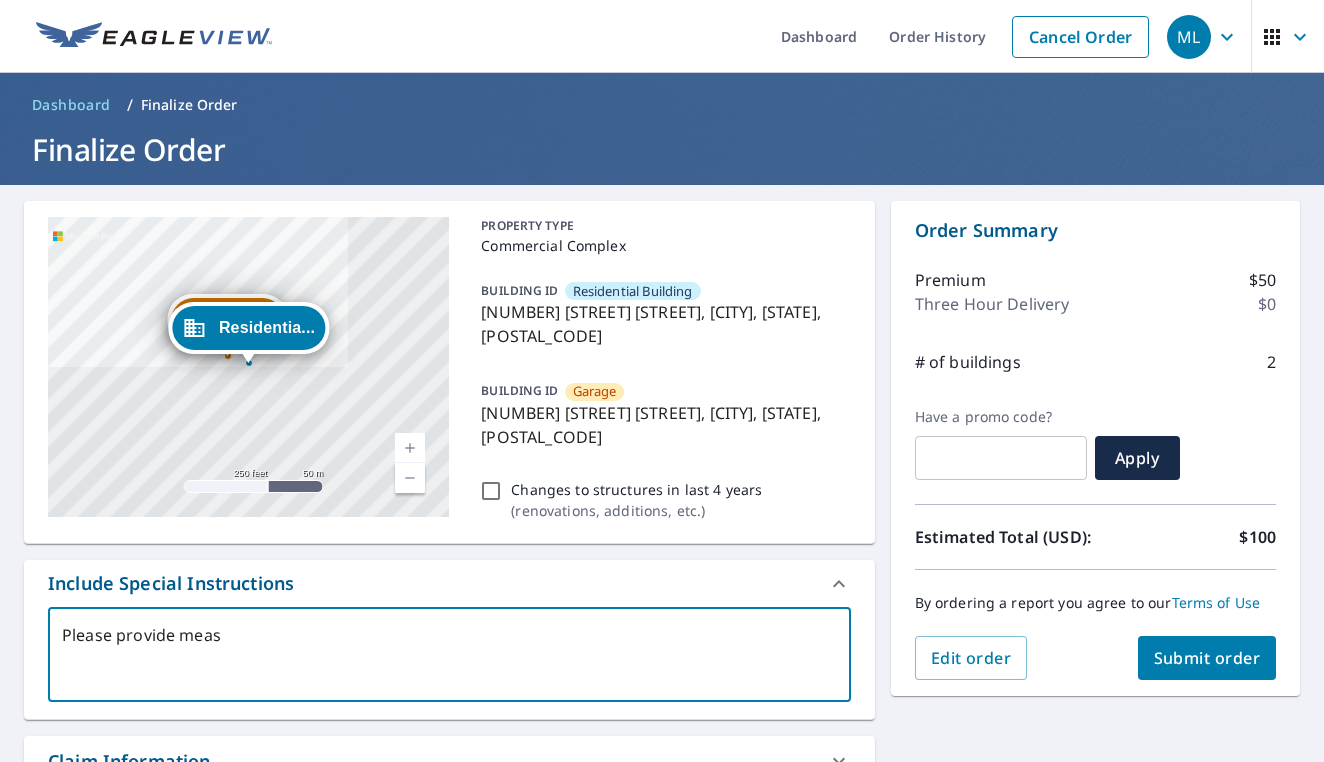 type on "Please provide measu" 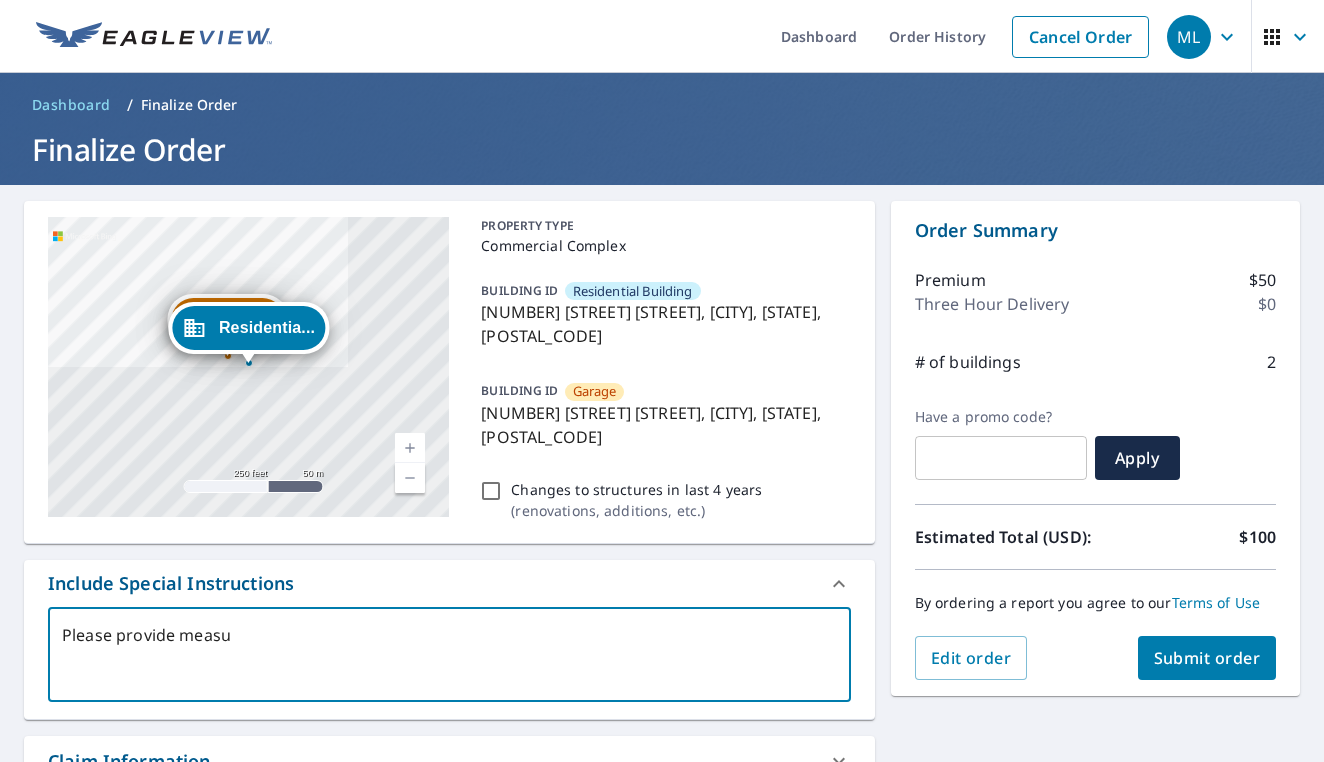 type on "Please provide measur" 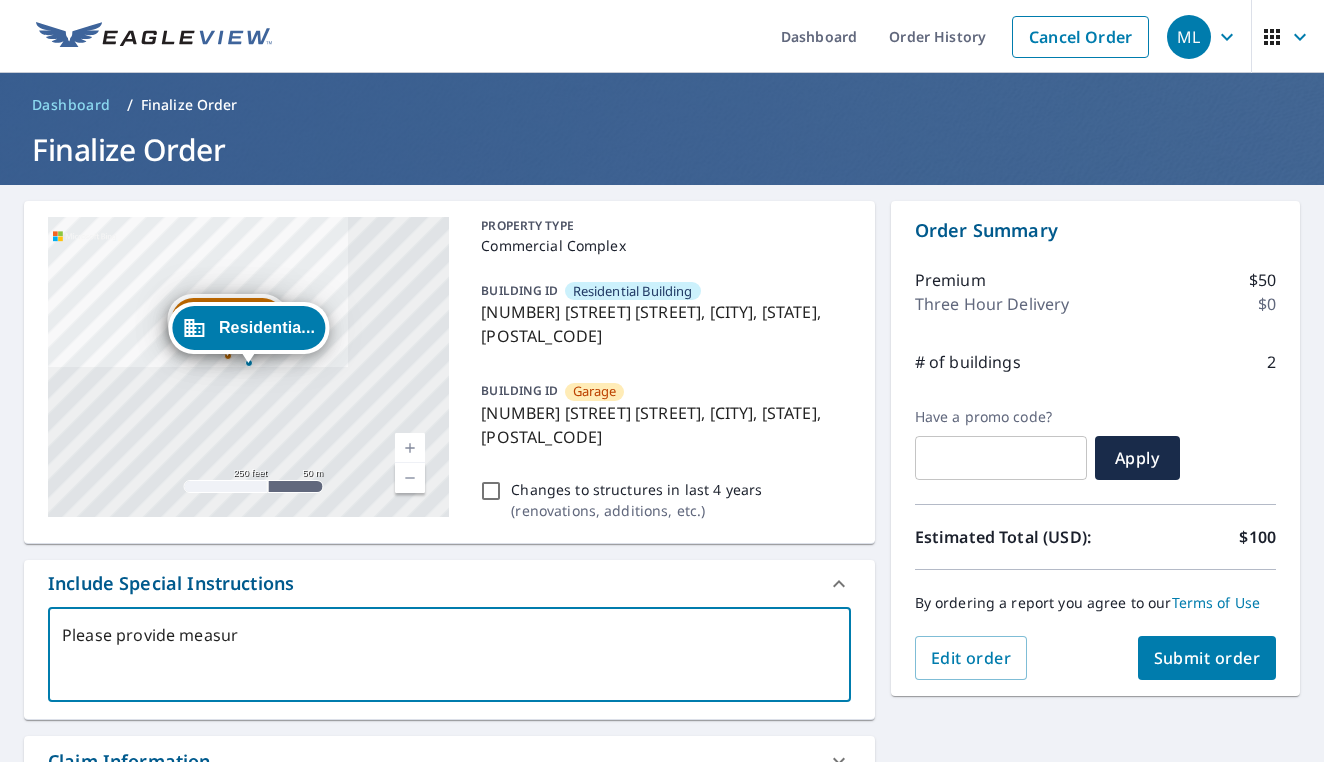 type on "Please provide measure" 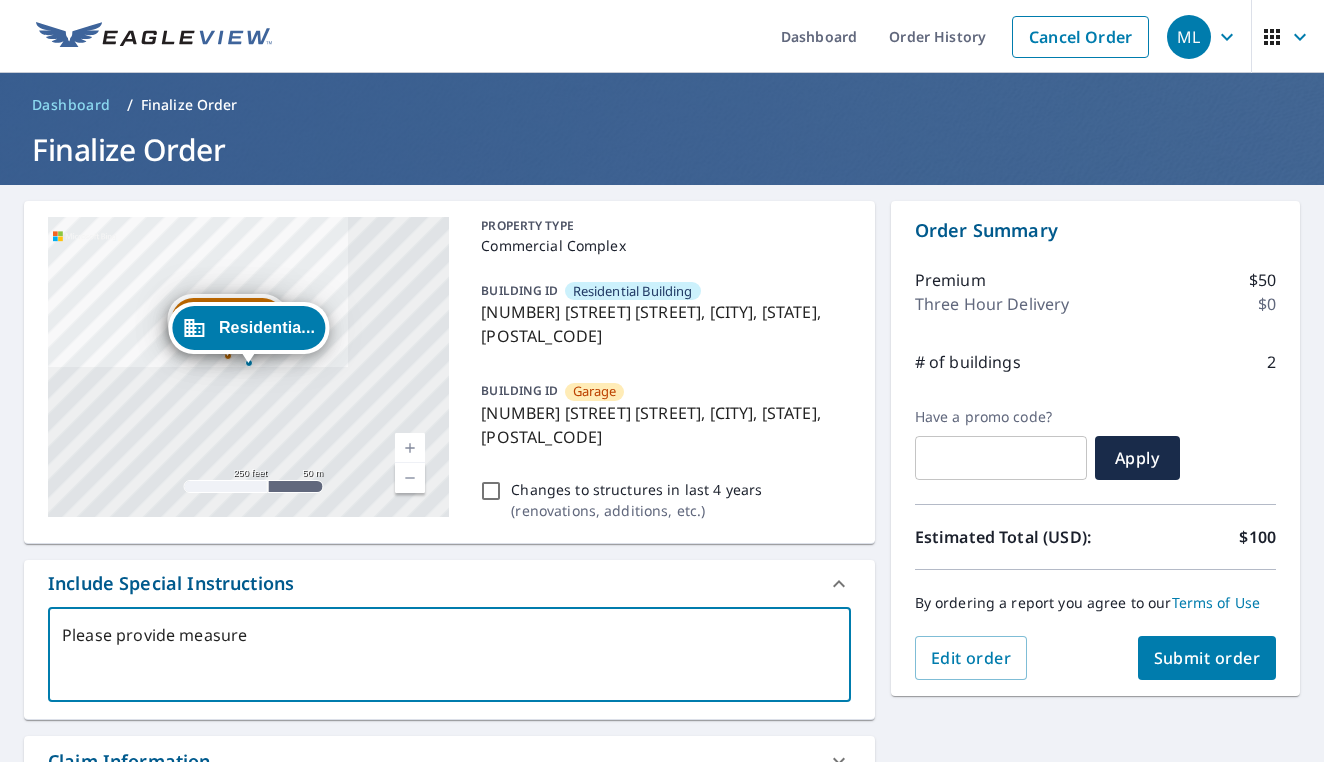 type on "Please provide measurem" 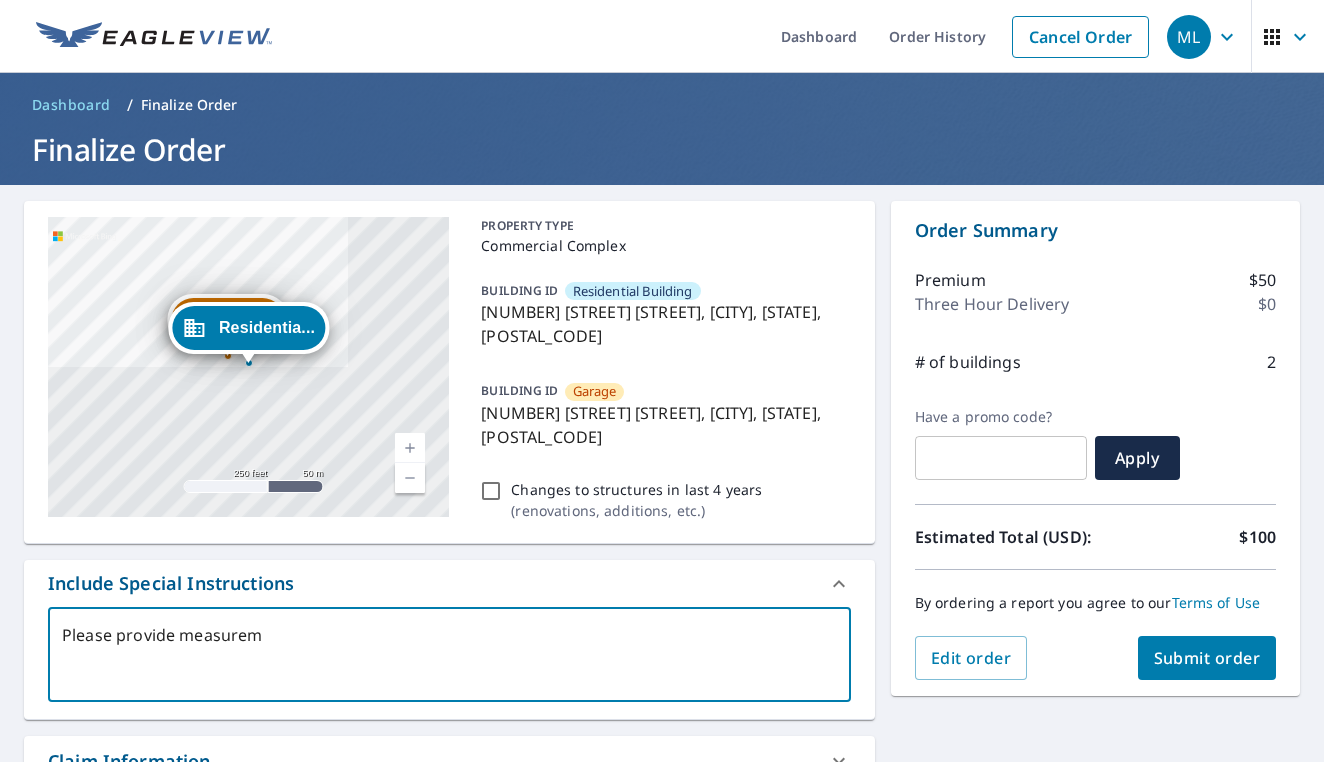 type on "Please provide measureme" 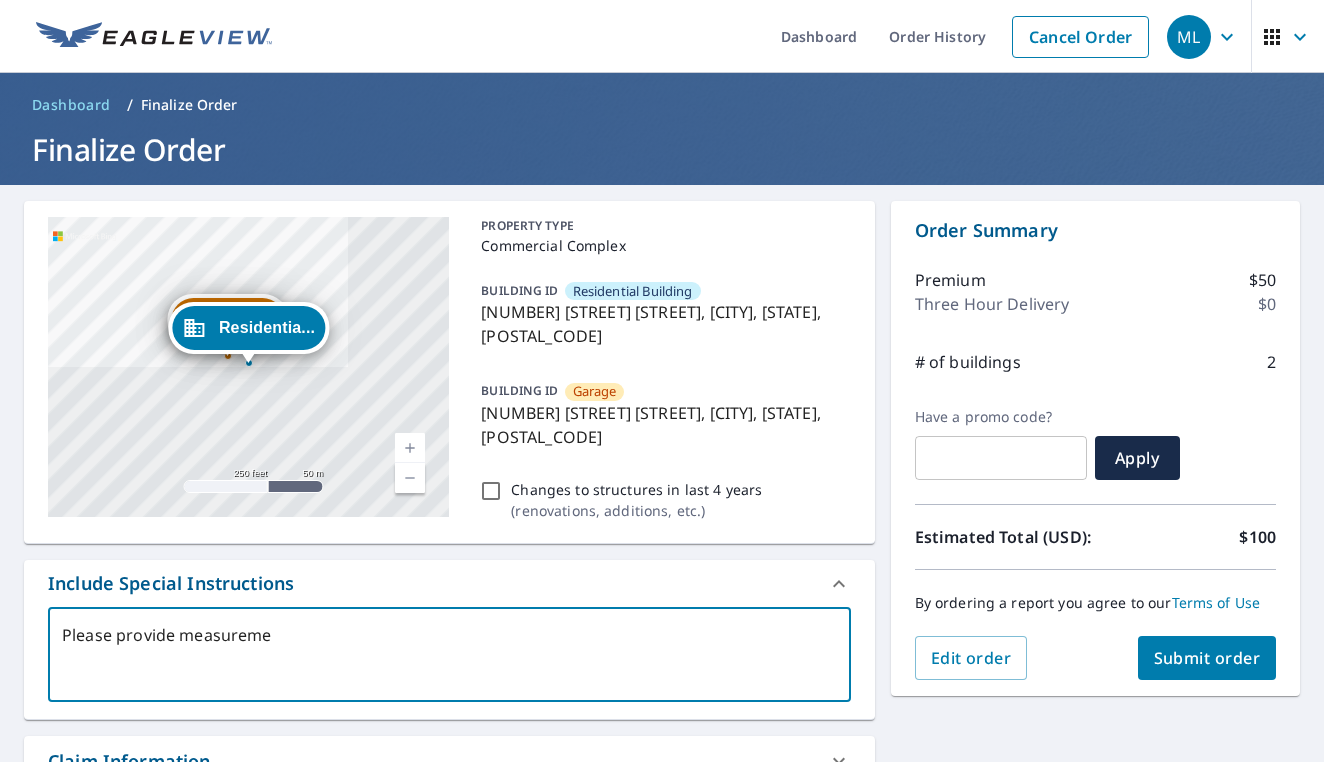 type on "Please provide measuremet" 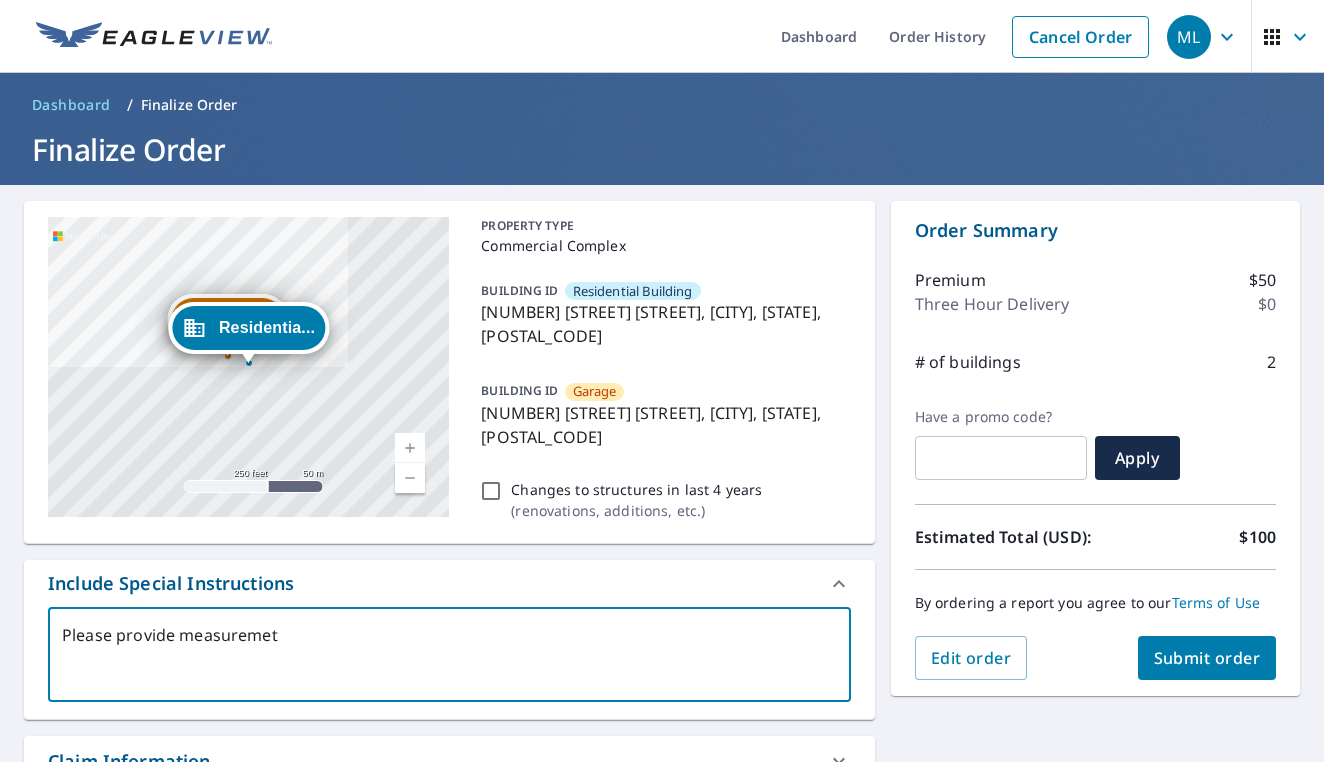 type on "Please provide measuremetn" 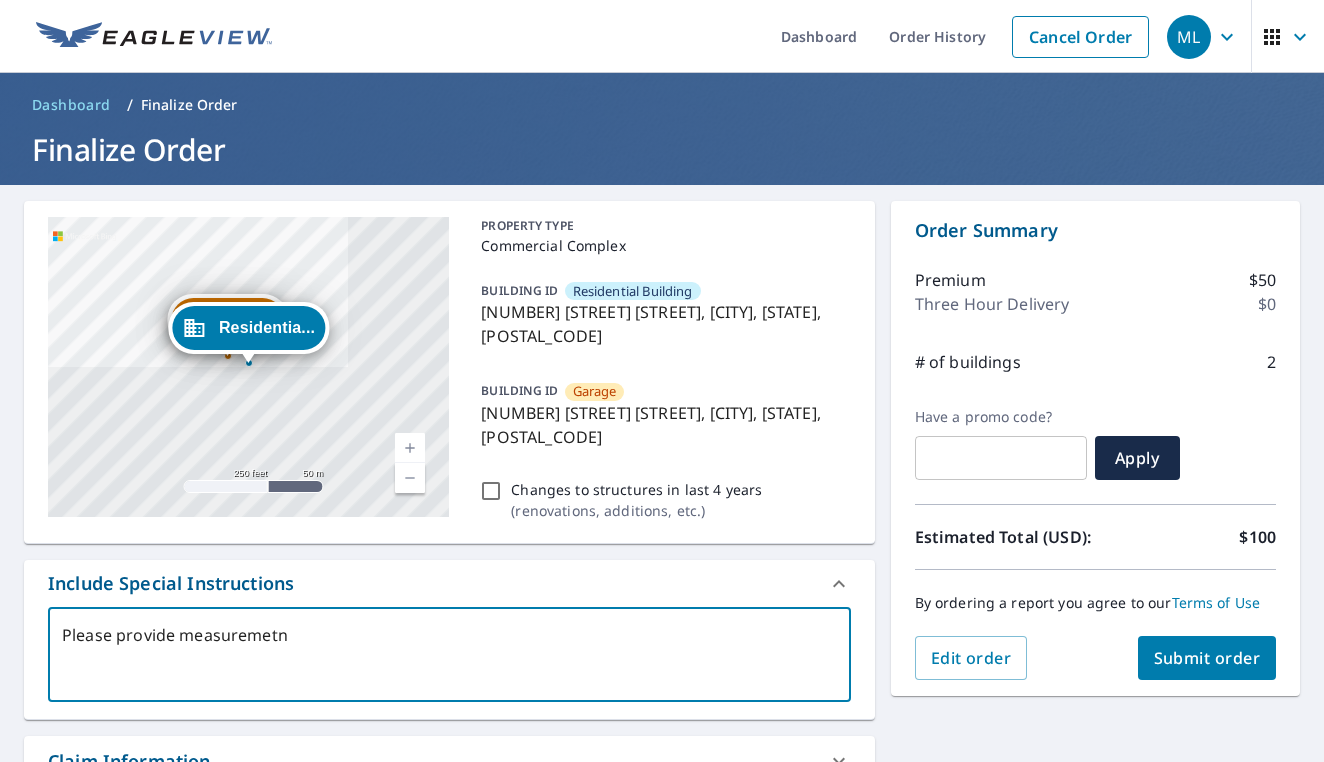 type on "Please provide measuremetns" 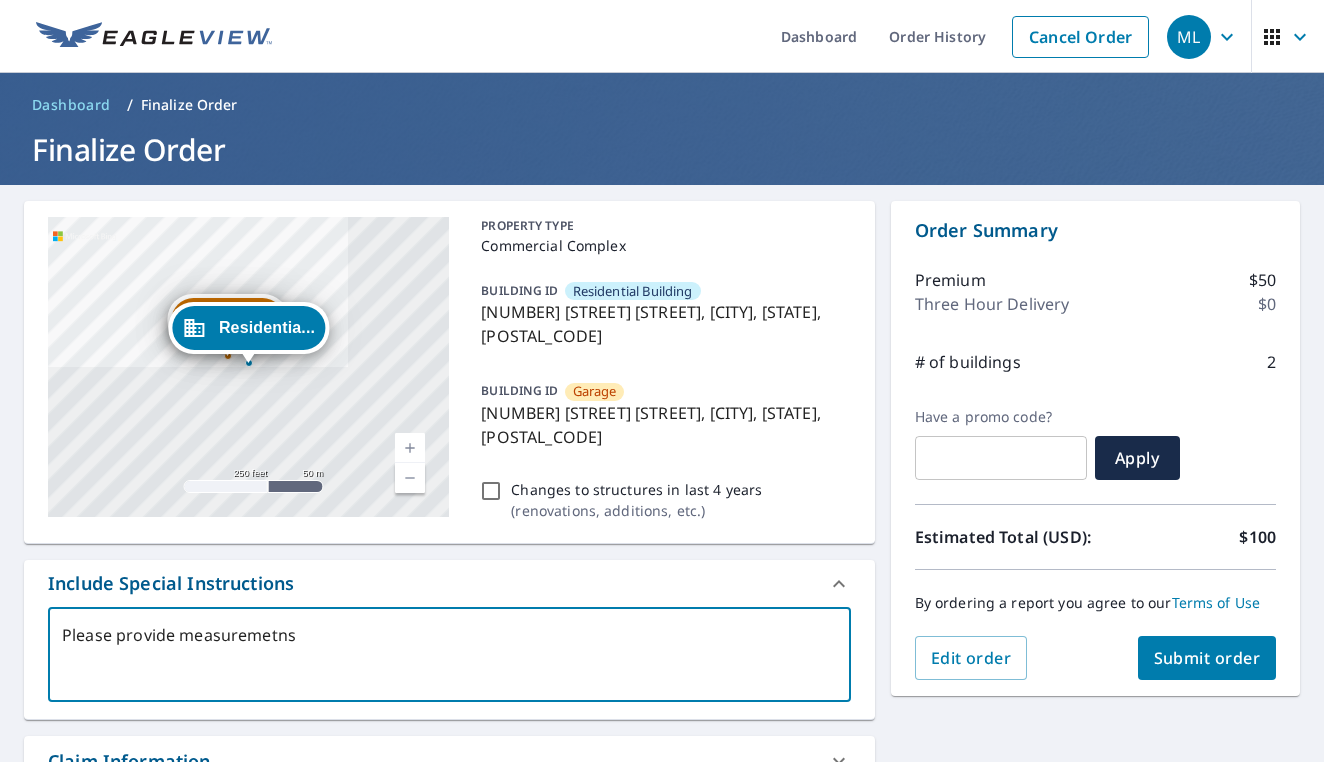 type on "Please provide measurements" 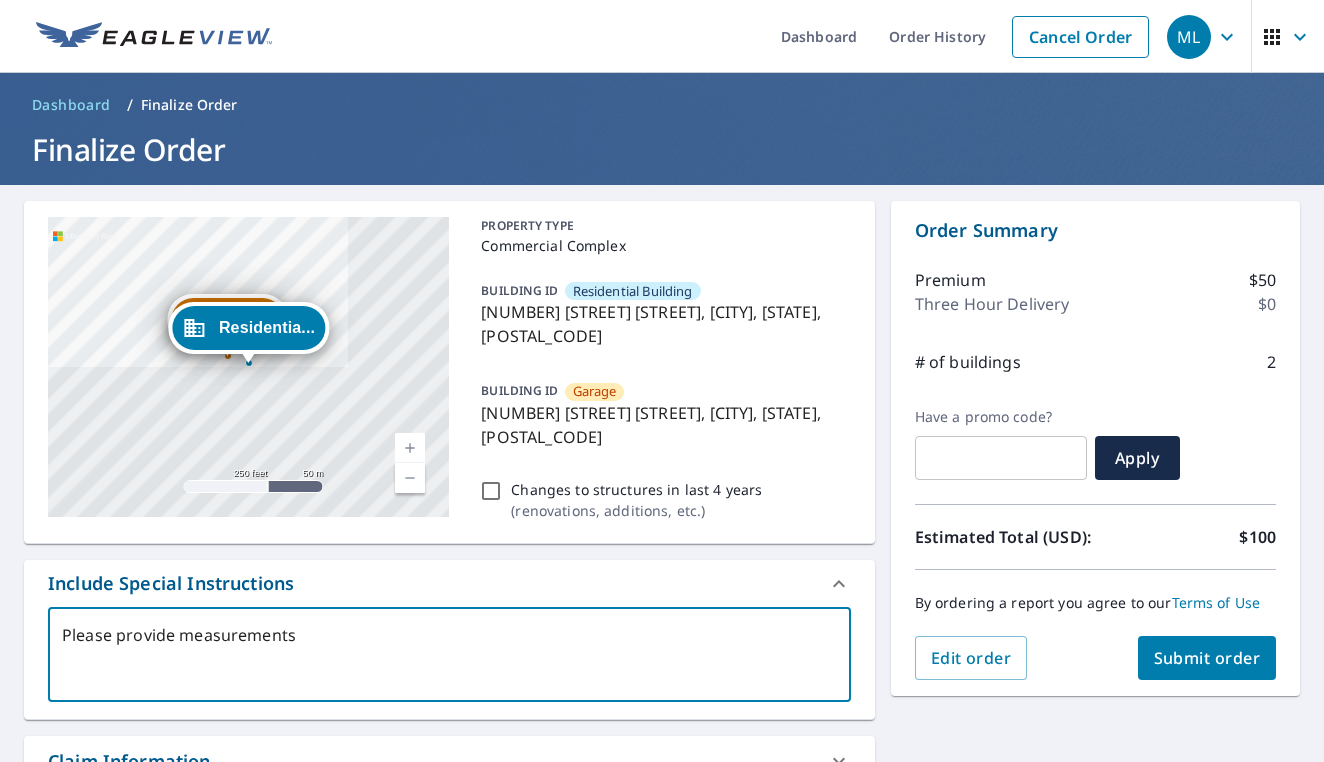 type on "Please provide measurements f" 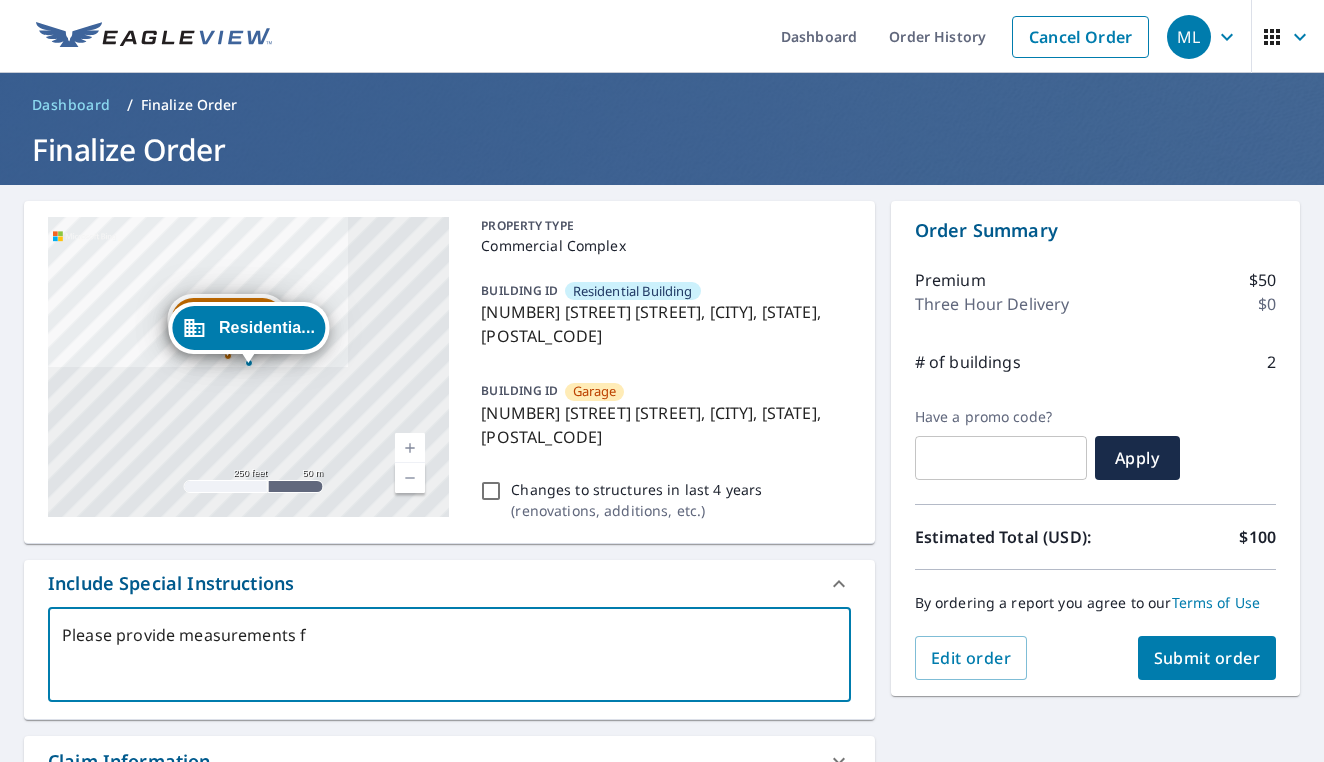 type on "Please provide measurements fo" 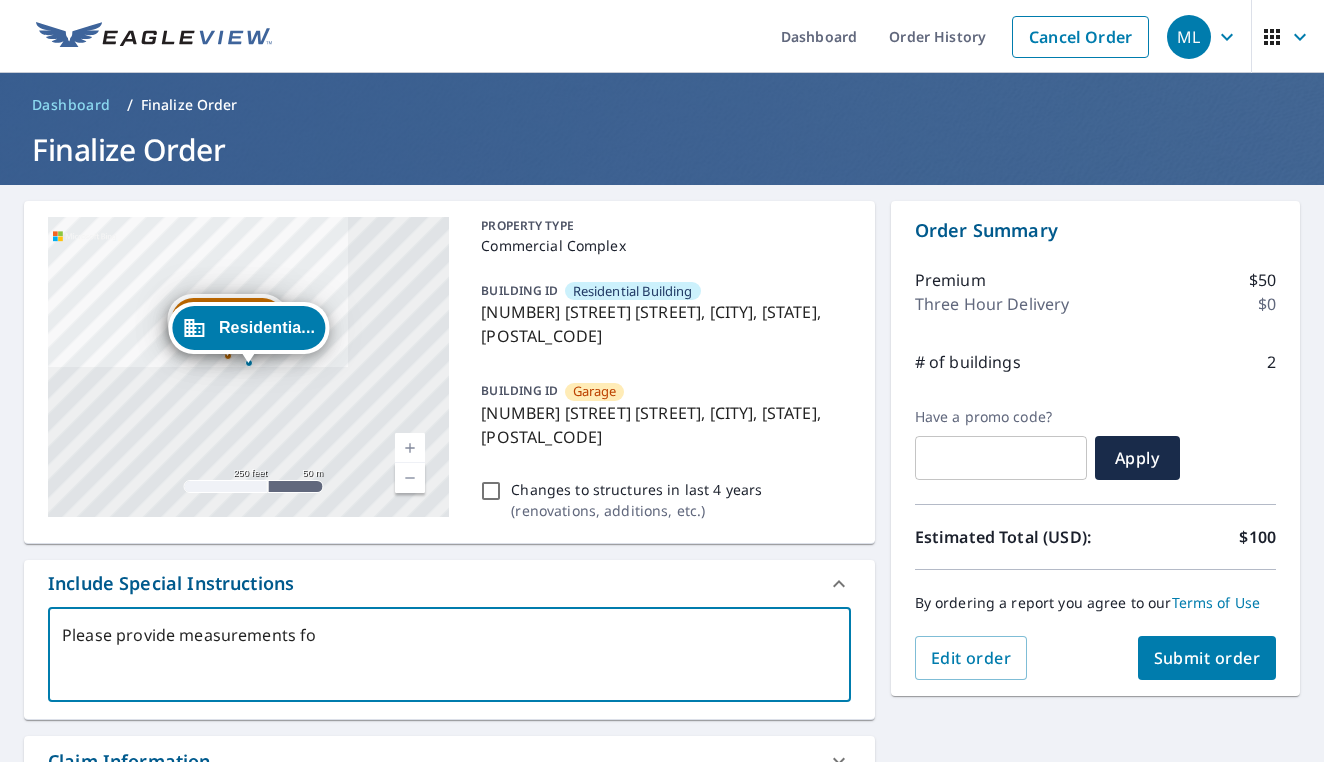type on "Please provide measurements of" 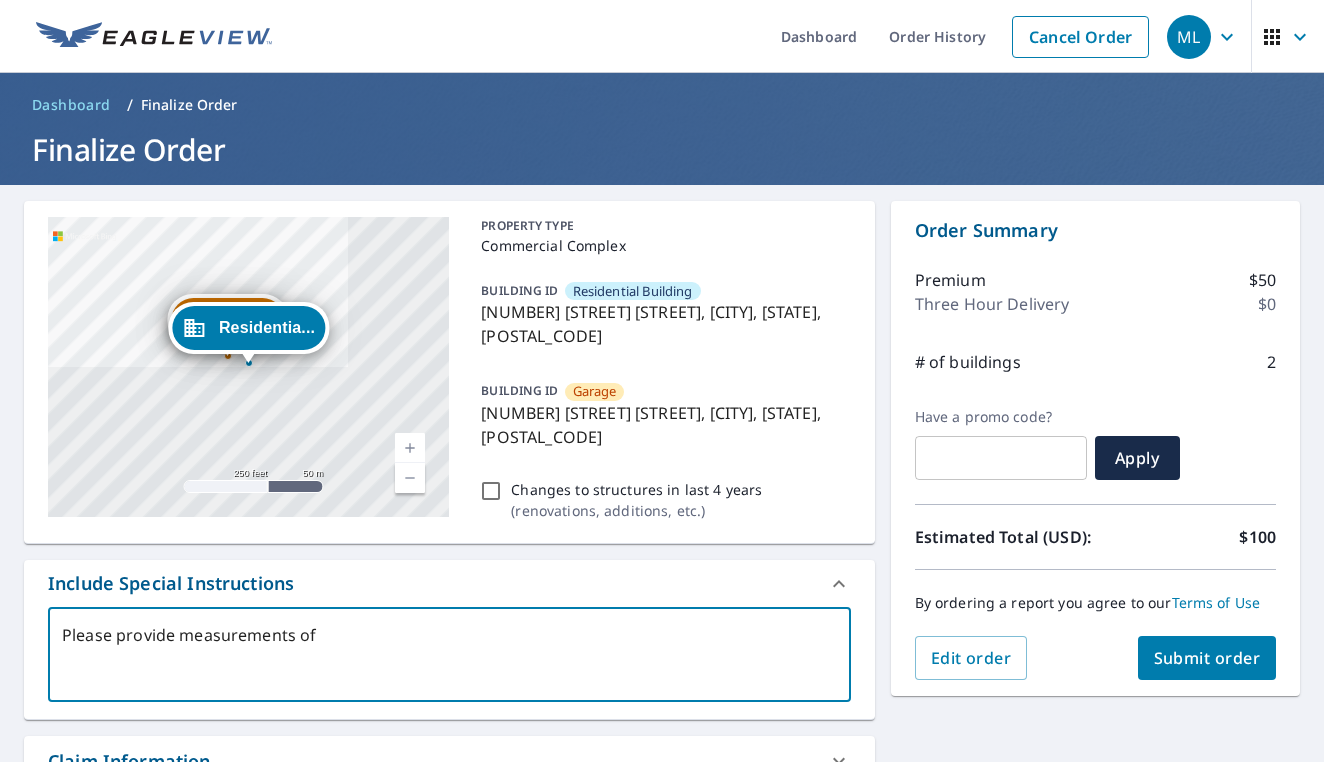 type on "Please provide measurements of r" 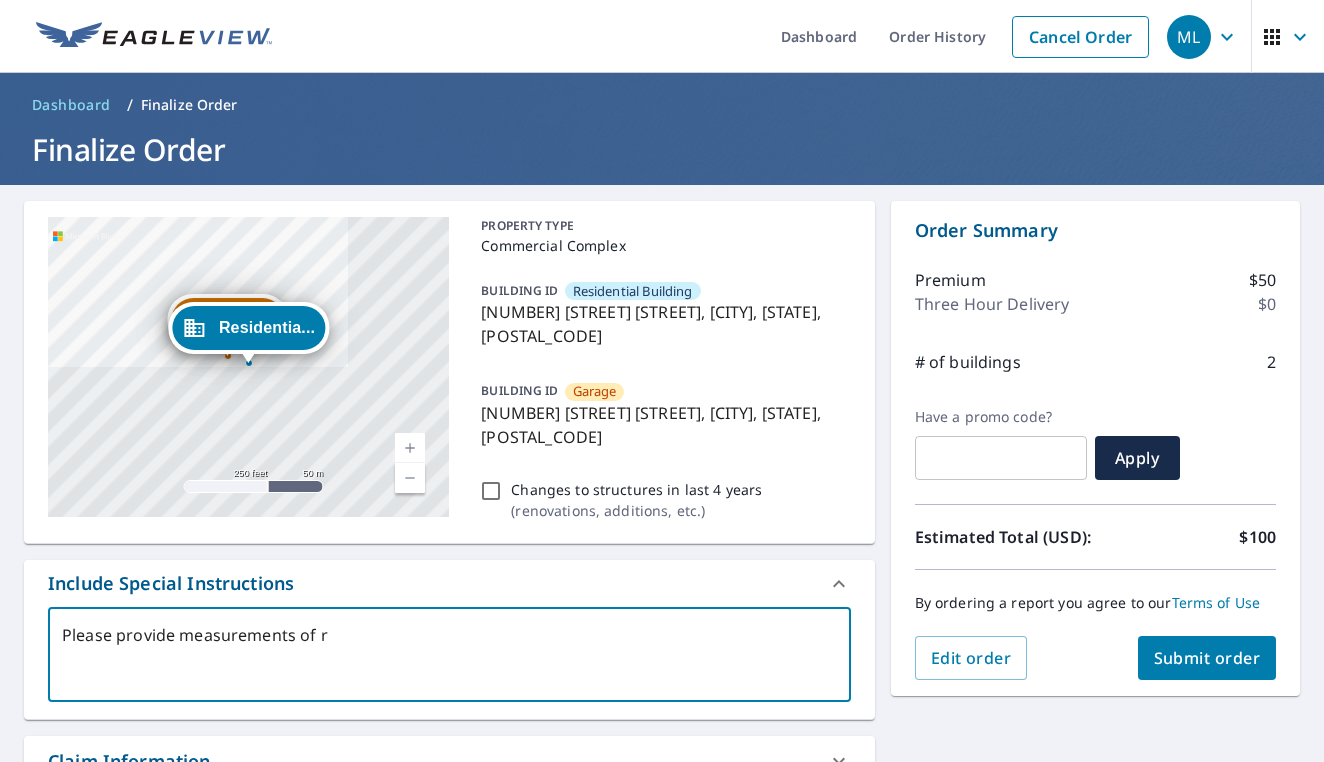 type on "Please provide measurements of" 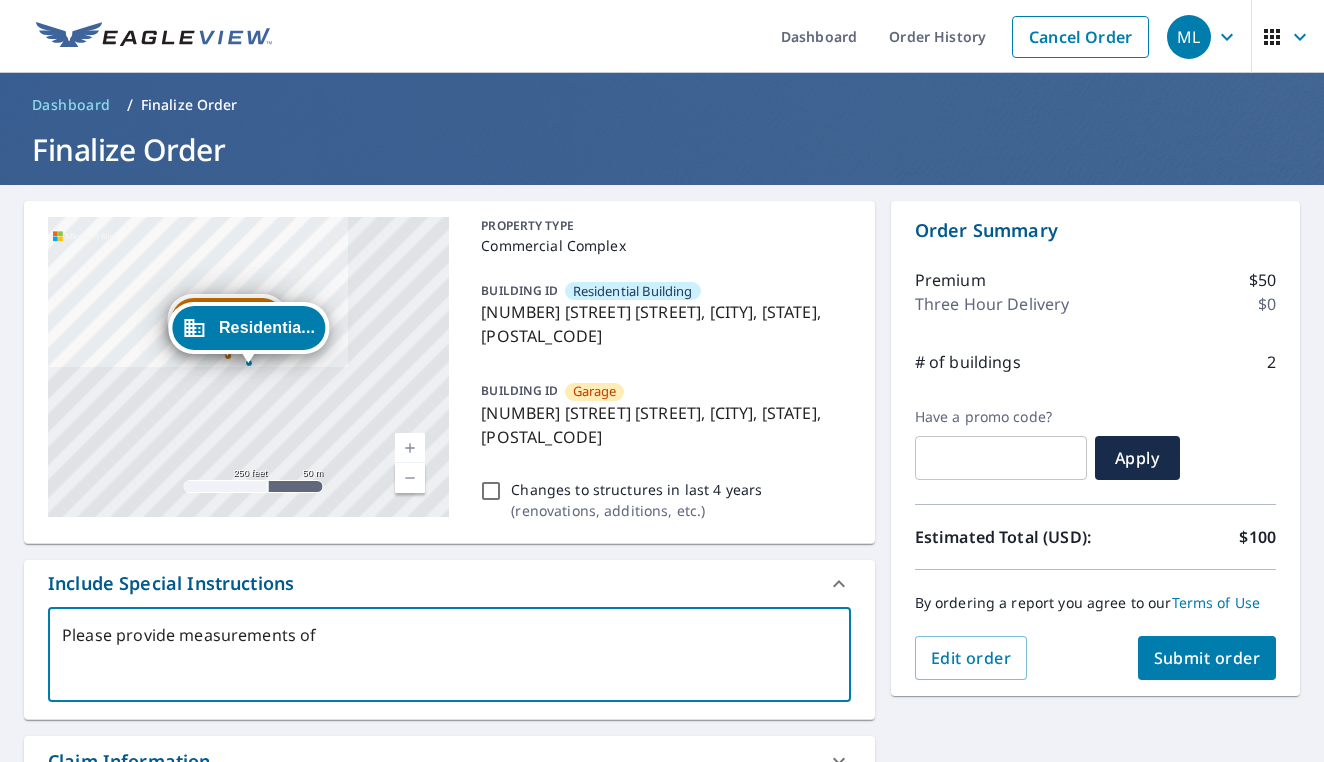 type on "Please provide measurements of" 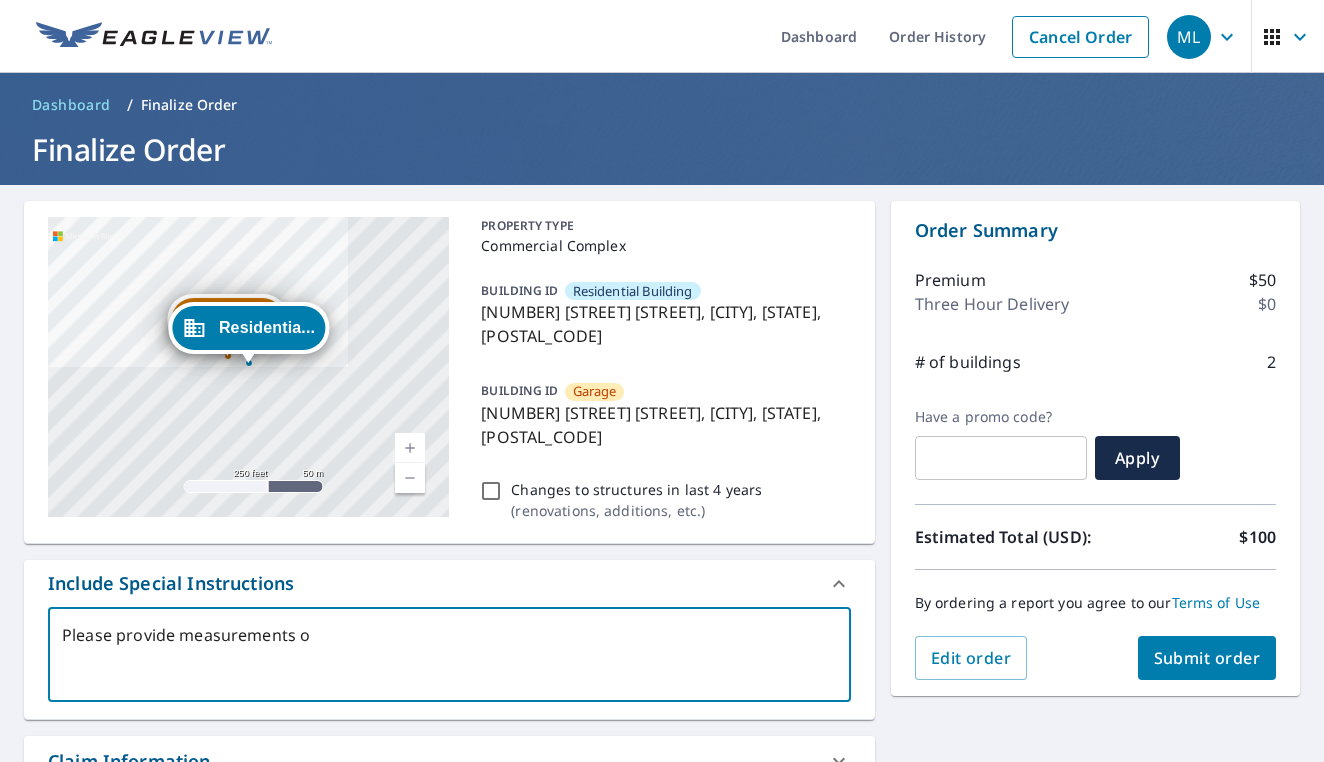 type on "Please provide measurements" 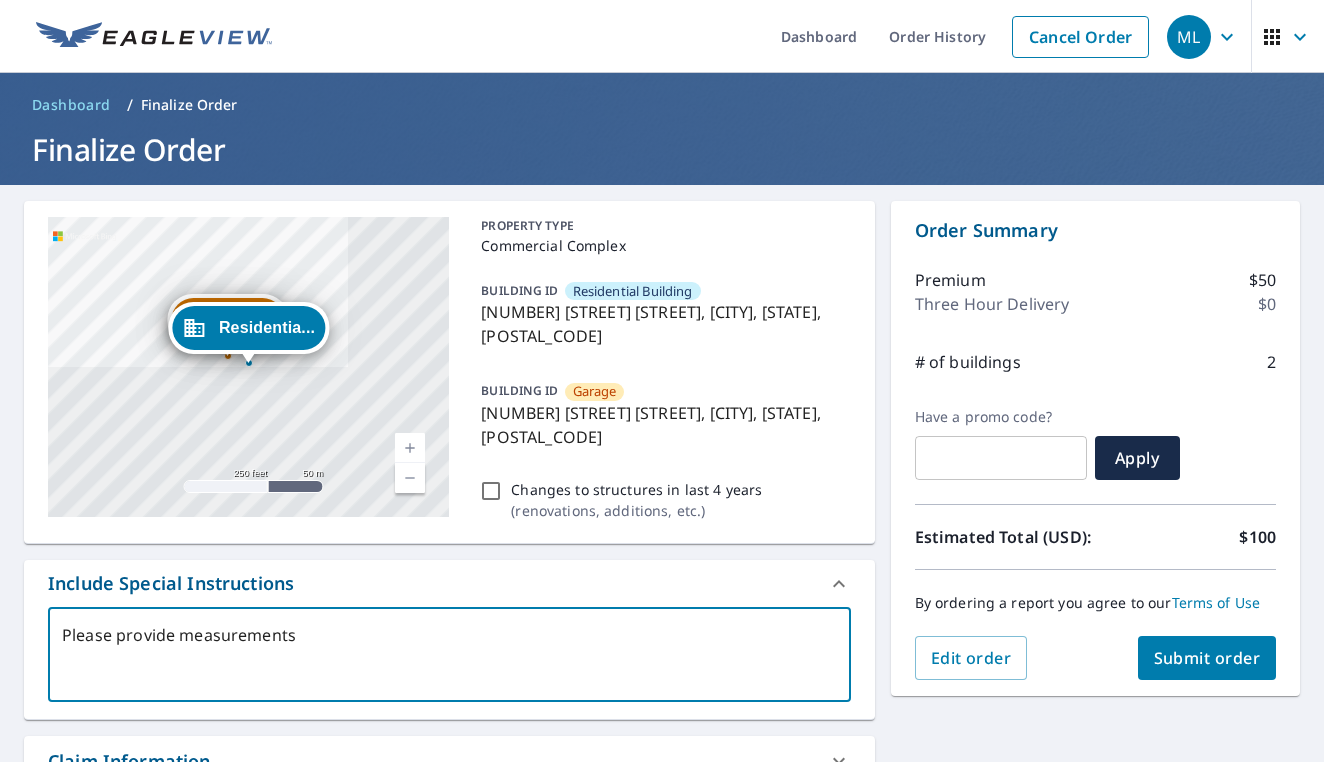 type on "Please provide measurements f" 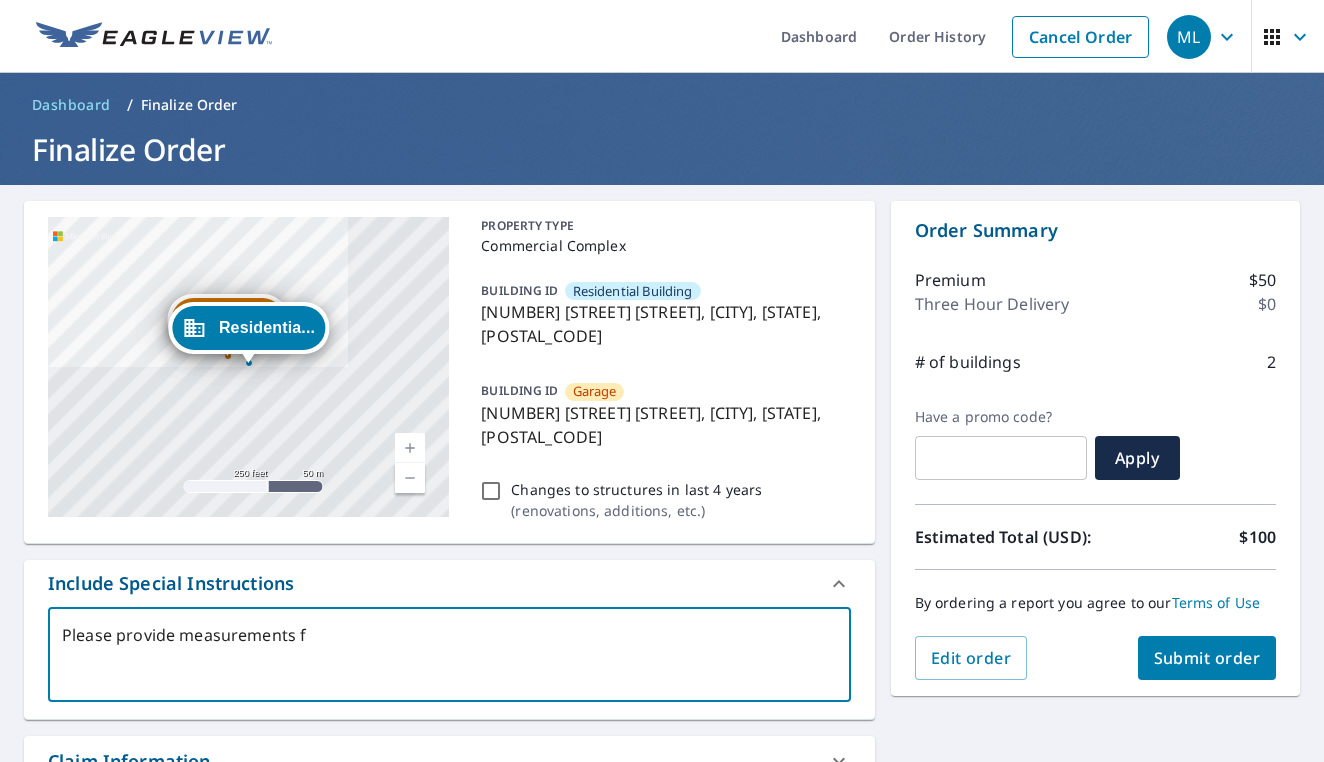 type on "Please provide measurements fo" 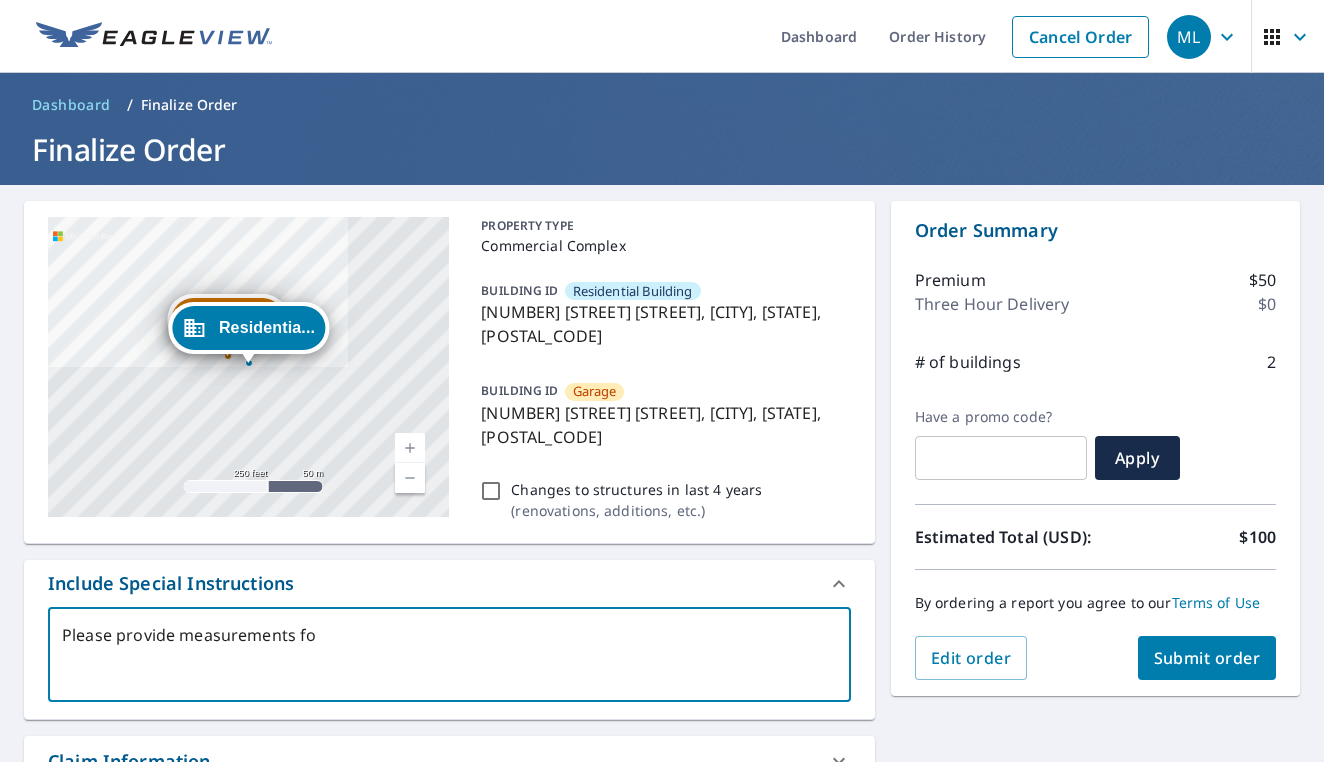 type on "Please provide measurements for" 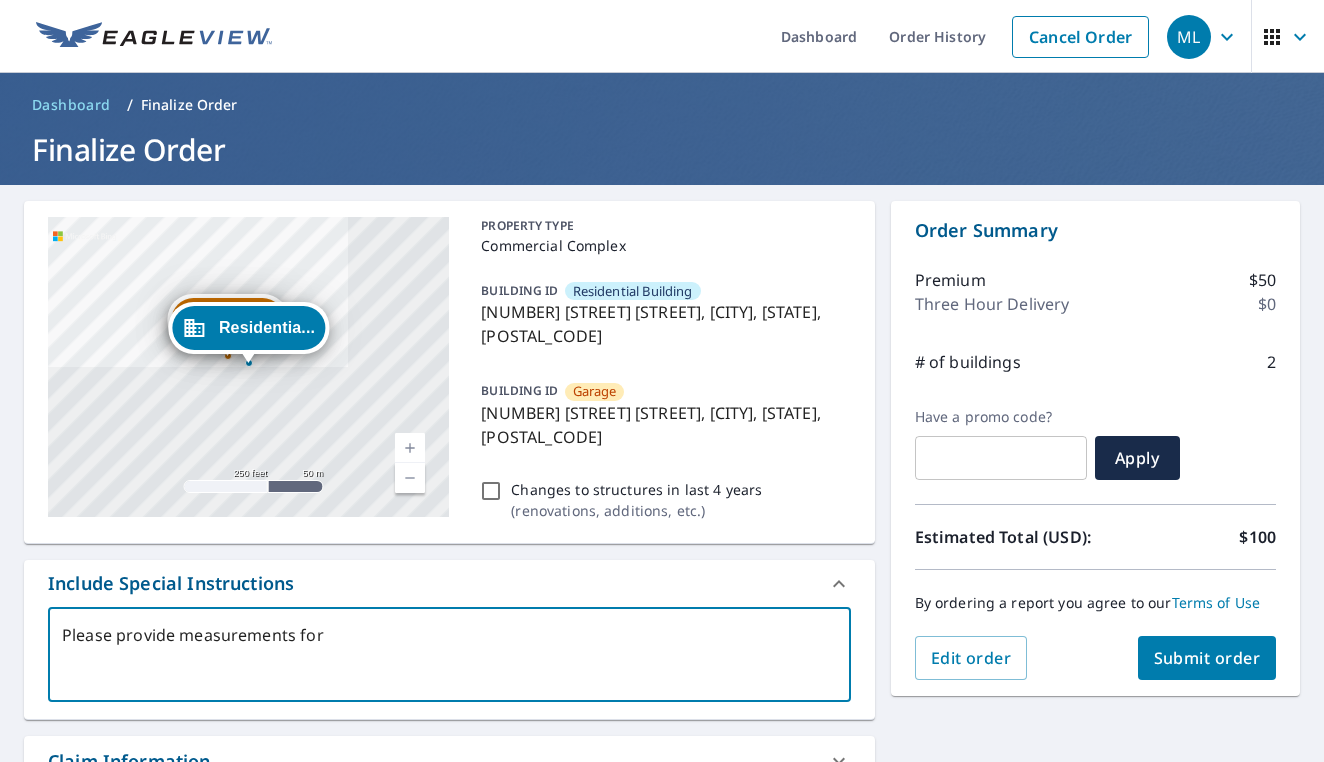 type on "Please provide measurements for" 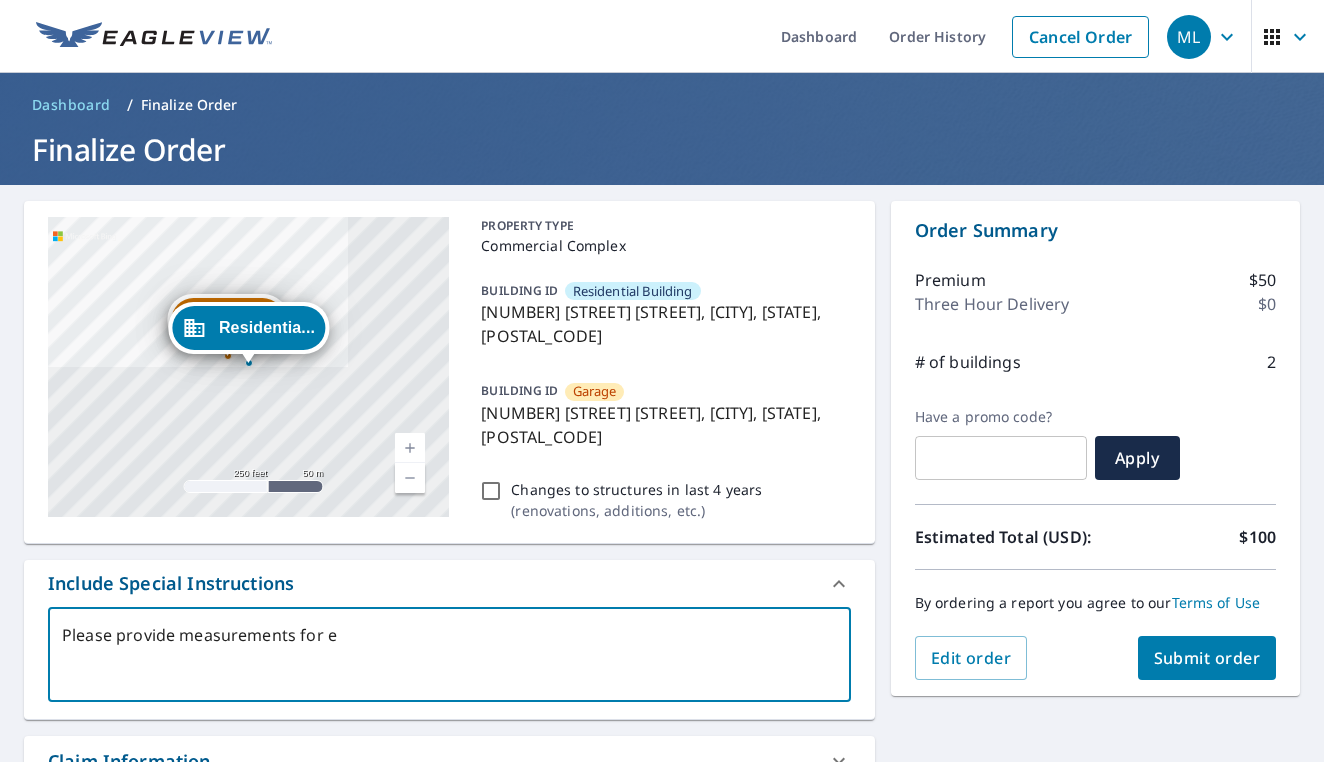 type on "Please provide measurements for en" 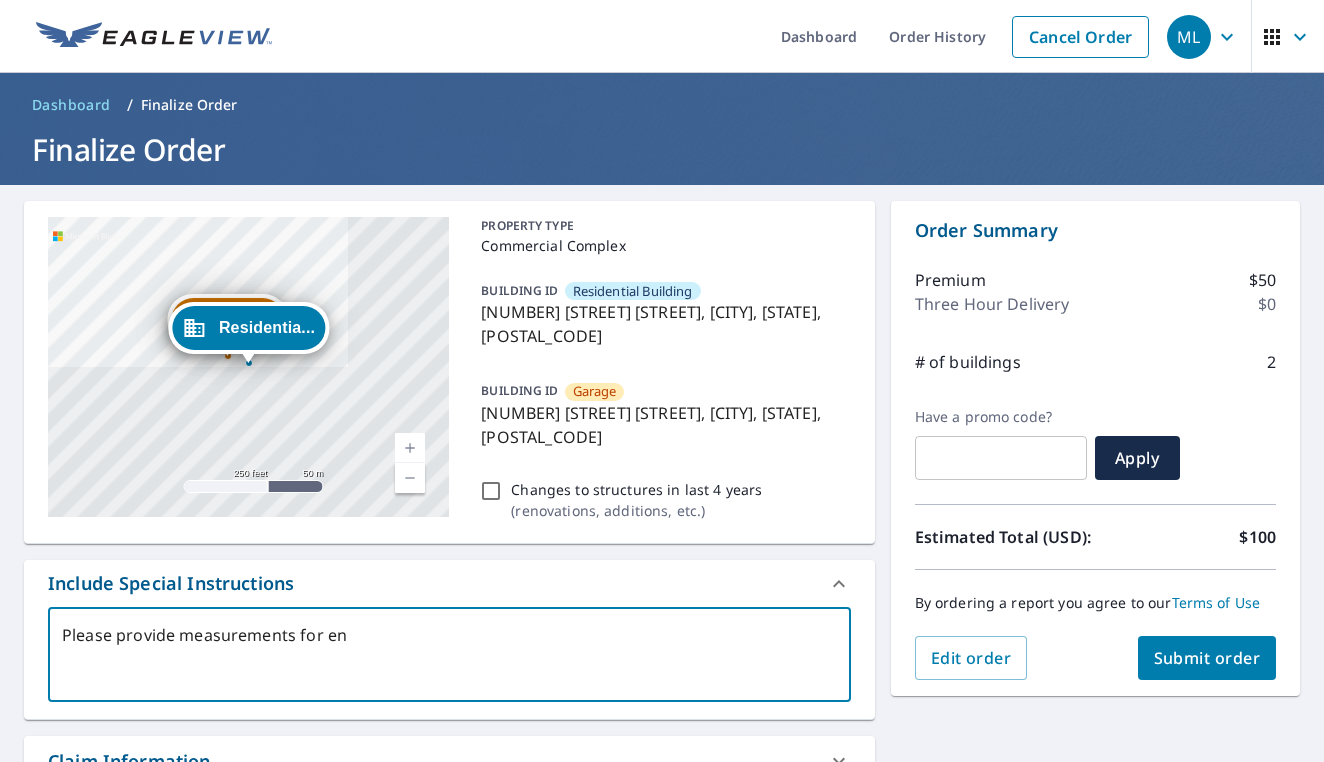 type on "Please provide measurements for ent" 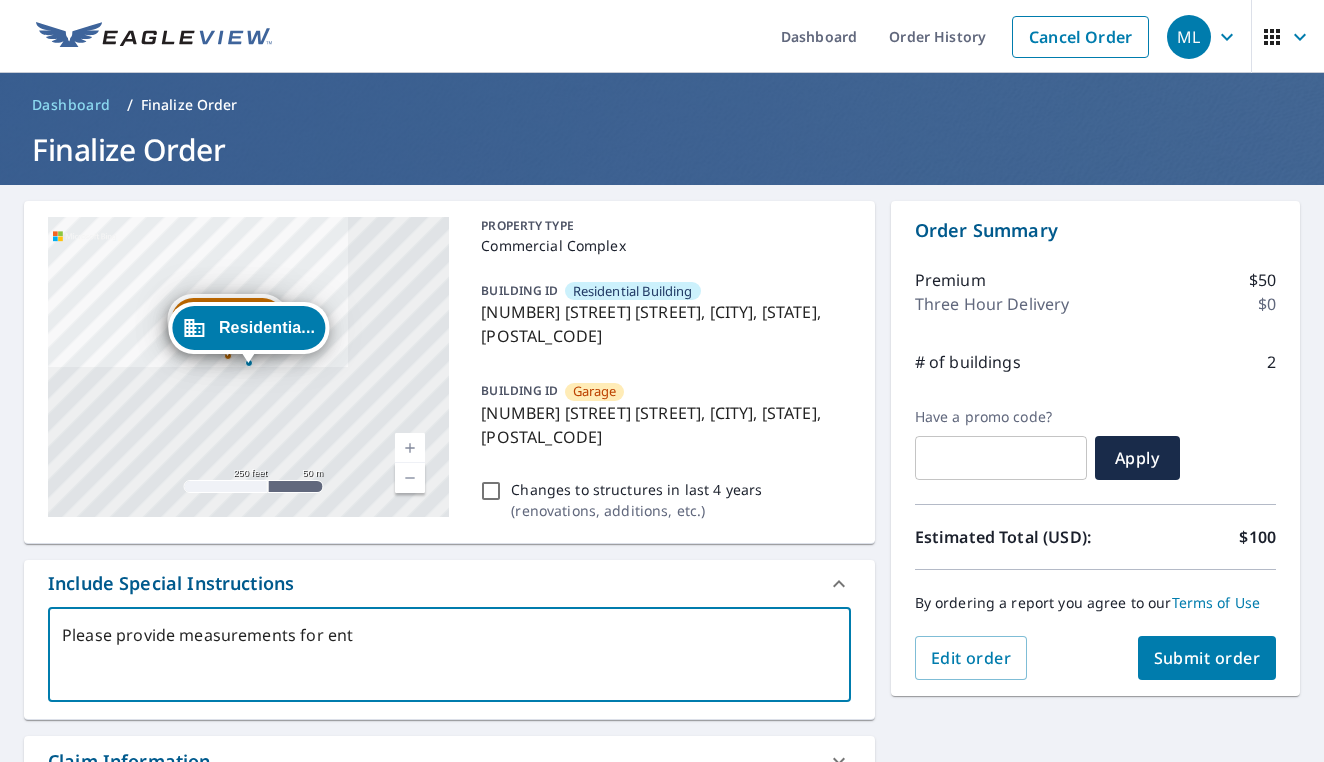 type on "Please provide measurements for enti" 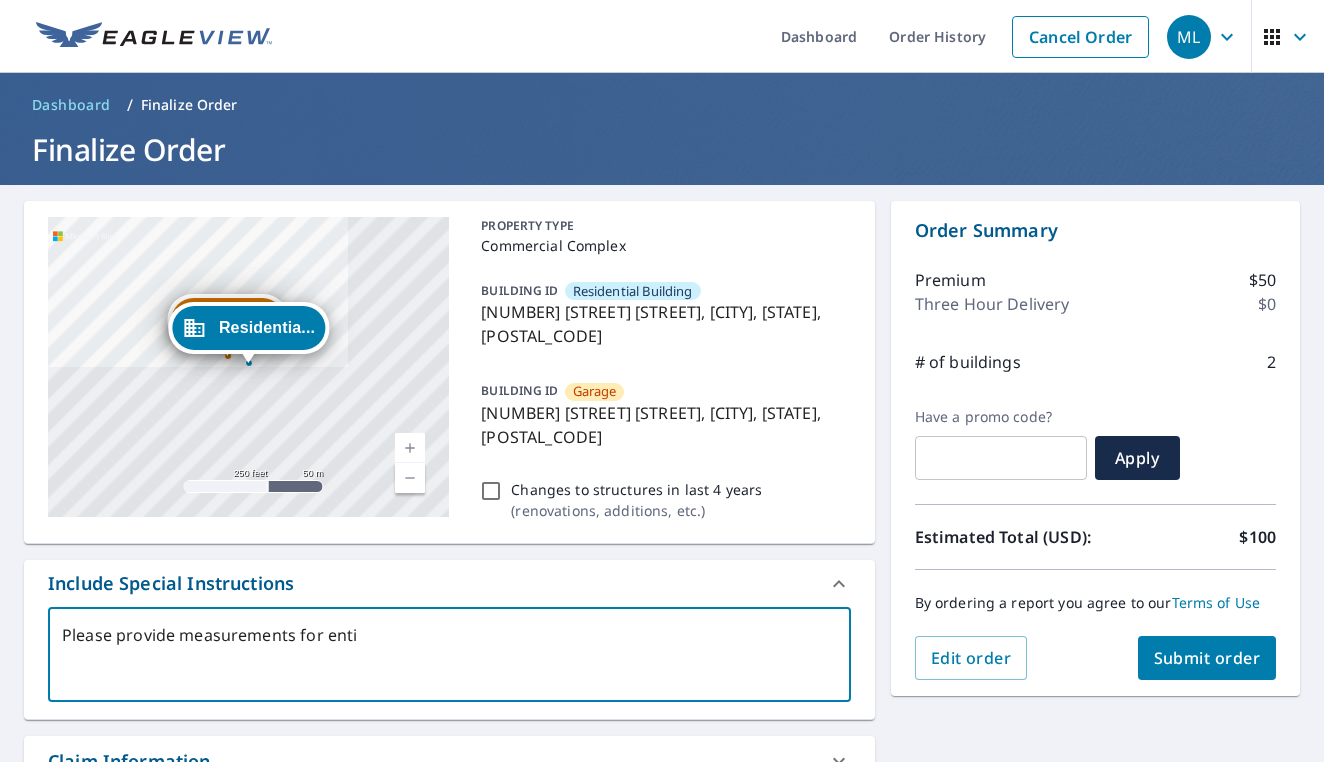 type on "Please provide measurements for entir" 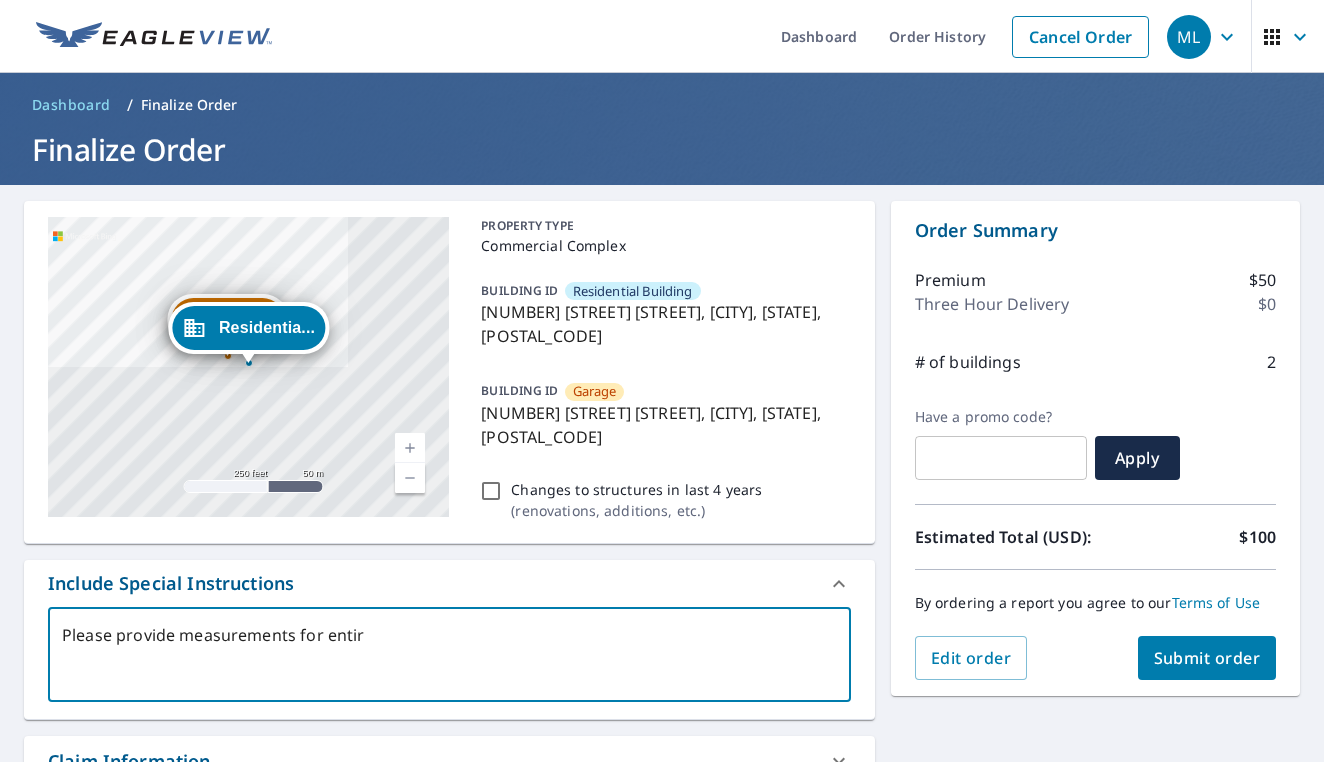 type on "Please provide measurements for entire" 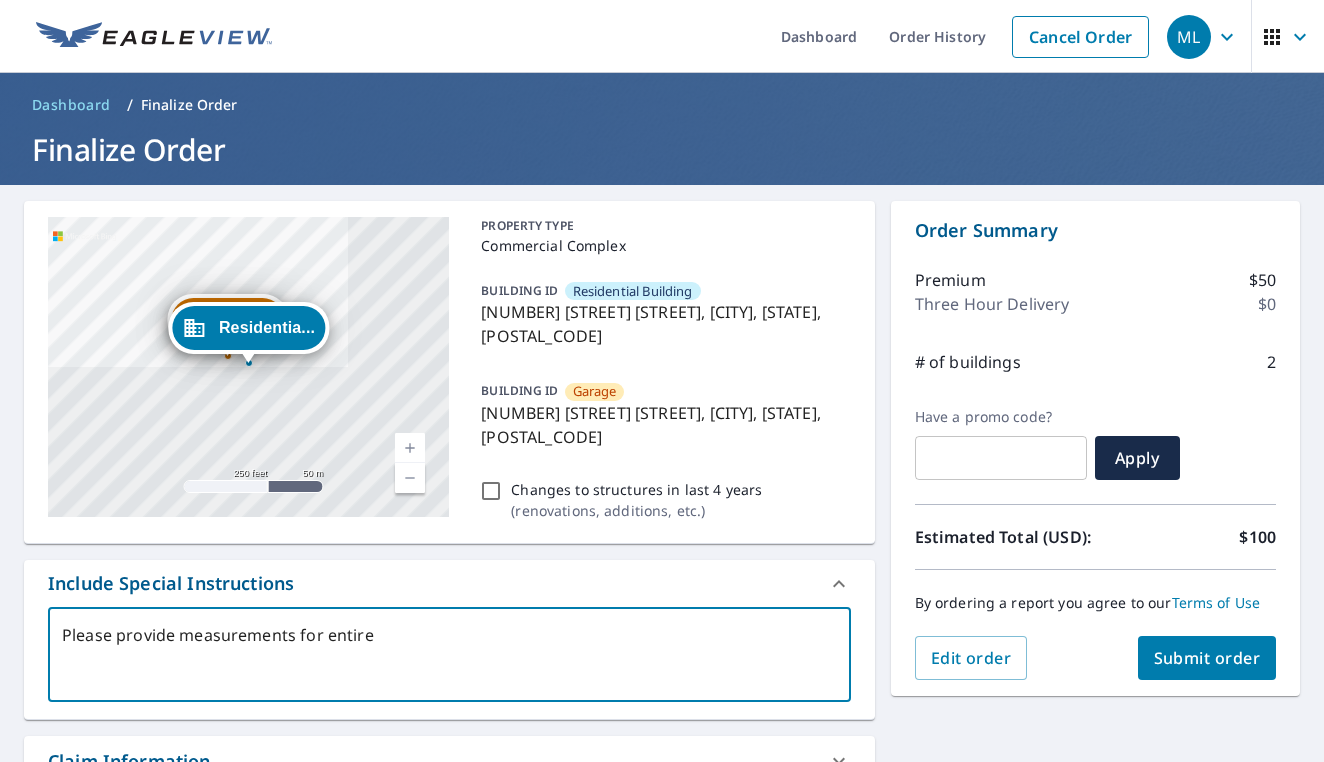 type on "Please provide measurements for entire" 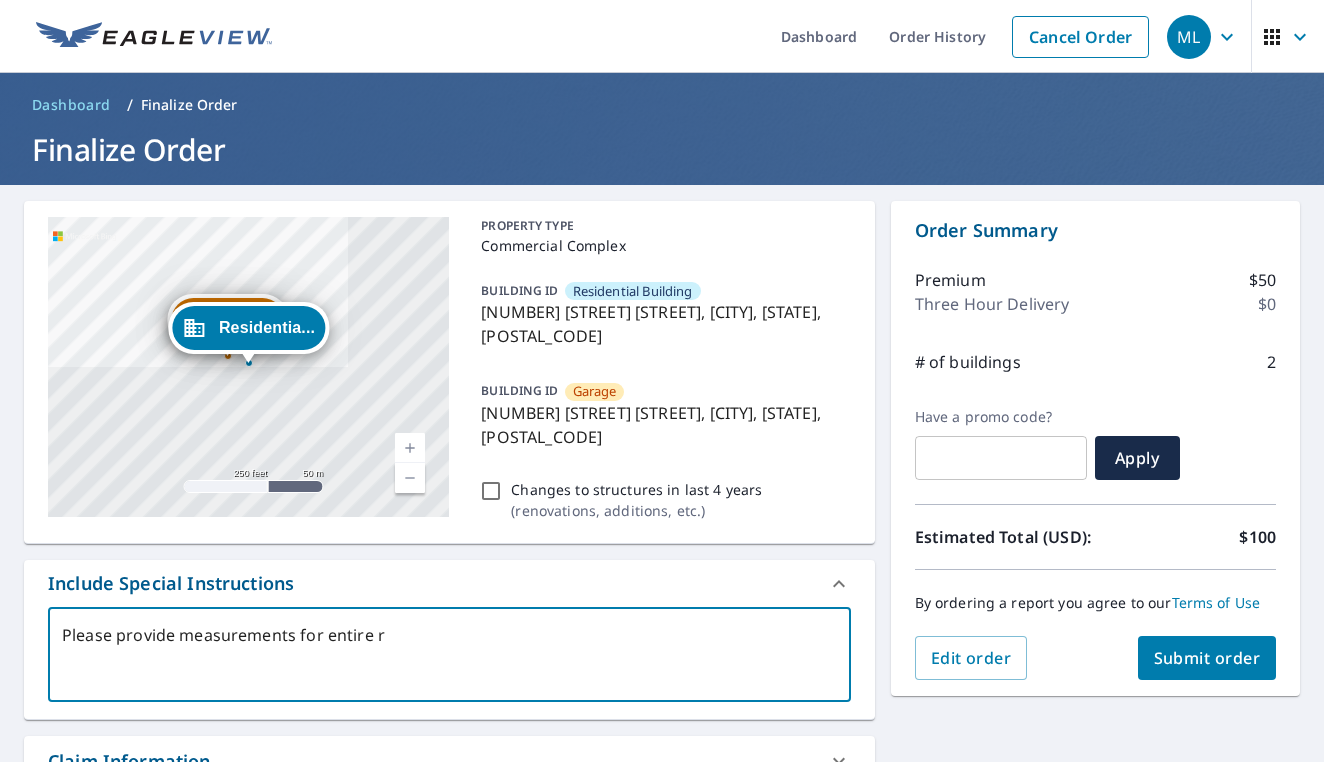 type on "Please provide measurements for entire re" 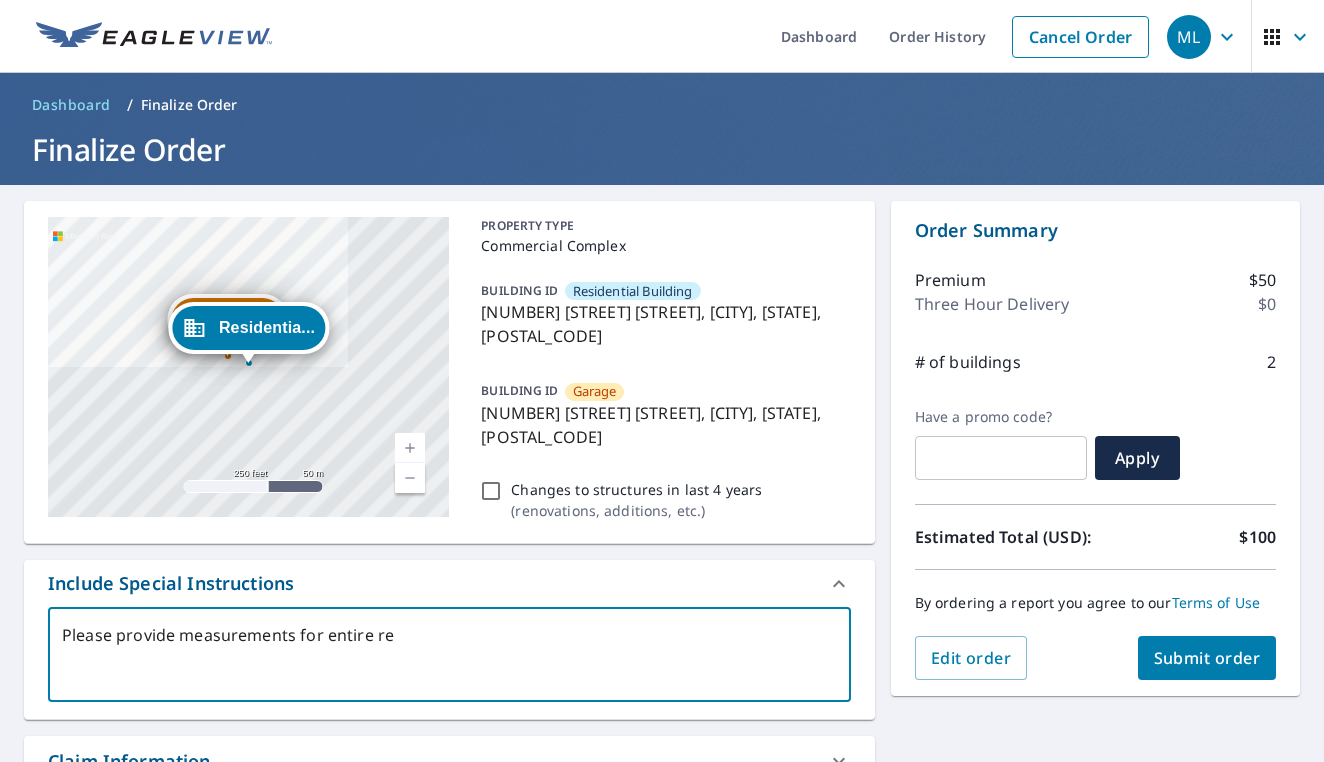 type on "Please provide measurements for entire rei" 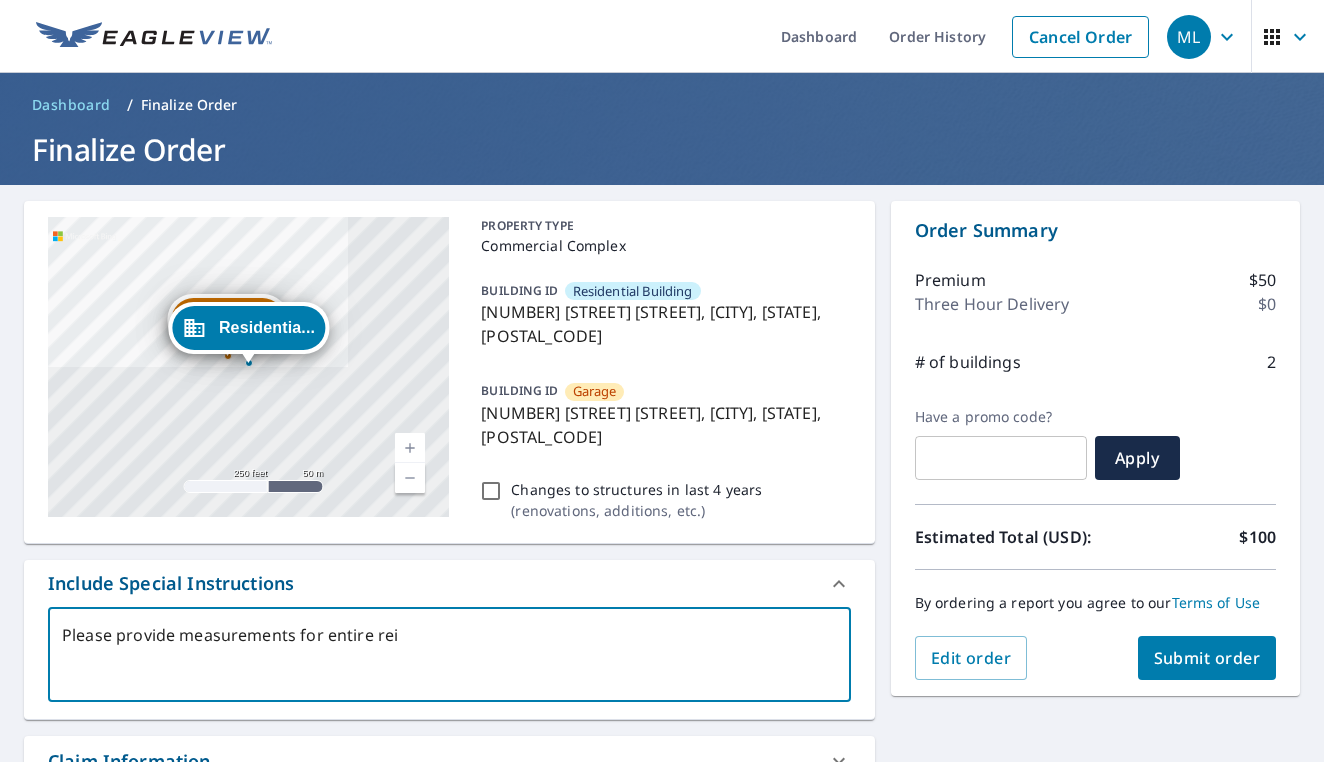 type on "Please provide measurements for entire reis" 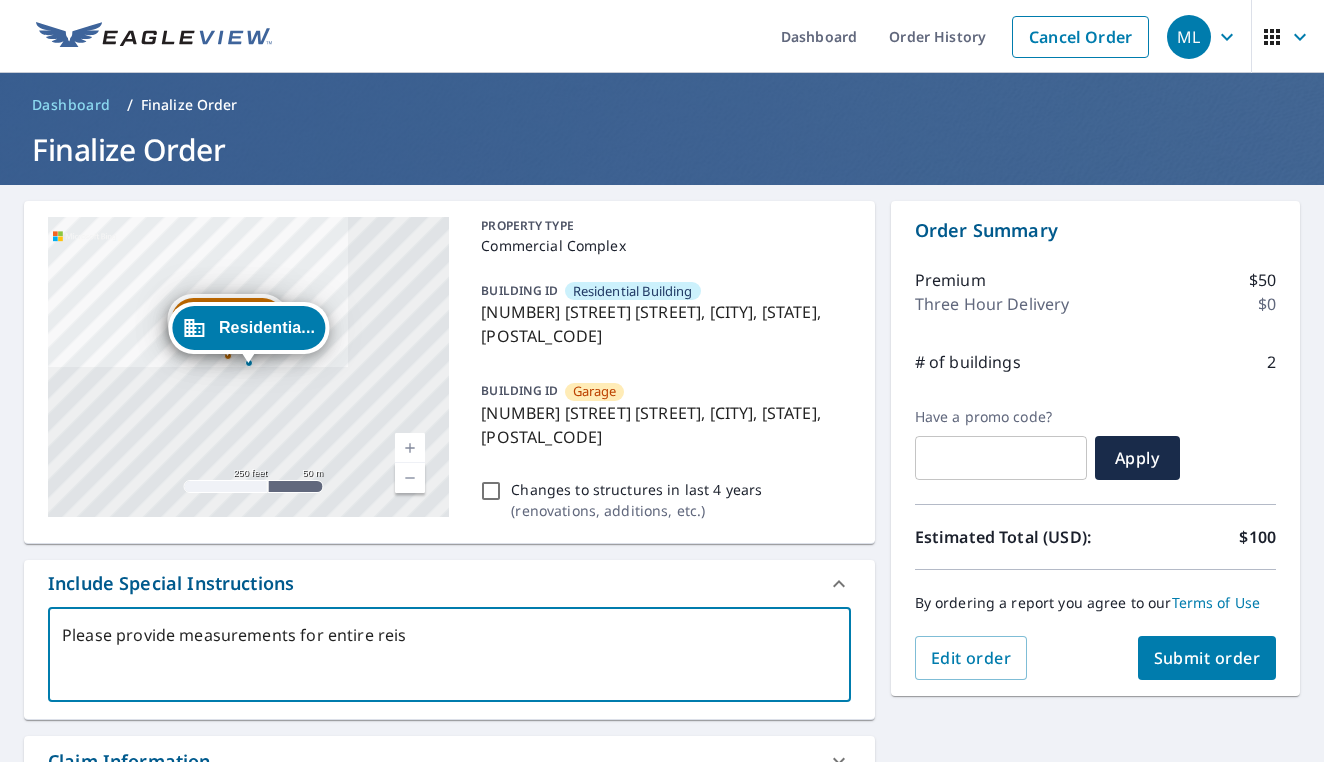 type on "Please provide measurements for entire rei" 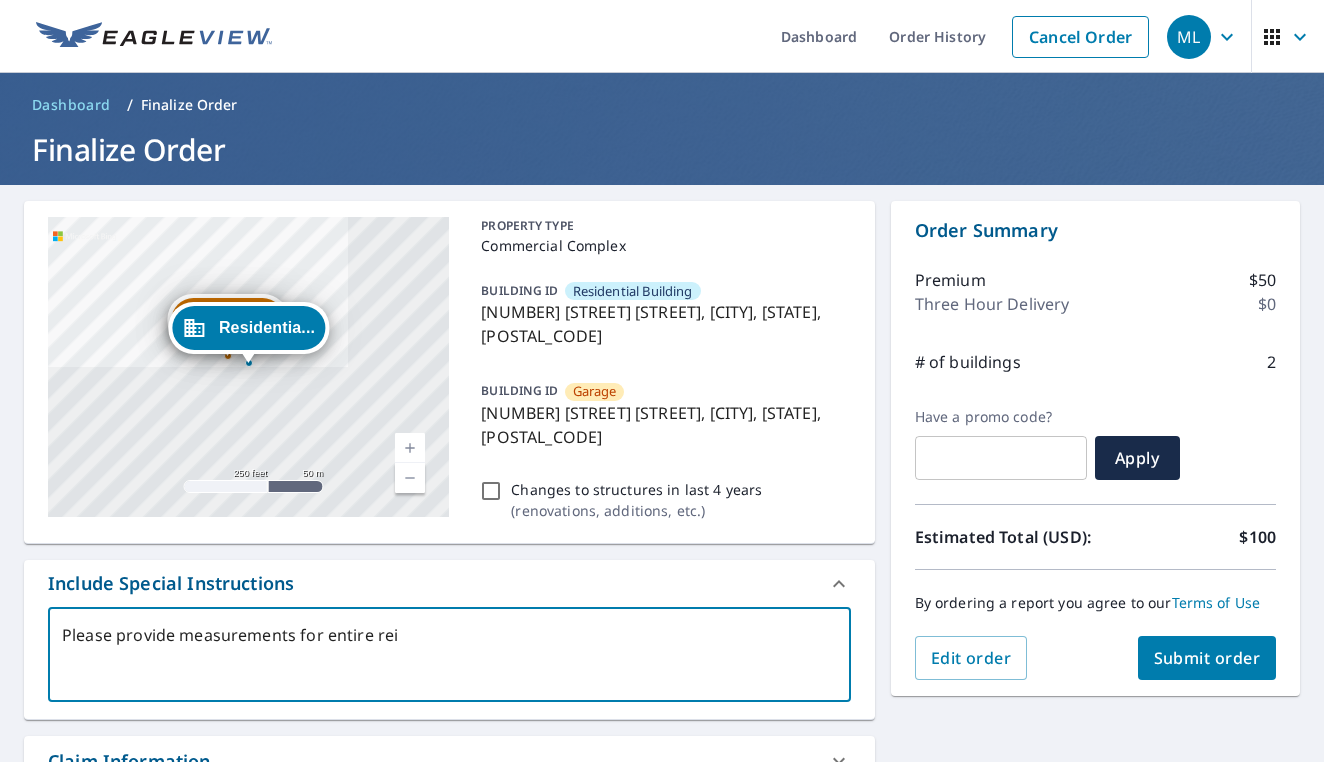 type on "Please provide measurements for entire re" 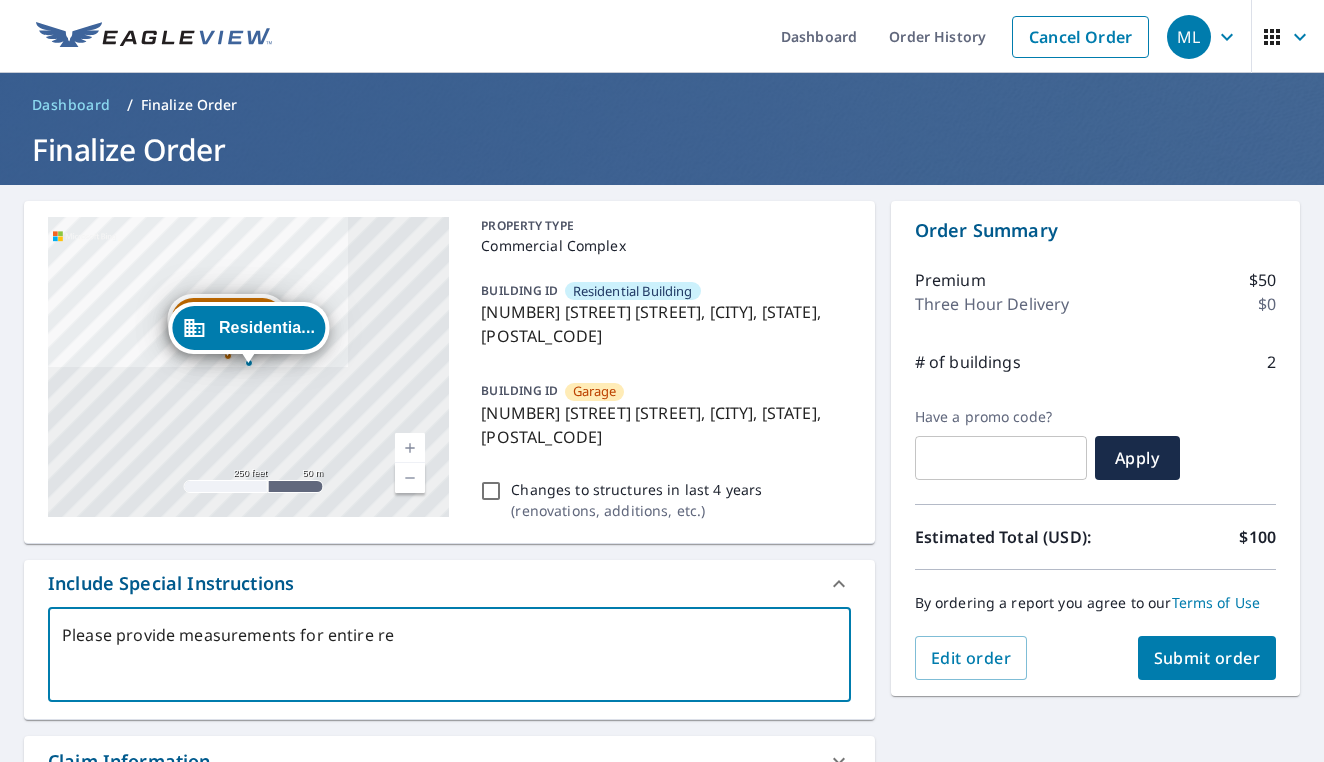 type on "Please provide measurements for entire res" 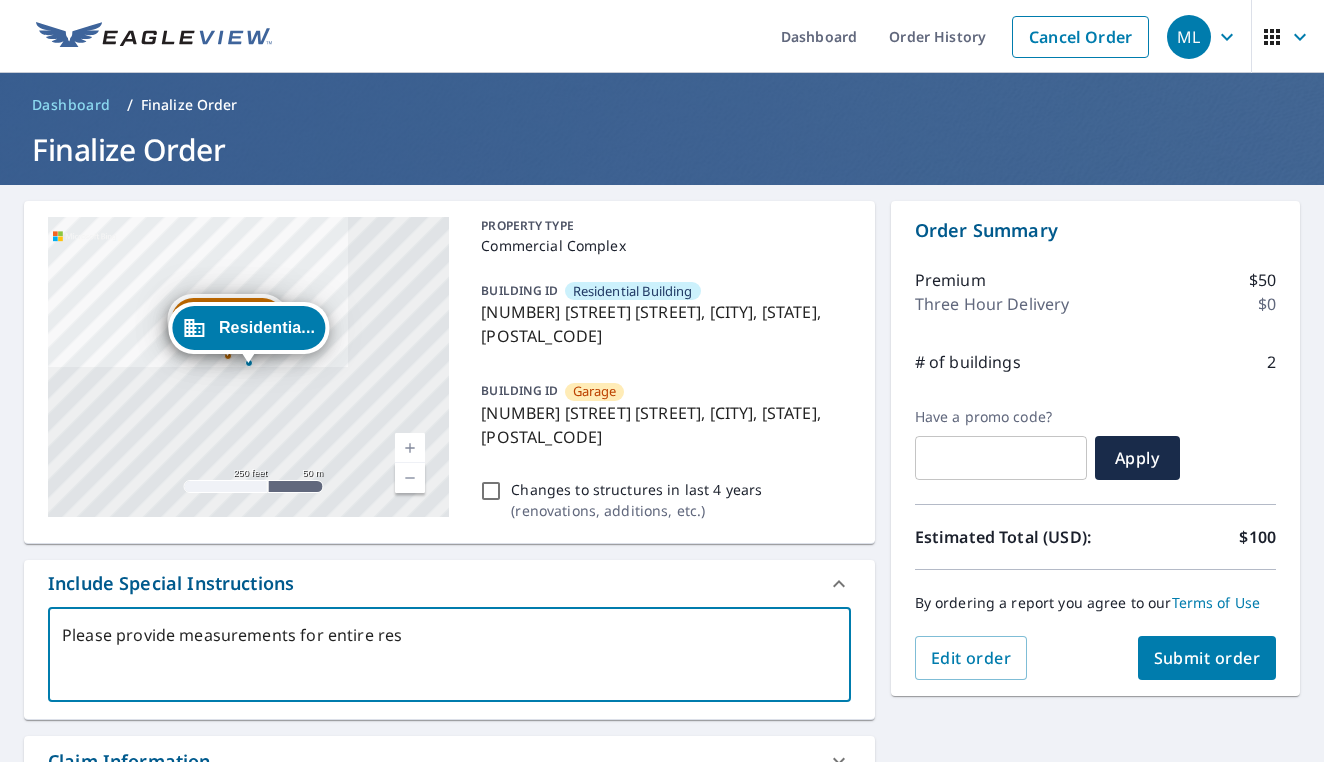 type on "Please provide measurements for entire resi" 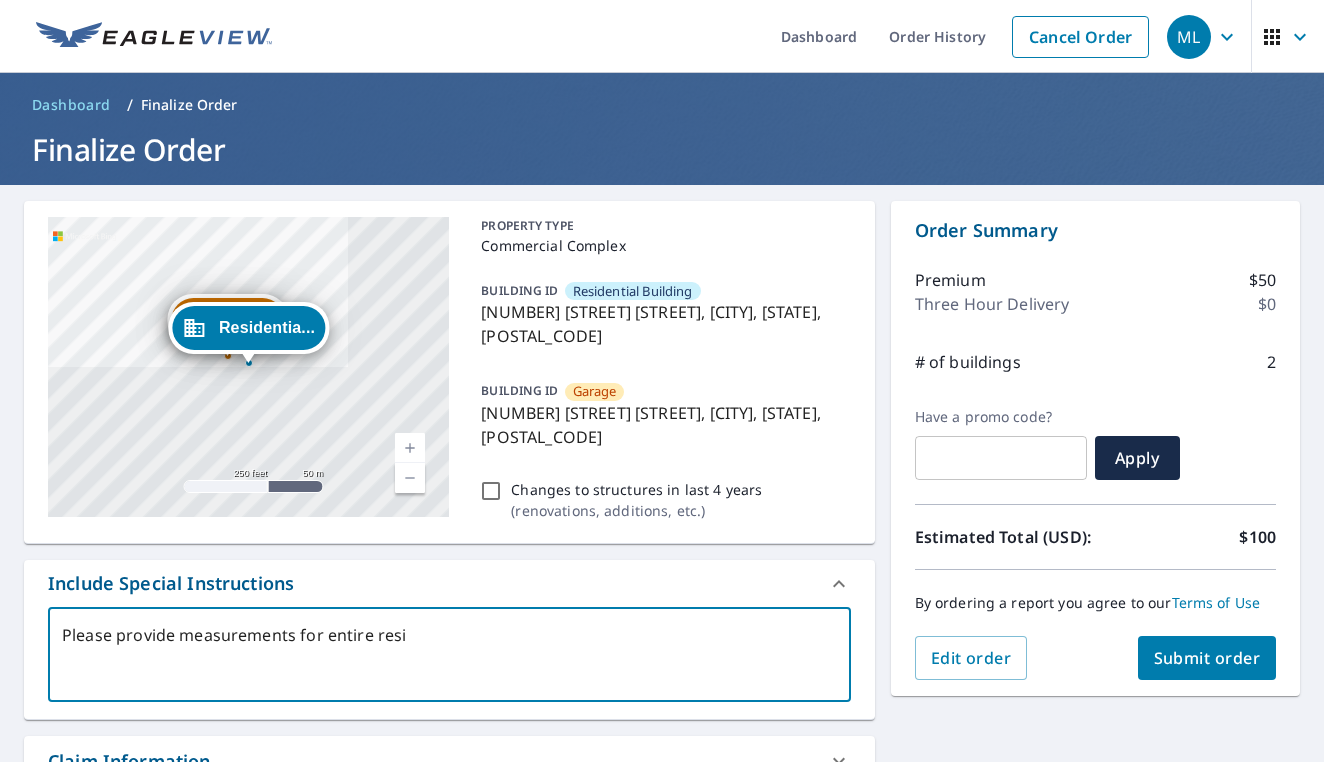 type on "x" 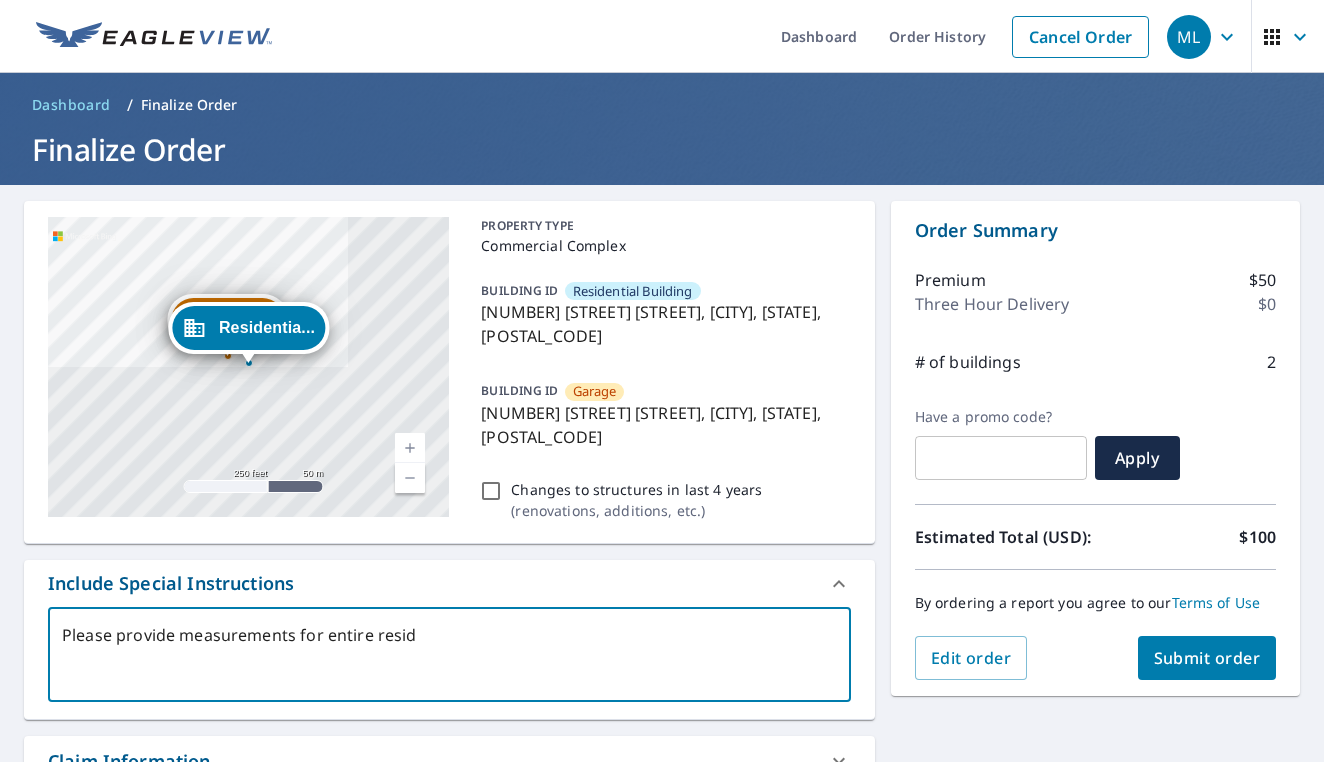 type on "Please provide measurements for entire reside" 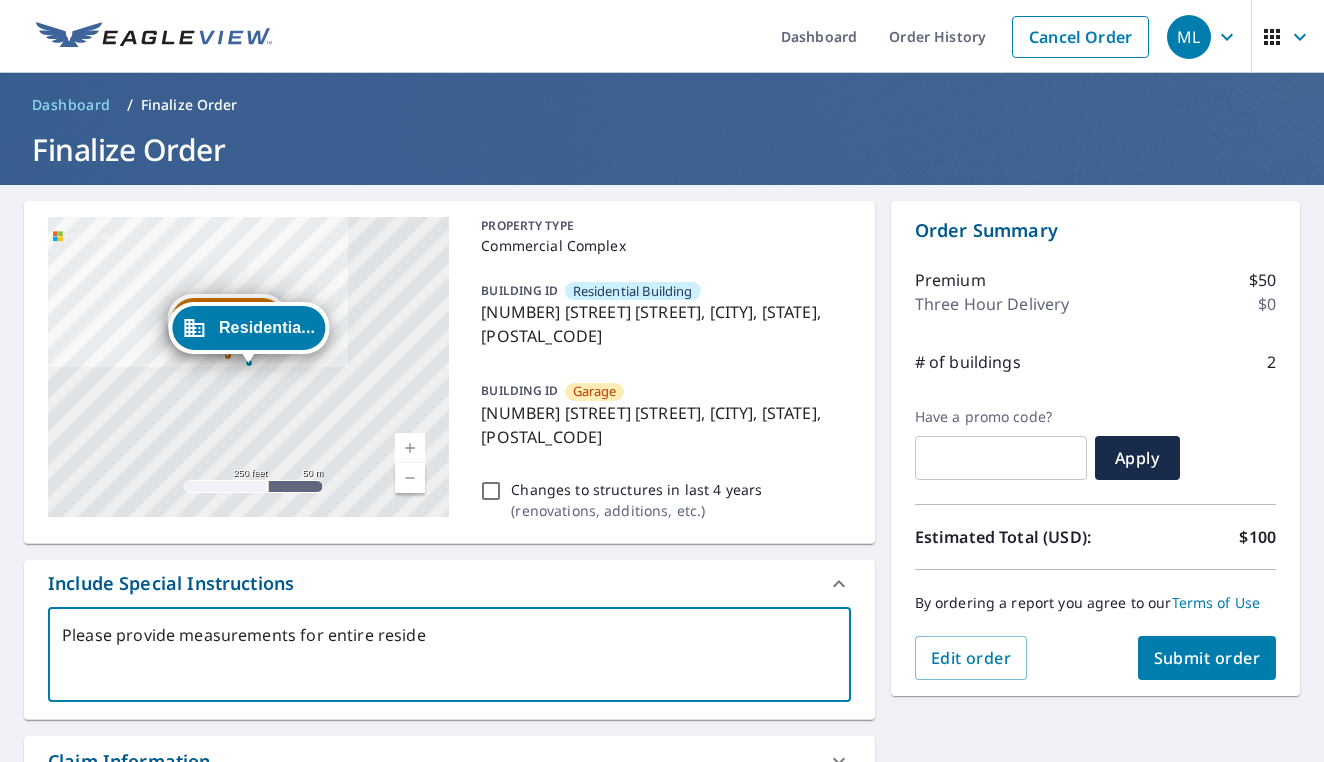 type on "Please provide measurements for entire residen" 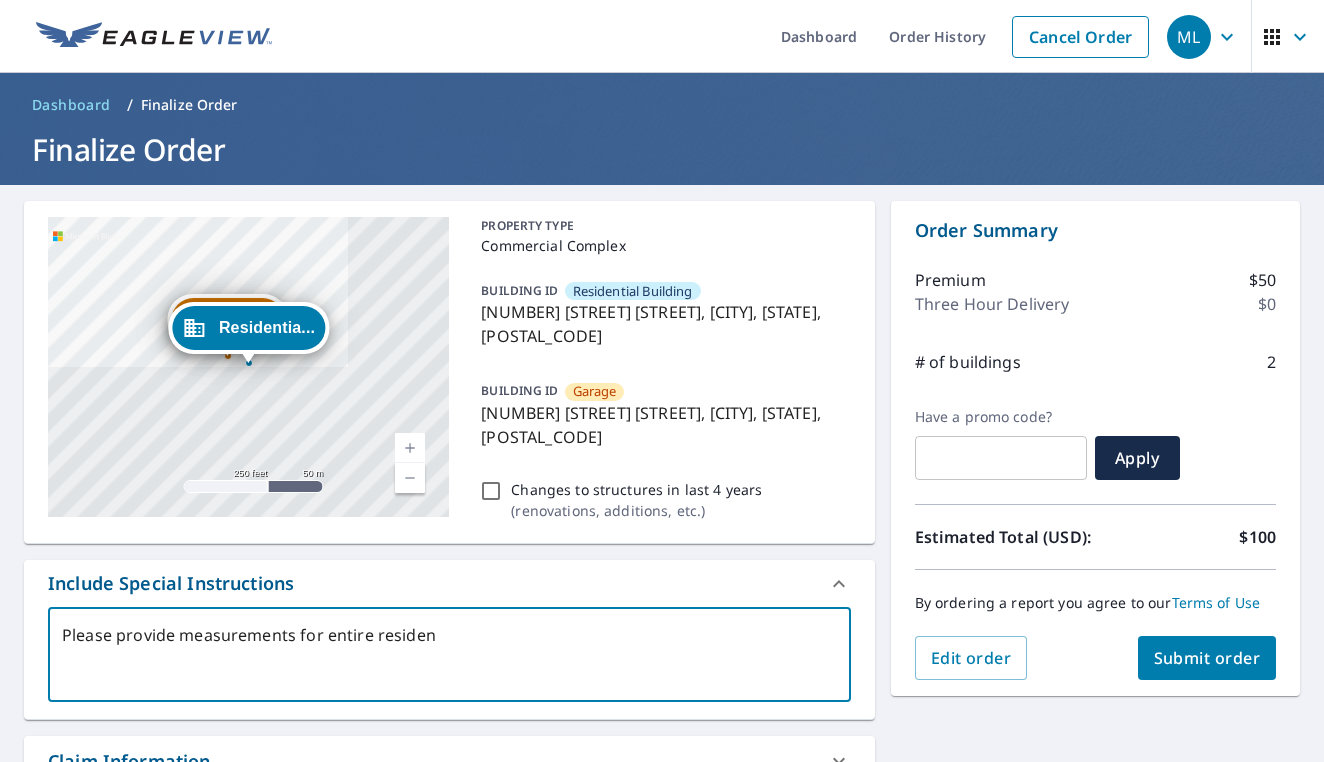 type on "Please provide measurements for entire resident" 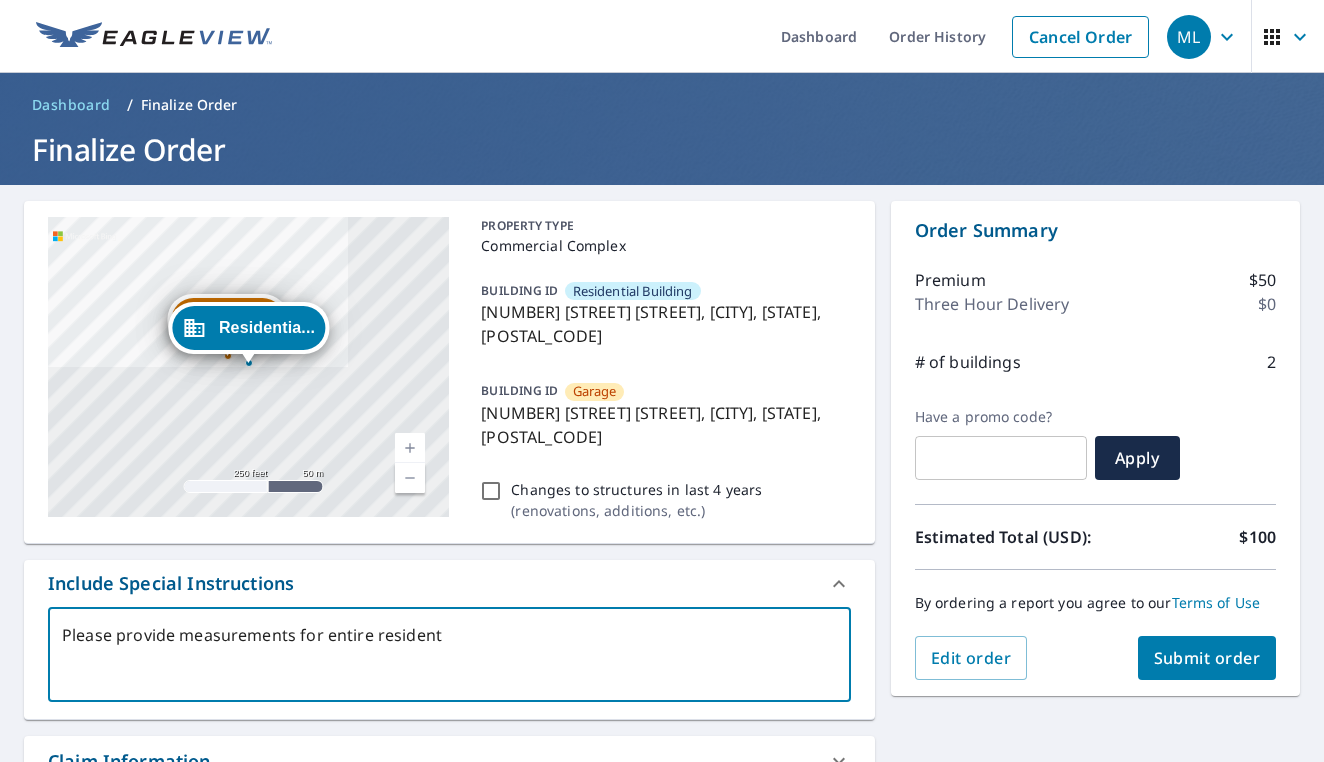type on "Please provide measurements for entire residenti" 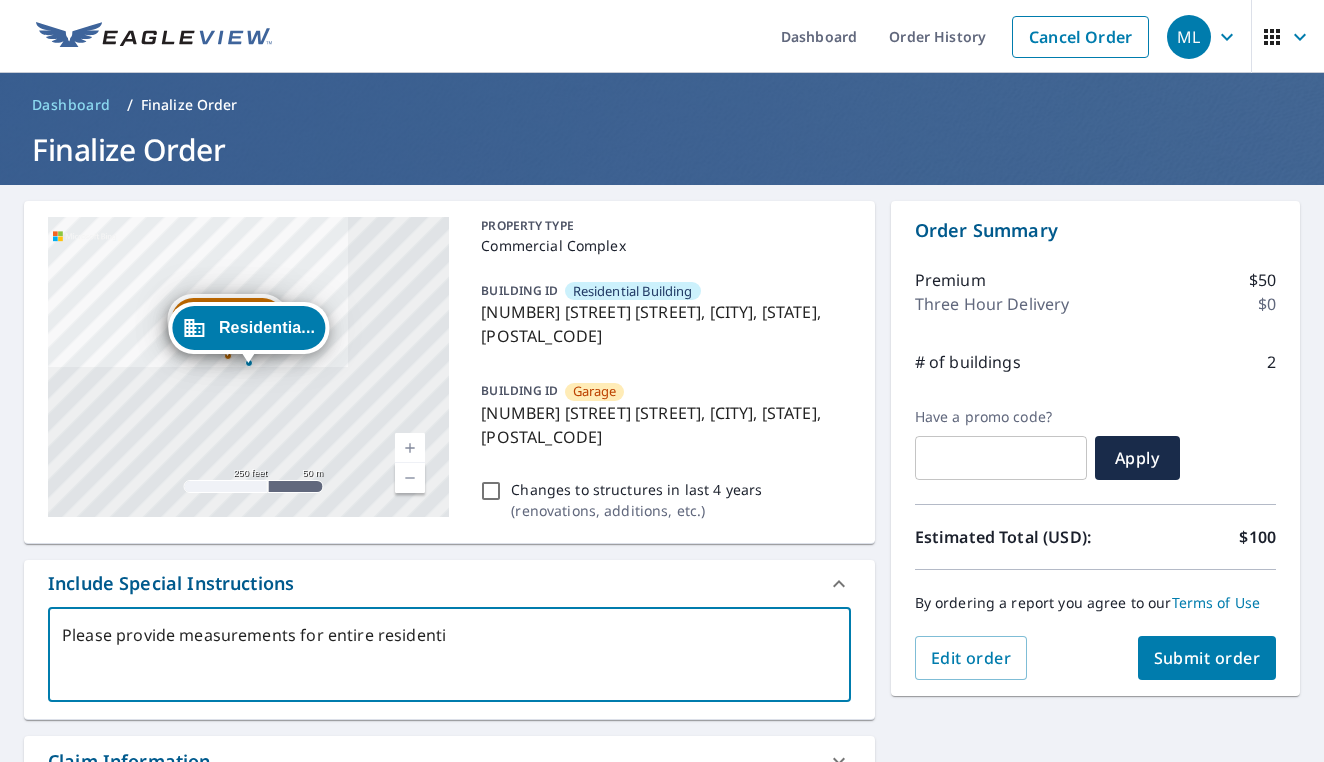 type on "Please provide measurements for entire residentia" 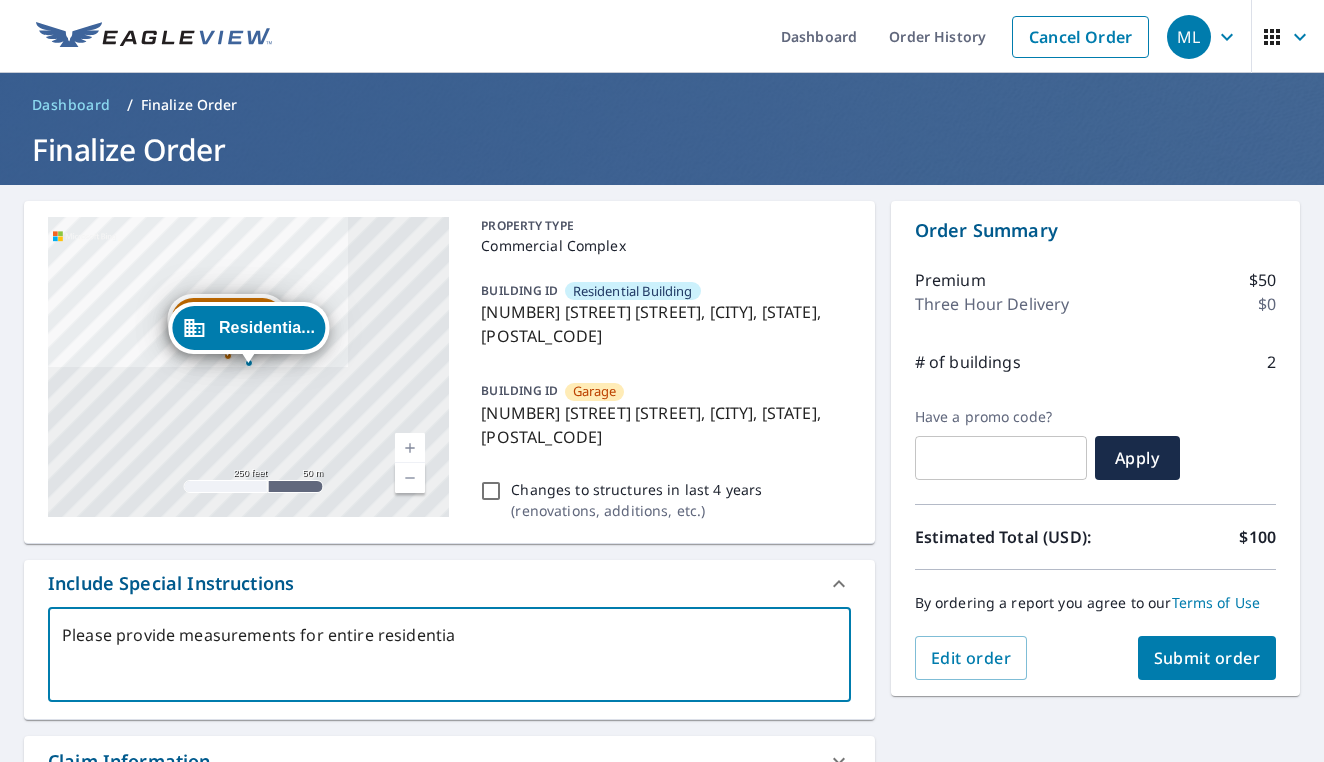 type on "Please provide measurements for entire residential" 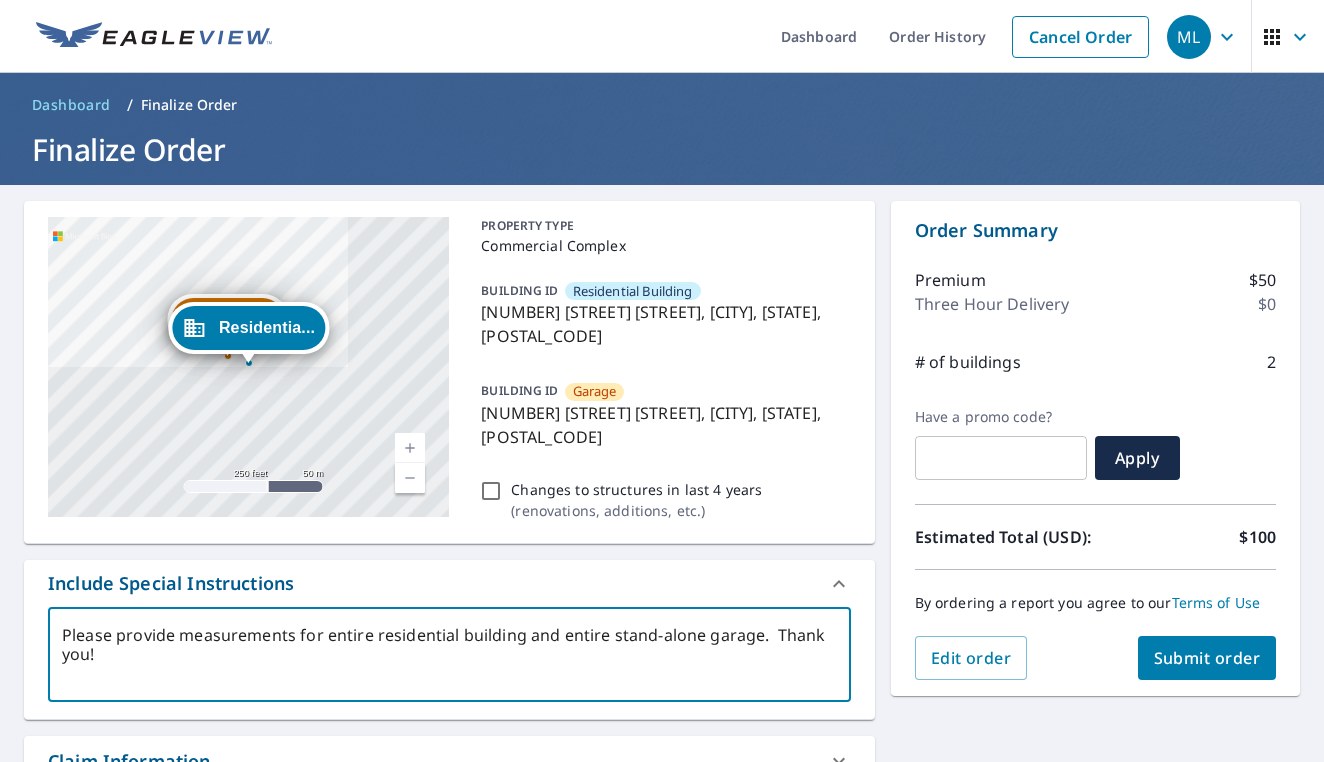 click on "Submit order" at bounding box center (1207, 658) 